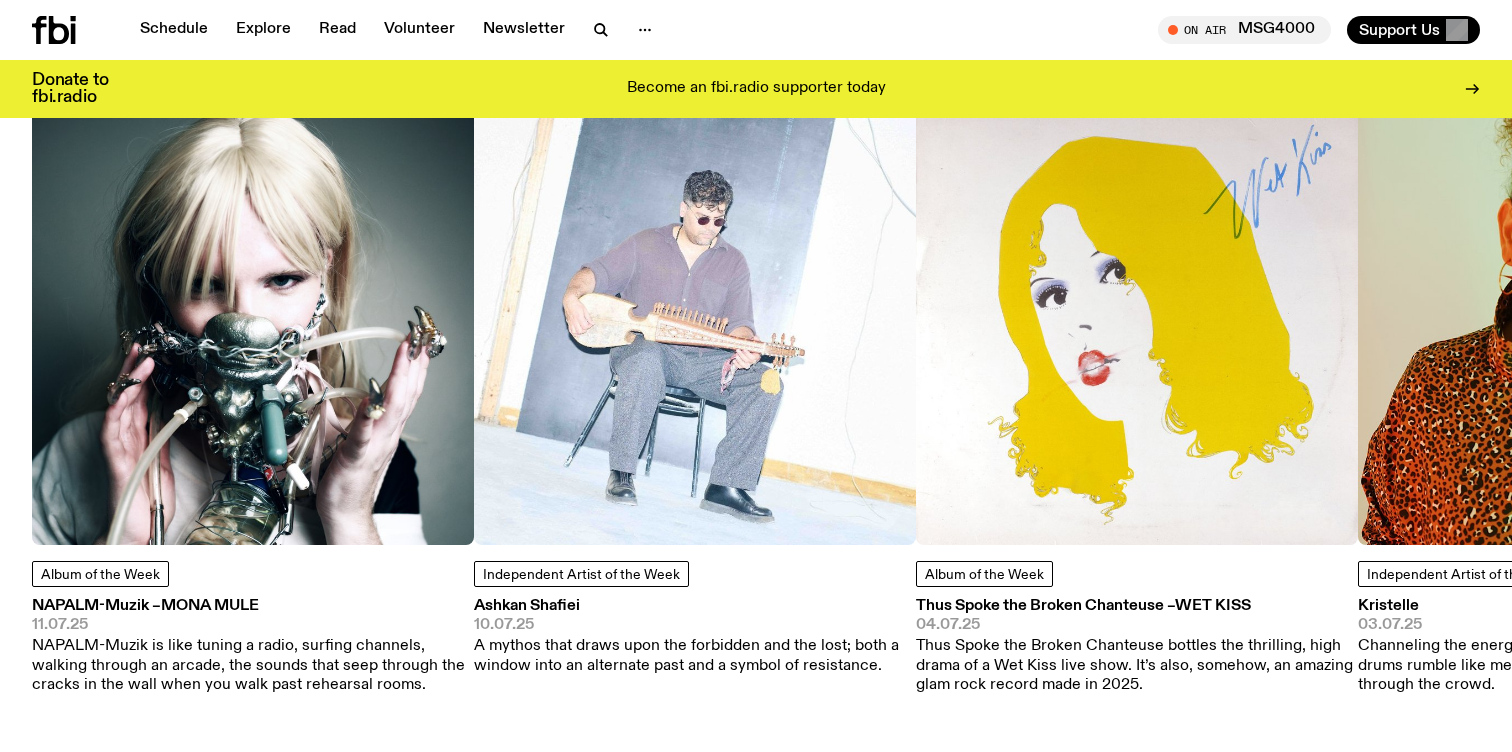 scroll, scrollTop: 2677, scrollLeft: 0, axis: vertical 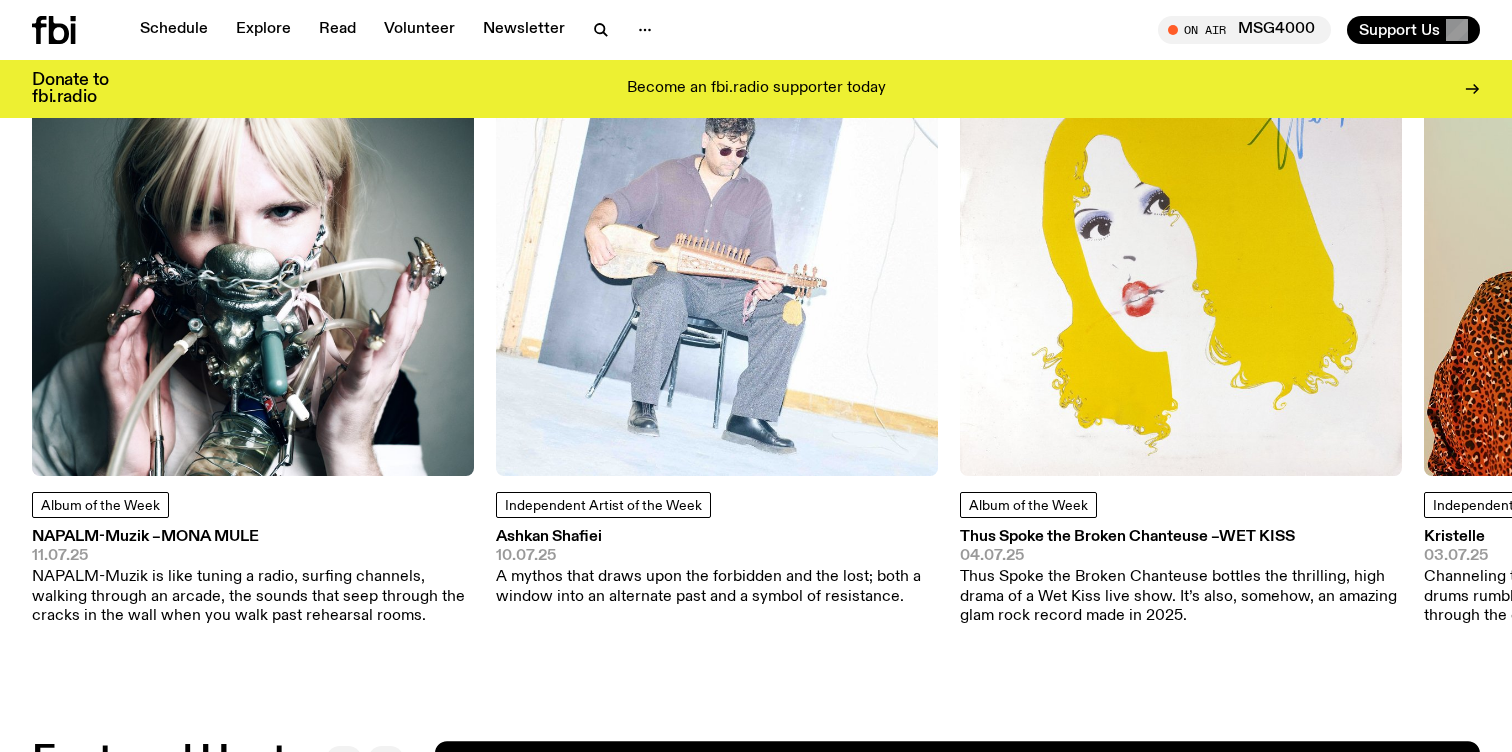 click on "Mona Mule" at bounding box center [210, 537] 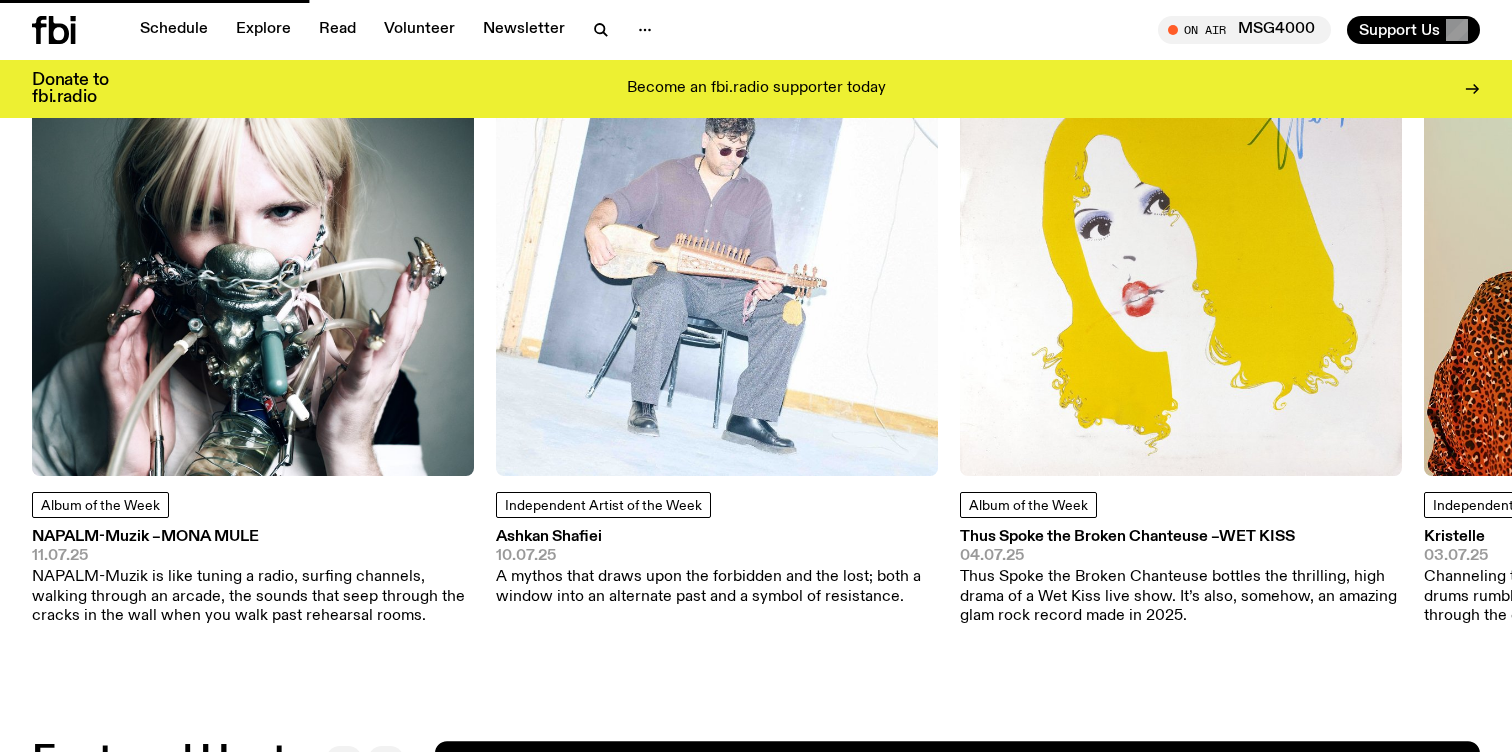 scroll, scrollTop: 0, scrollLeft: 0, axis: both 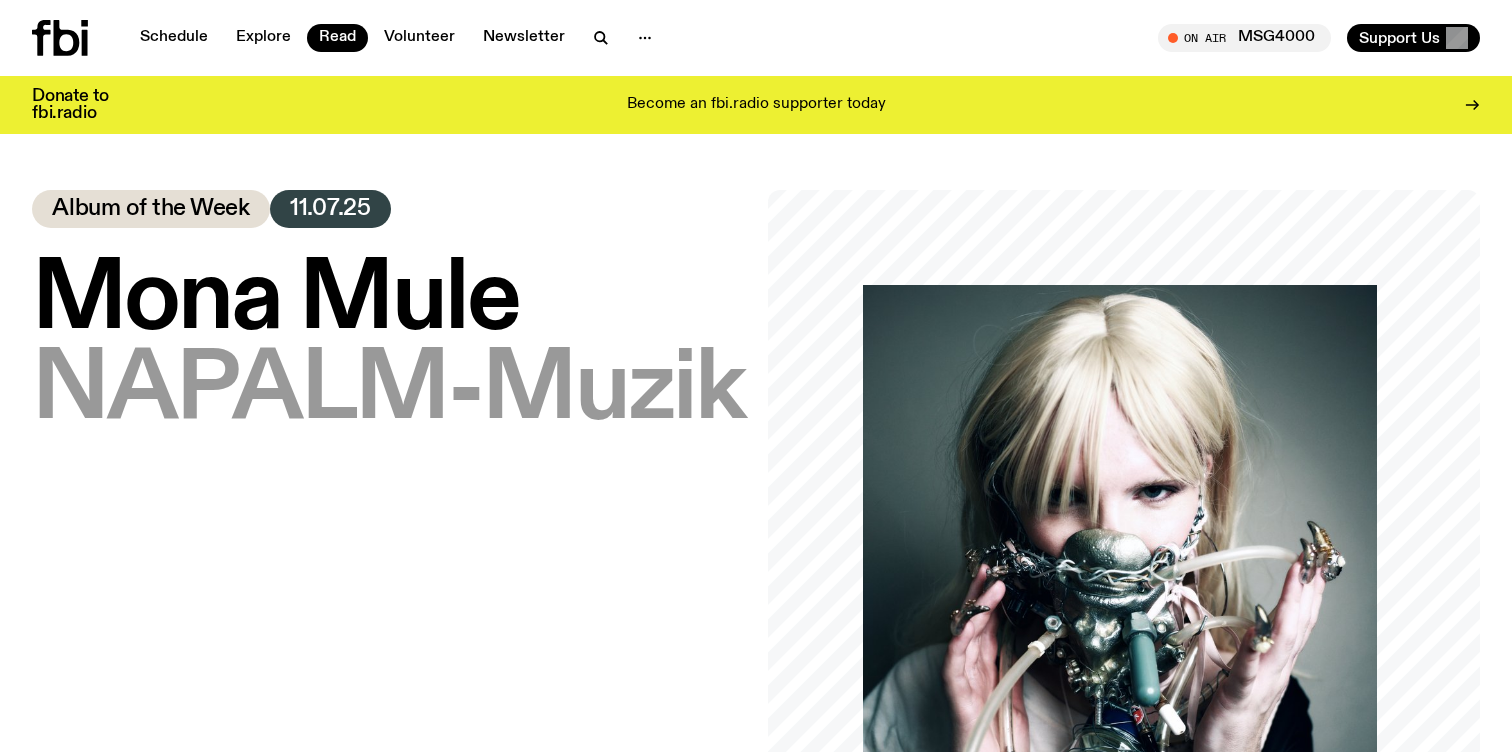click on "NAPALM-Muzik" at bounding box center (388, 391) 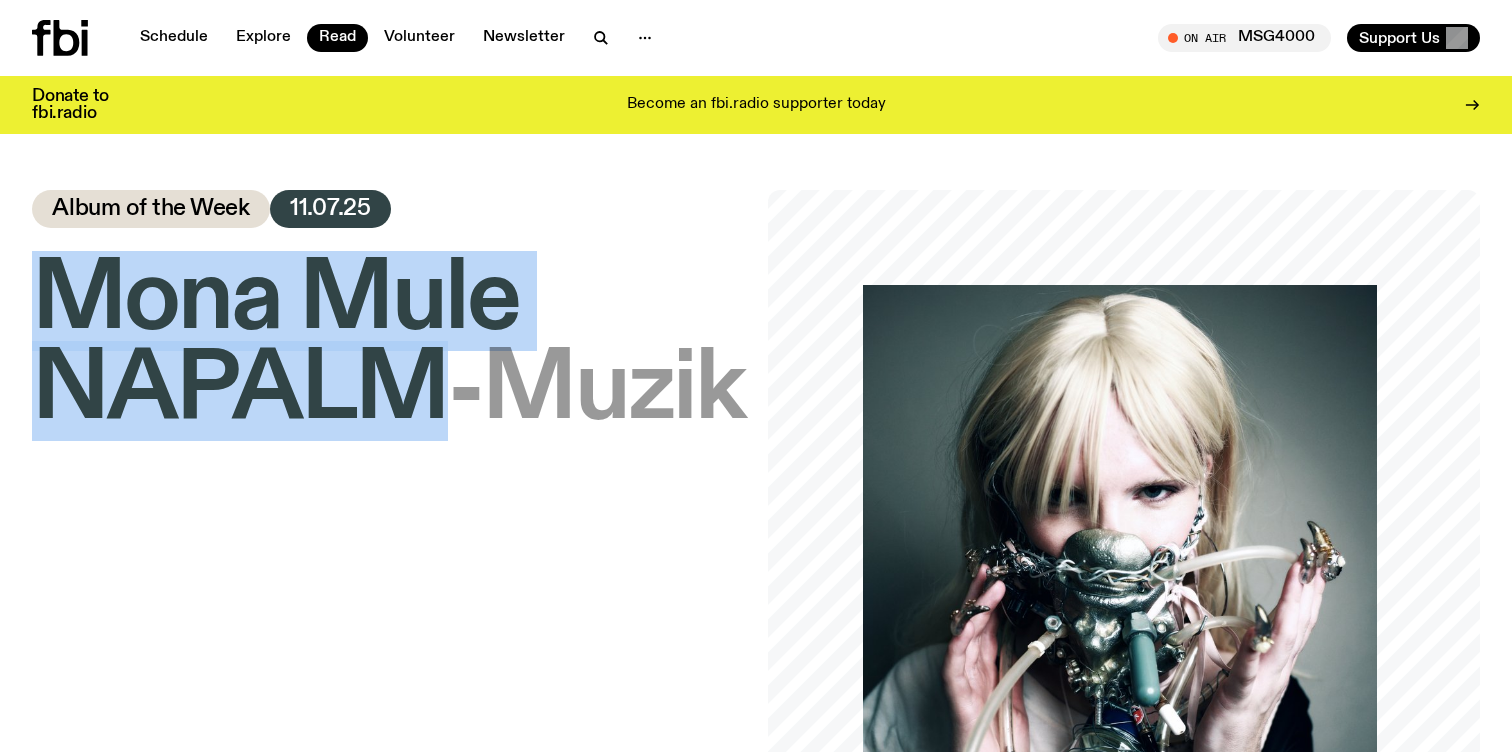 drag, startPoint x: 213, startPoint y: 351, endPoint x: 212, endPoint y: 310, distance: 41.01219 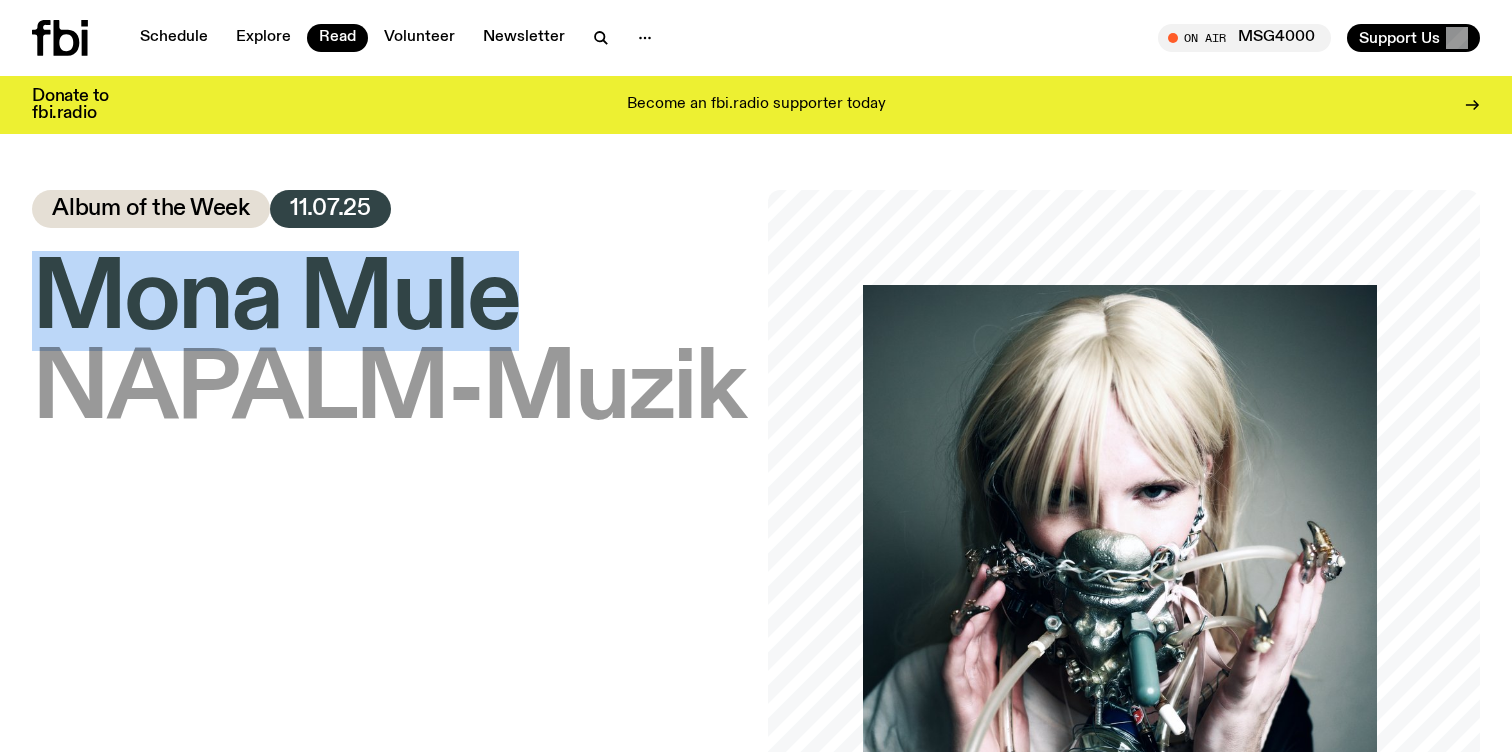 drag, startPoint x: 212, startPoint y: 310, endPoint x: 354, endPoint y: 309, distance: 142.00352 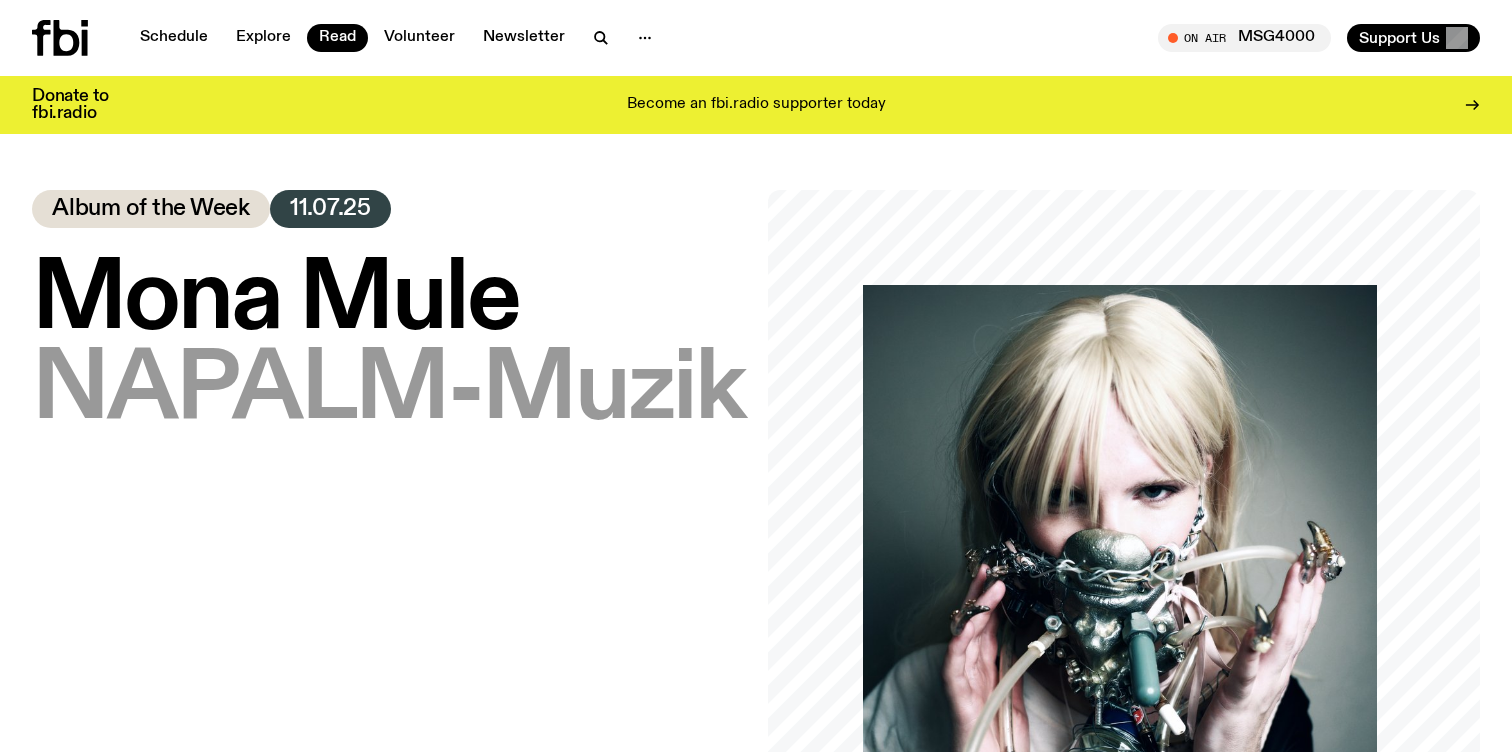 click on "Mona Mule" at bounding box center [275, 301] 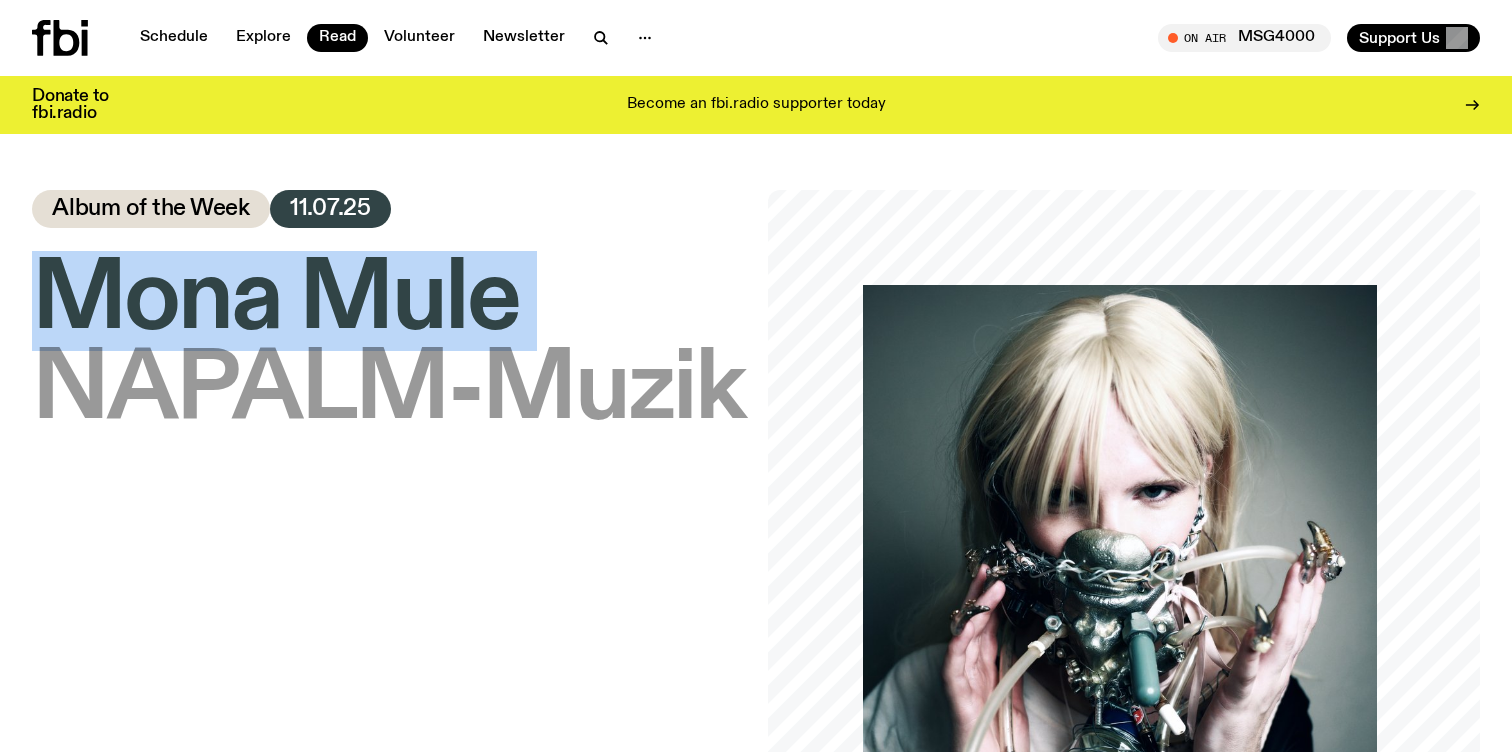 drag, startPoint x: 191, startPoint y: 289, endPoint x: 319, endPoint y: 276, distance: 128.65846 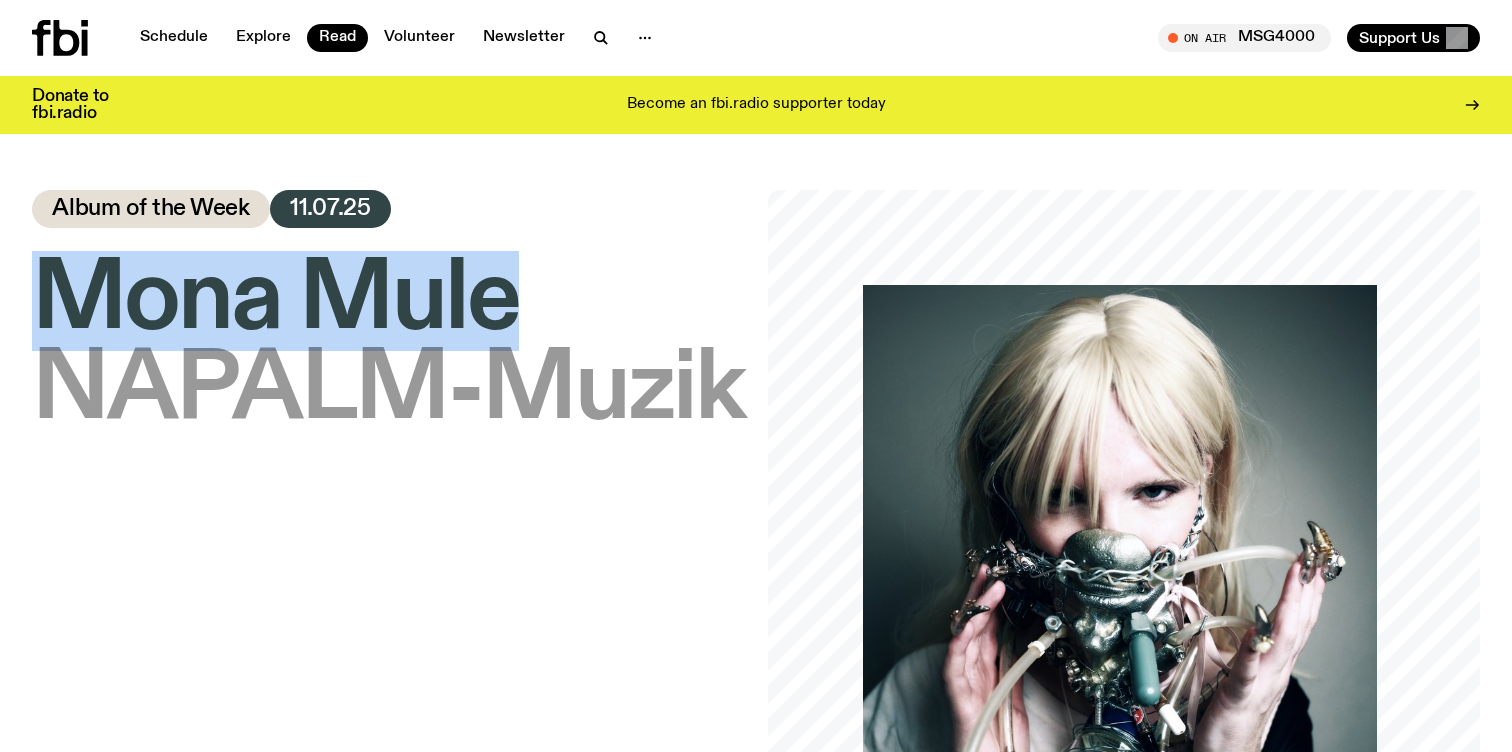 drag, startPoint x: 328, startPoint y: 273, endPoint x: 171, endPoint y: 271, distance: 157.01274 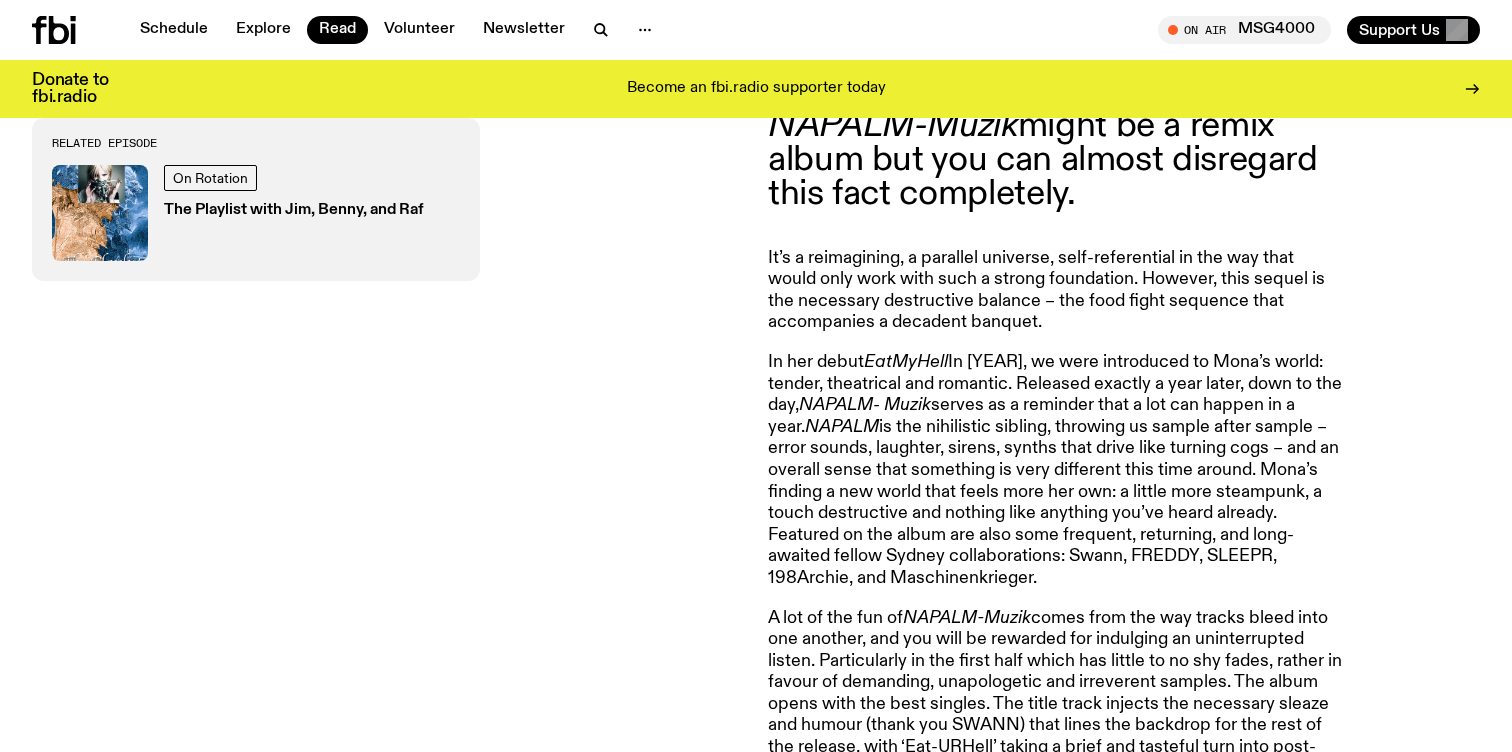 scroll, scrollTop: 806, scrollLeft: 0, axis: vertical 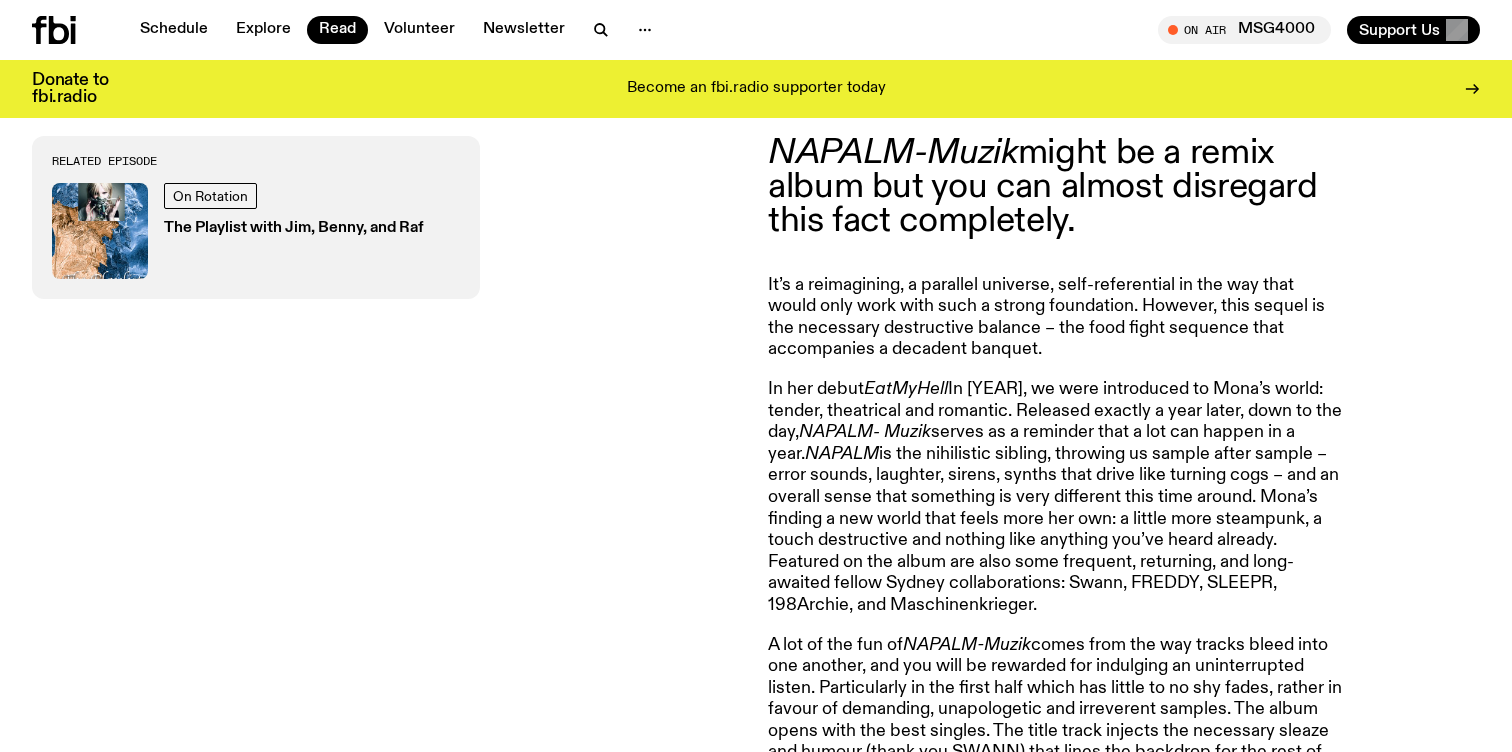 click on "NAPALM-Muzik  might be a remix album but you can almost disregard this fact completely.  It’s a reimagining, a parallel universe, self-referential in the way that would only work with such a strong foundation. However, this sequel is the necessary destructive balance – the food fight sequence that accompanies a decadent banquet. In her debut  EatMyHell  in 2024, we were introduced to Mona’s world: tender, theatrical and romantic. Released exactly a year later, down to the day,  NAPALM- Muzik  serves as a reminder that a lot can happen in a year.  NAPALM  A lot of the fun of  NAPALM-Muzik  One of the unique highlights of a remix album is pairing a current feature with past: ‘CRANK-Demon’ feels like the ideal of this, with echoes of CeliaHearts rippled throughout SLEEPR’s new feature. The first third of ‘PINKY’ comes up for air with 198archie, before diving back in. Mona’s play with cadence and intonation feels like the sincerity that made it through it all. For  EatMyHell NAPALM  NAPALM -" 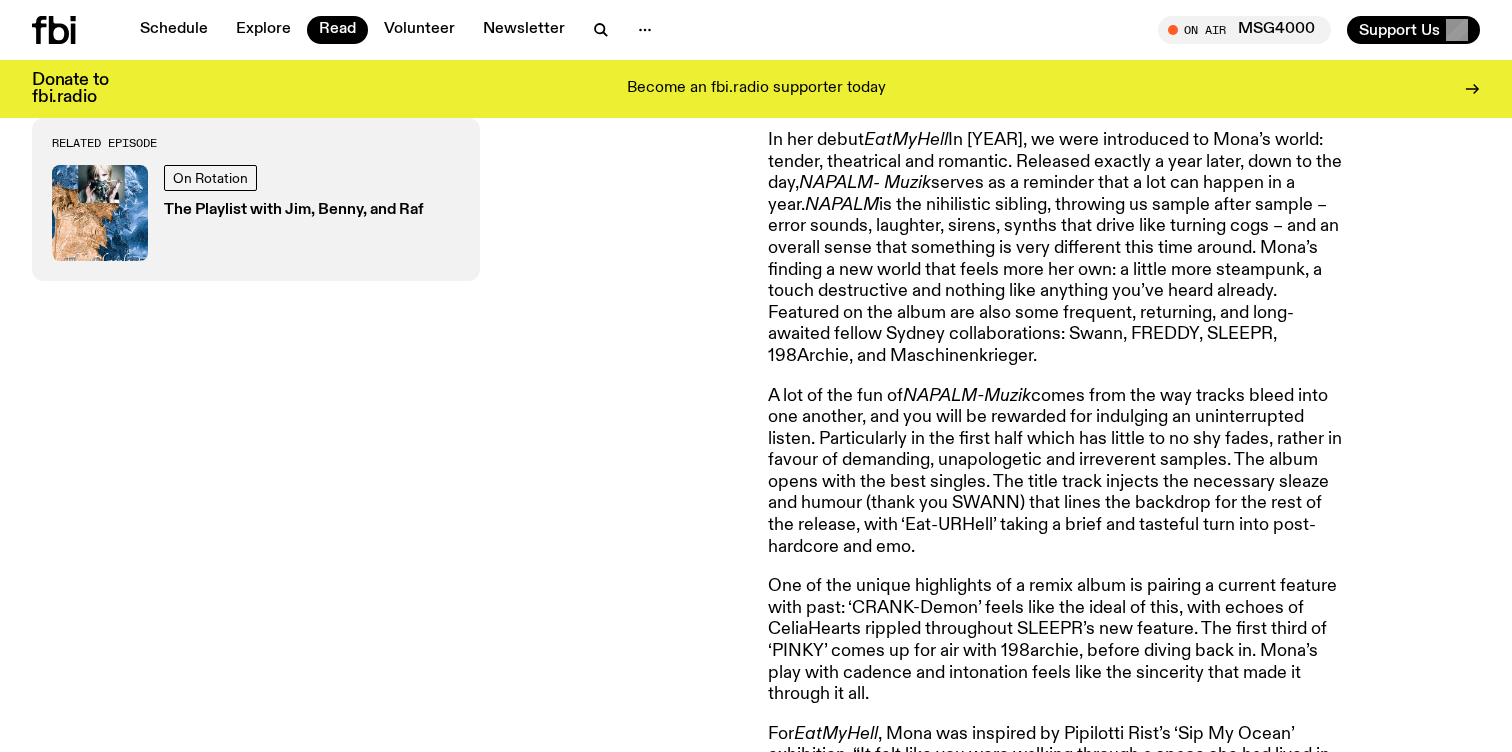 scroll, scrollTop: 1070, scrollLeft: 0, axis: vertical 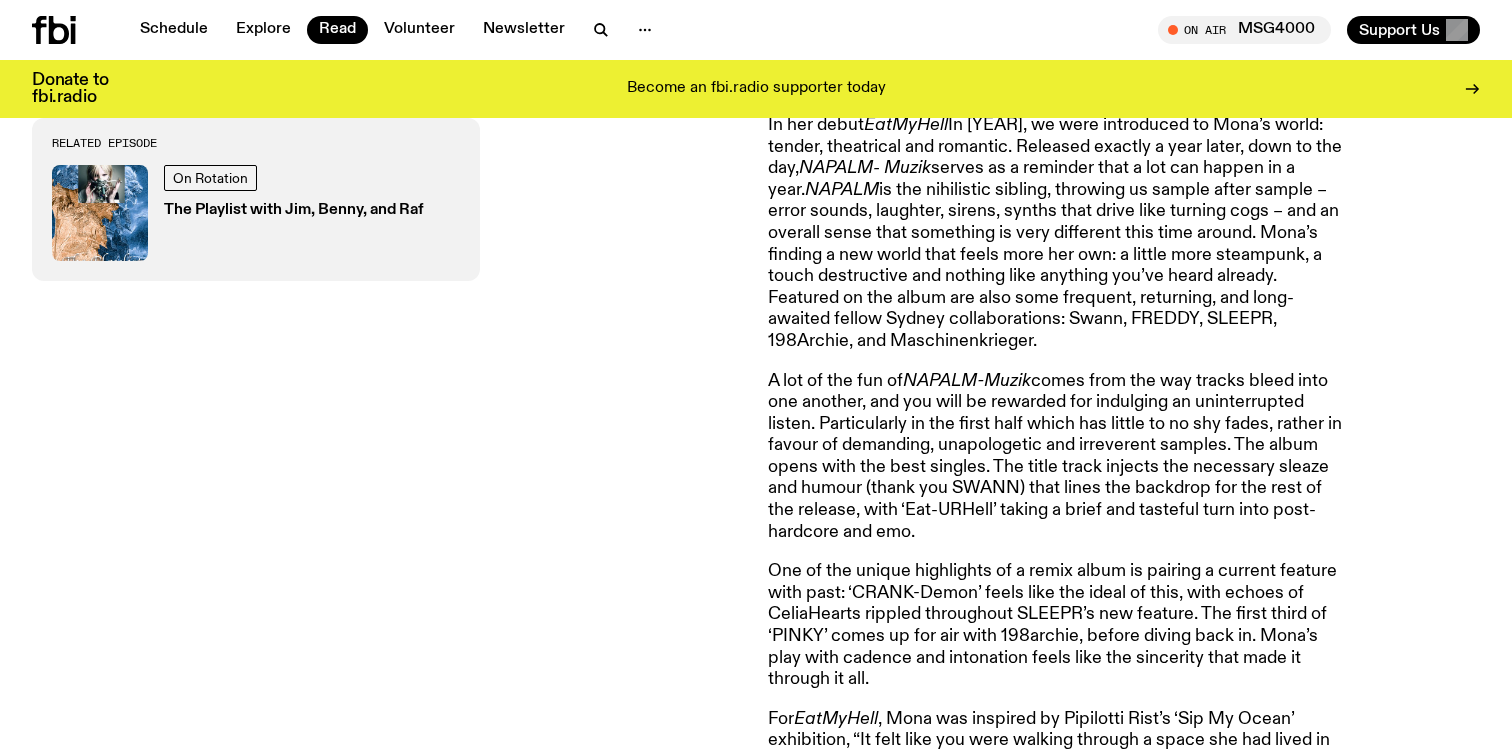 click on "In her debut  EatMyHell  in 2024, we were introduced to Mona’s world: tender, theatrical and romantic. Released exactly a year later, down to the day,  NAPALM- Muzik  serves as a reminder that a lot can happen in a year.  NAPALM  is the nihilistic sibling, throwing us sample after sample – error sounds, laughter, sirens, synths that drive like turning cogs – and an overall sense that something is very different this time around. Mona’s finding a new world that feels more her own: a little more steampunk, a touch destructive and nothing like anything you’ve heard already. Featured on the album are also some frequent, returning, and long-awaited fellow Sydney collaborations: Swann, FREDDY, SLEEPR, 198Archie, and Maschinenkrieger." 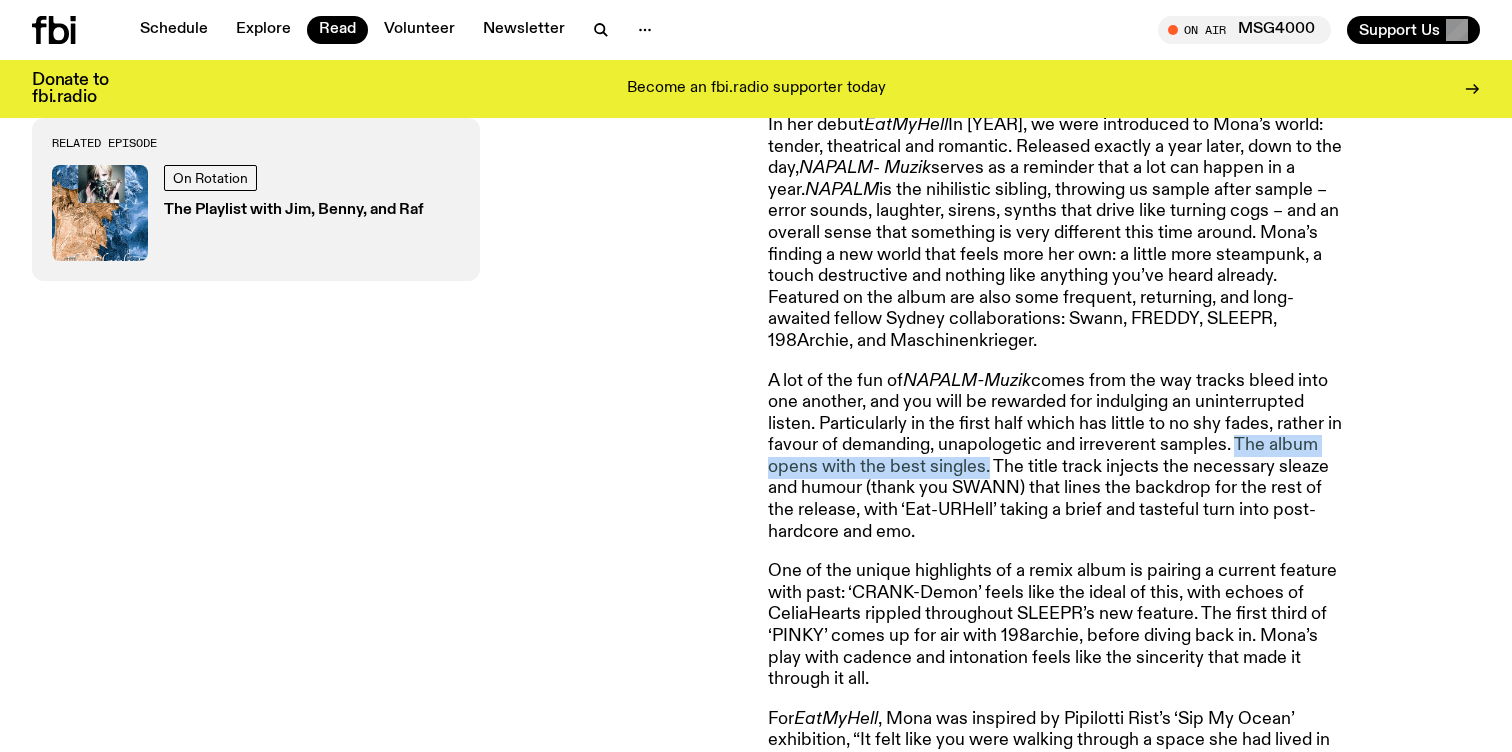 drag, startPoint x: 1256, startPoint y: 441, endPoint x: 986, endPoint y: 456, distance: 270.41635 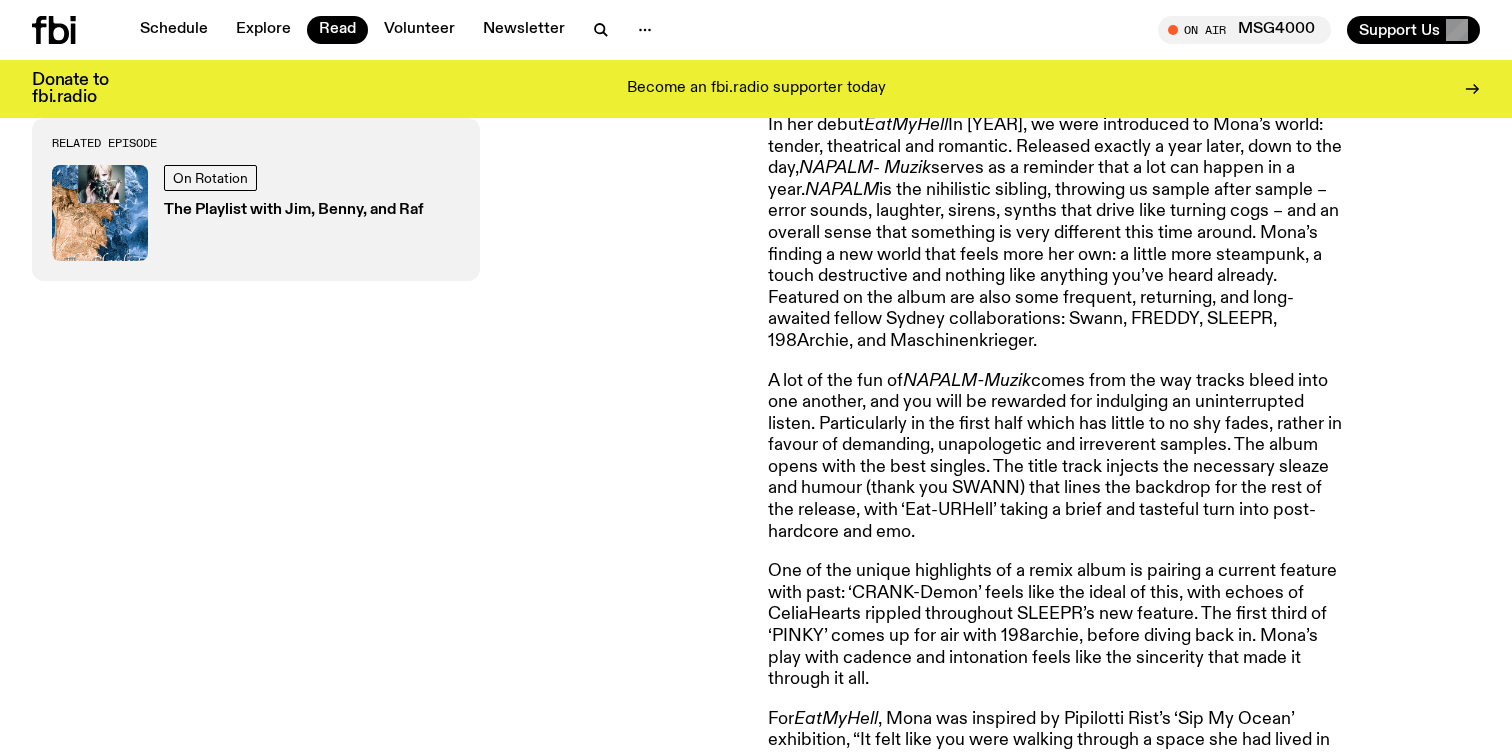 click on "A lot of the fun of  NAPALM-Muzik  comes from the way tracks bleed into one another, and you will be rewarded for indulging an uninterrupted listen. Particularly in the first half which has little to no shy fades, rather in favour of demanding, unapologetic and irreverent samples. The album opens with the best singles. The title track injects the necessary sleaze and humour (thank you SWANN) that lines the backdrop for the rest of the release, with ‘Eat-URHell’ taking a brief and tasteful turn into post-hardcore and emo." 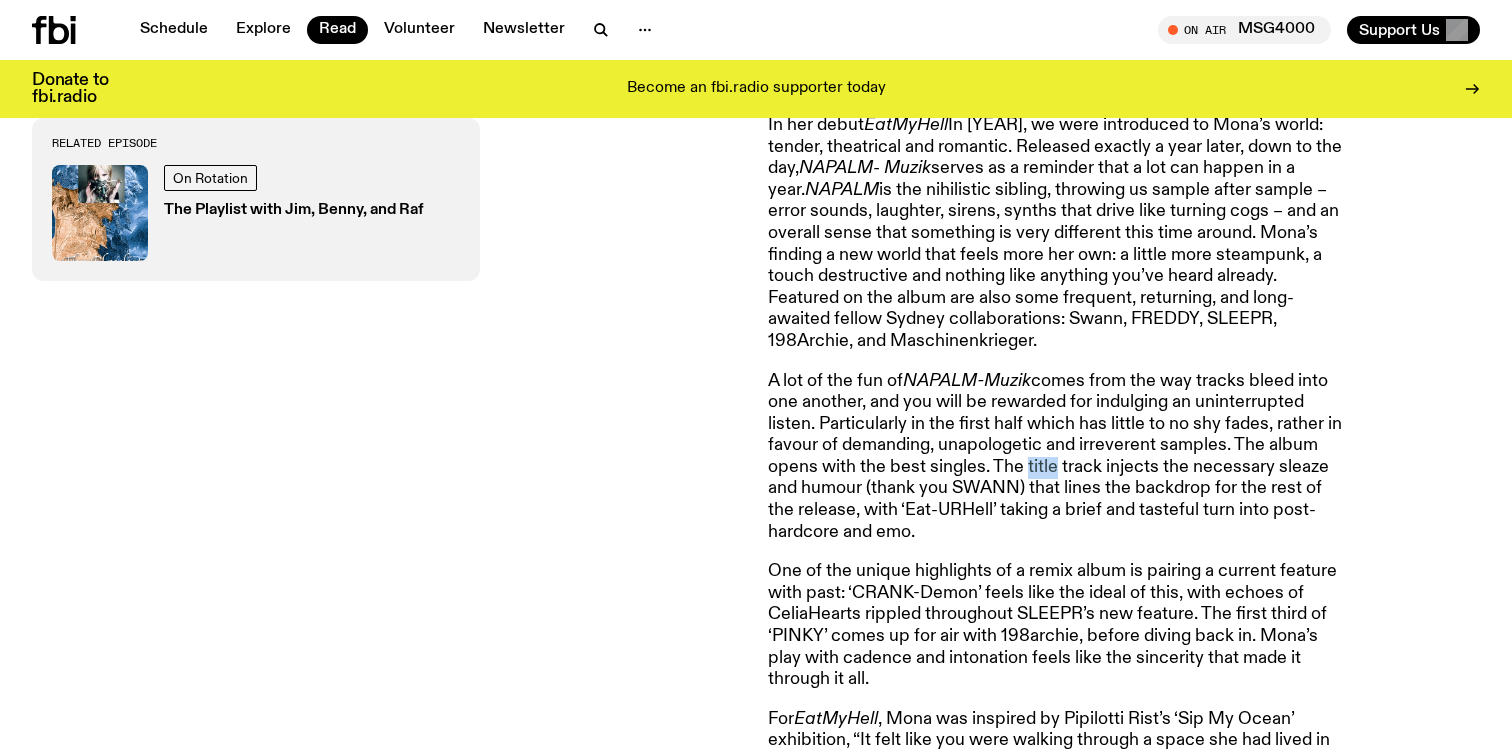 drag, startPoint x: 1029, startPoint y: 450, endPoint x: 1019, endPoint y: 452, distance: 10.198039 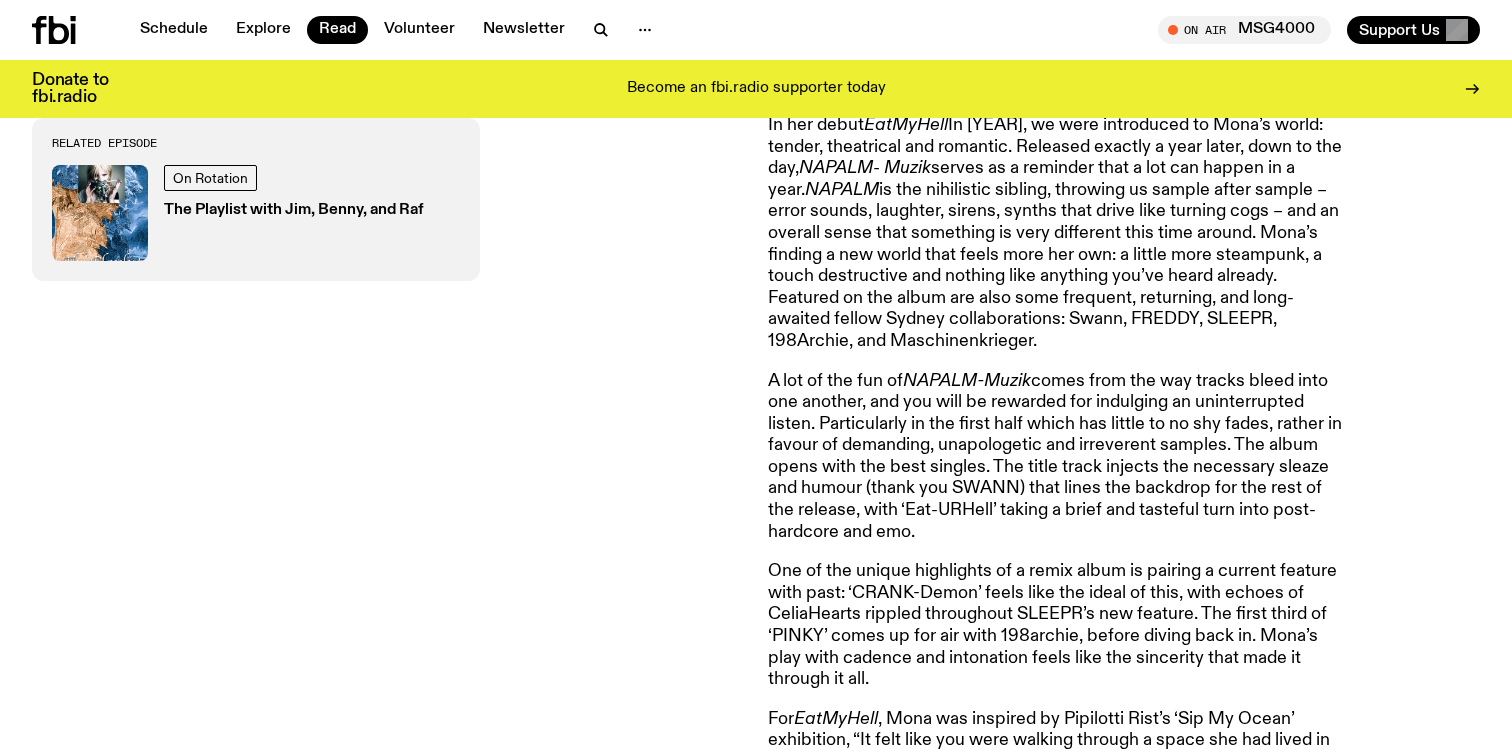 click on "A lot of the fun of  NAPALM-Muzik  comes from the way tracks bleed into one another, and you will be rewarded for indulging an uninterrupted listen. Particularly in the first half which has little to no shy fades, rather in favour of demanding, unapologetic and irreverent samples. The album opens with the best singles. The title track injects the necessary sleaze and humour (thank you SWANN) that lines the backdrop for the rest of the release, with ‘Eat-URHell’ taking a brief and tasteful turn into post-hardcore and emo." 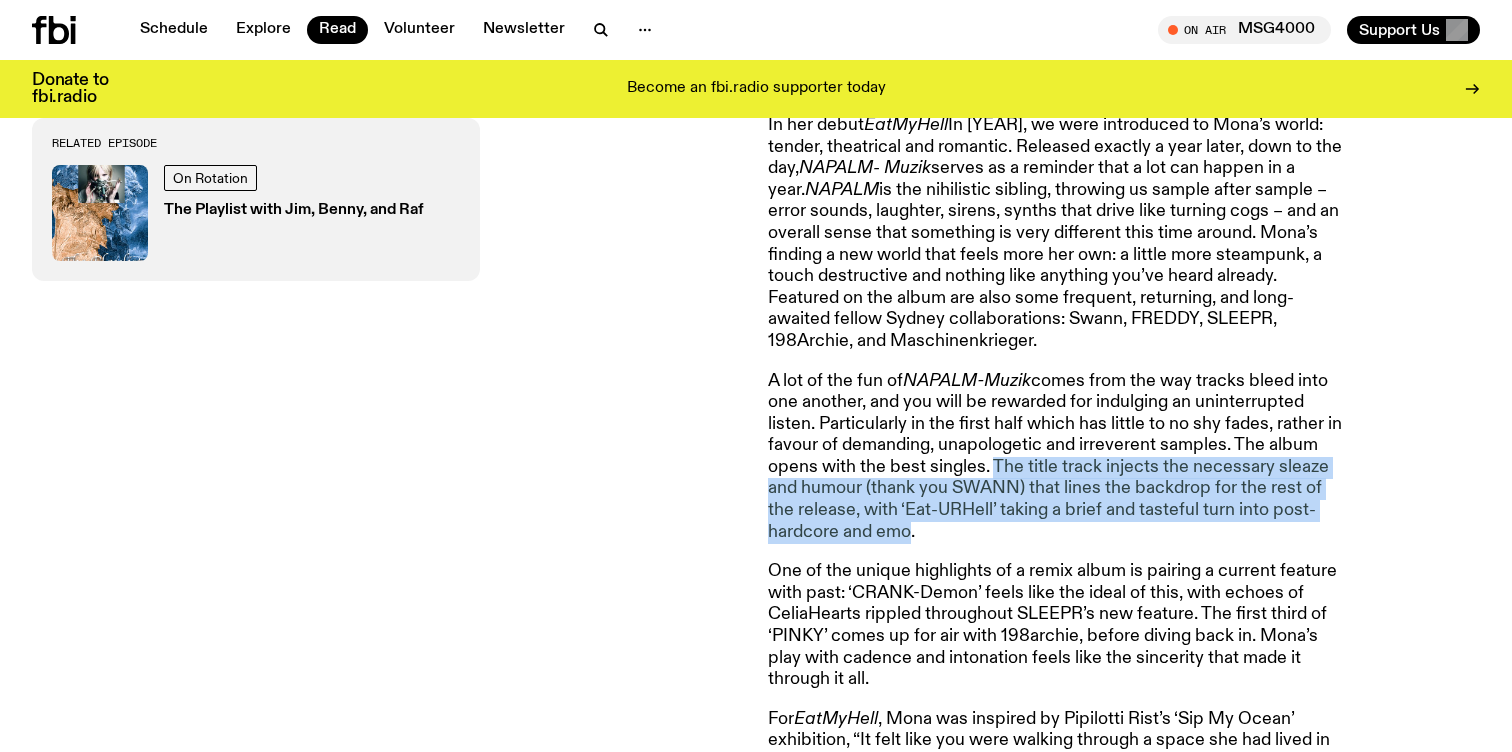 drag, startPoint x: 996, startPoint y: 454, endPoint x: 906, endPoint y: 511, distance: 106.531685 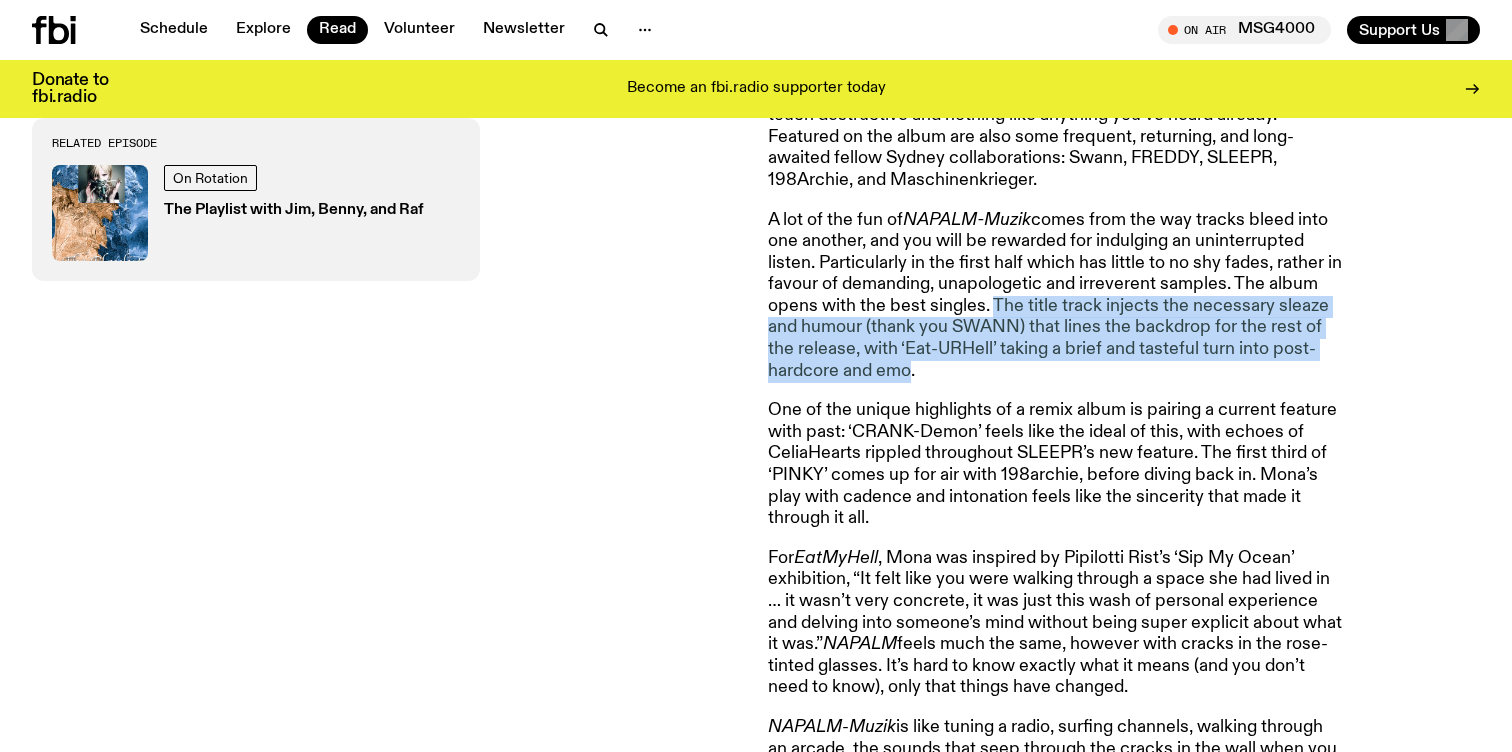 scroll, scrollTop: 1251, scrollLeft: 0, axis: vertical 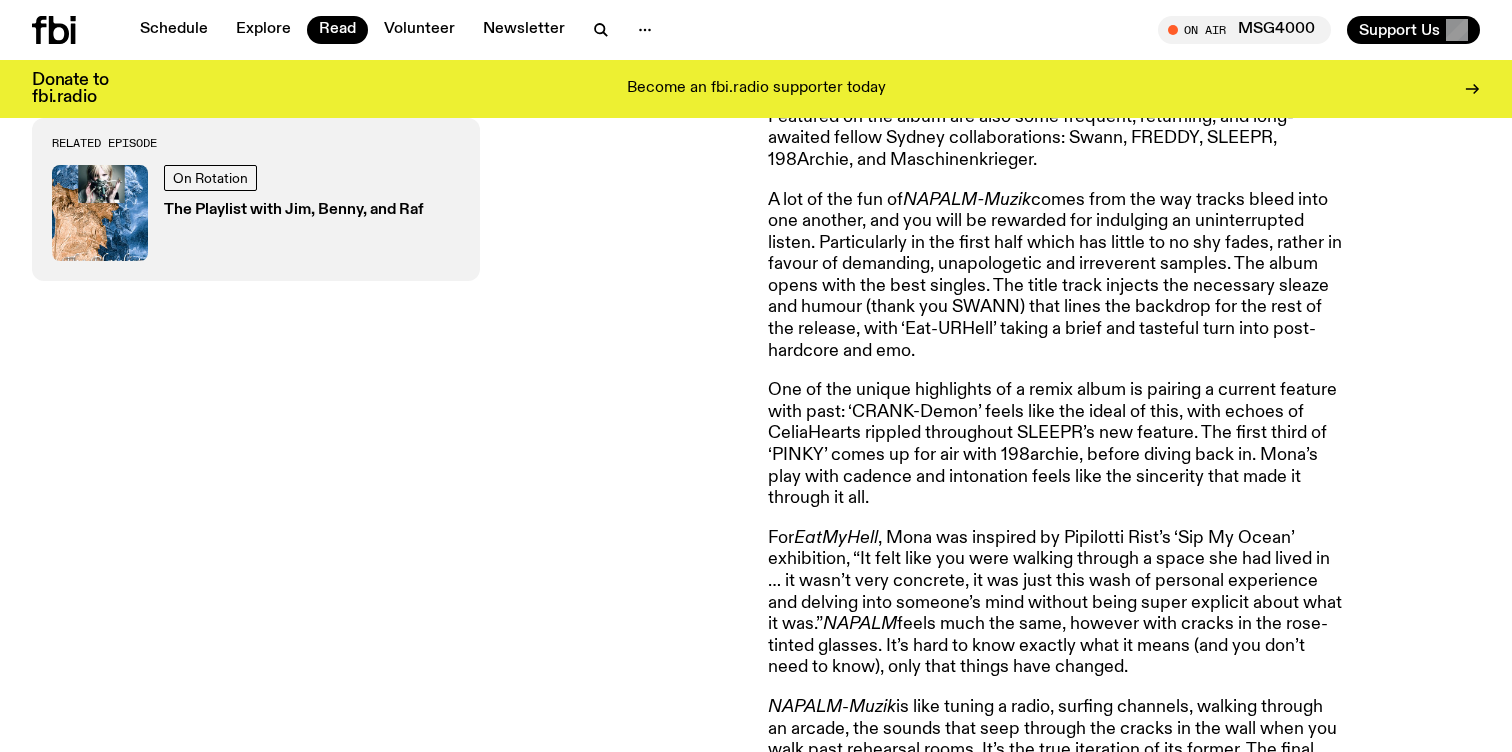 click on "One of the unique highlights of a remix album is pairing a current feature with past: ‘CRANK-Demon’ feels like the ideal of this, with echoes of CeliaHearts rippled throughout SLEEPR’s new feature. The first third of ‘PINKY’ comes up for air with 198archie, before diving back in. Mona’s play with cadence and intonation feels like the sincerity that made it through it all." 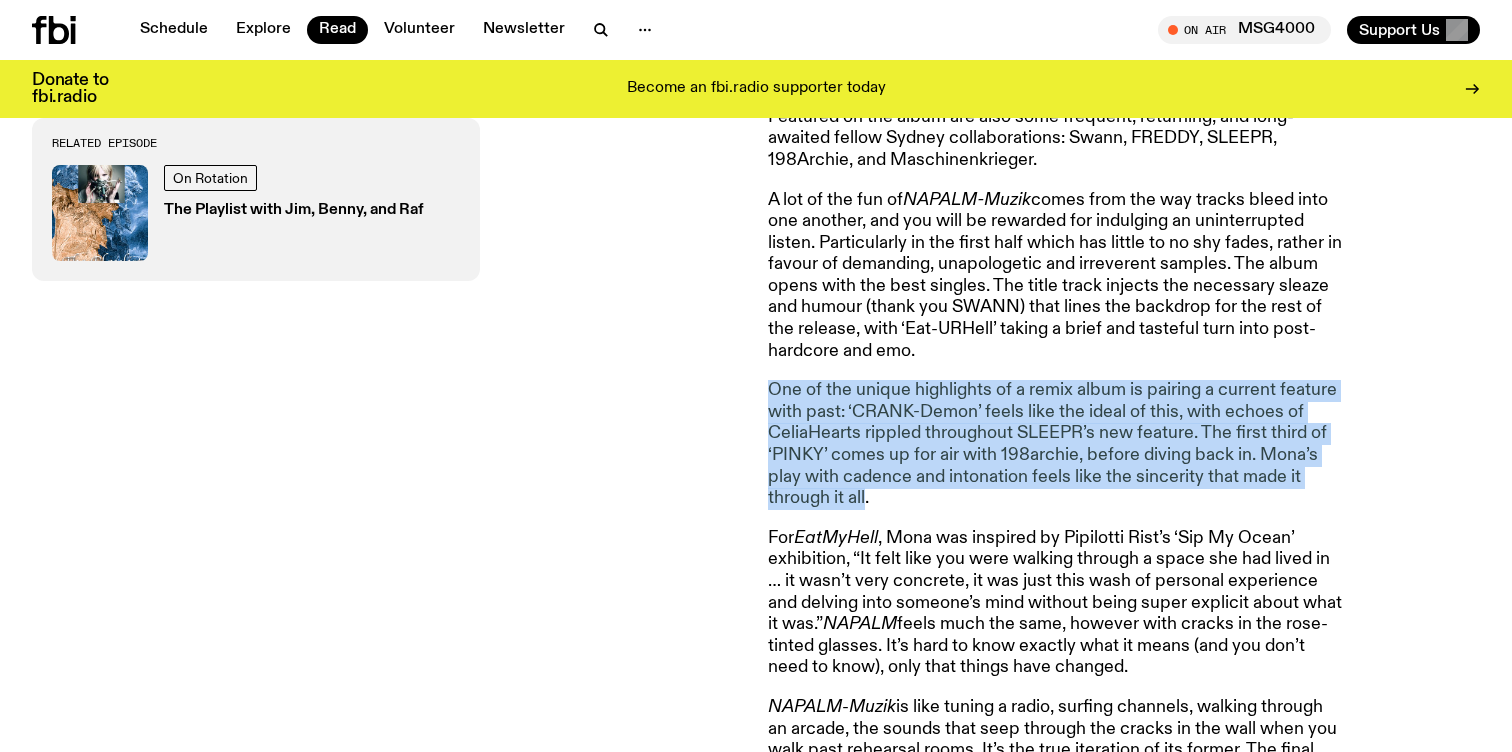 drag, startPoint x: 850, startPoint y: 484, endPoint x: 791, endPoint y: 378, distance: 121.313644 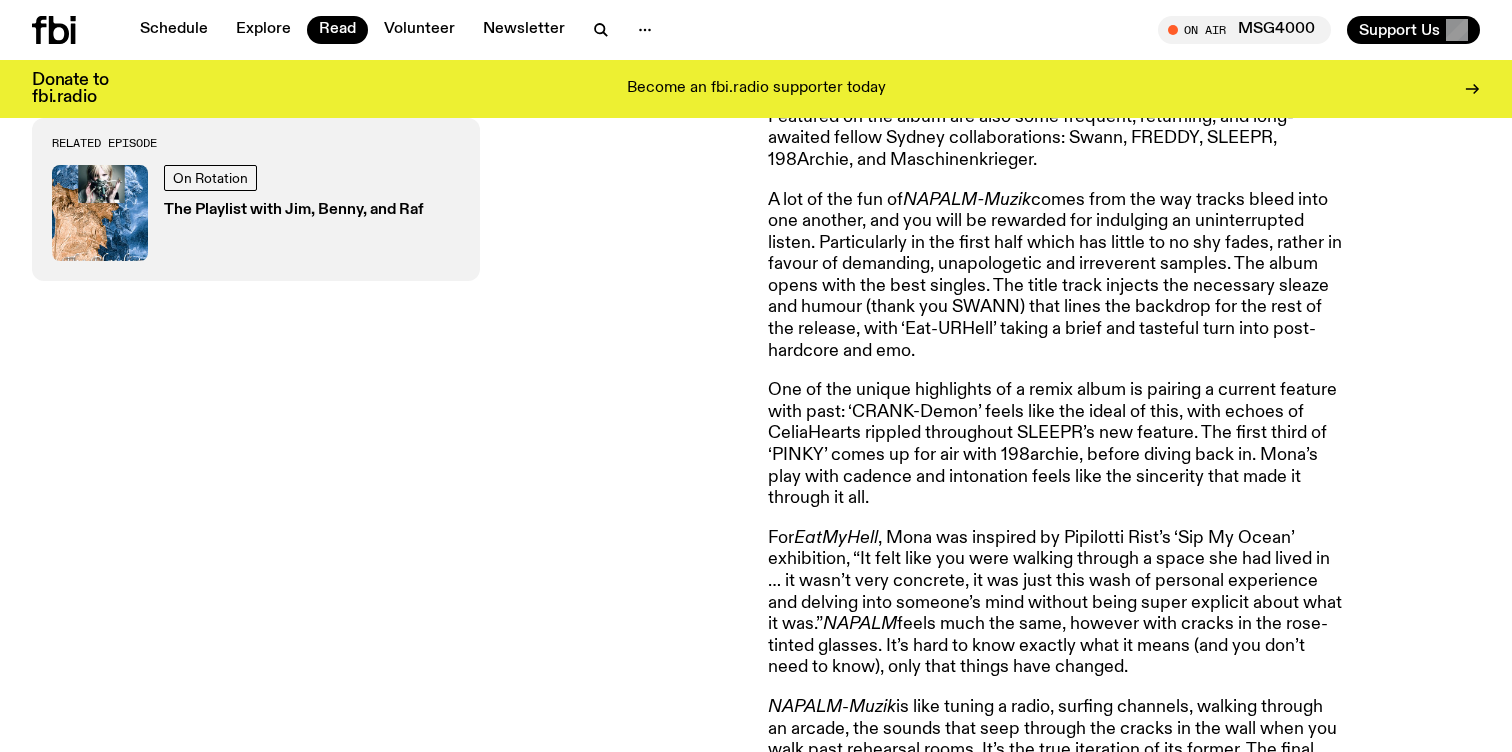 click on "One of the unique highlights of a remix album is pairing a current feature with past: ‘CRANK-Demon’ feels like the ideal of this, with echoes of CeliaHearts rippled throughout SLEEPR’s new feature. The first third of ‘PINKY’ comes up for air with 198archie, before diving back in. Mona’s play with cadence and intonation feels like the sincerity that made it through it all." 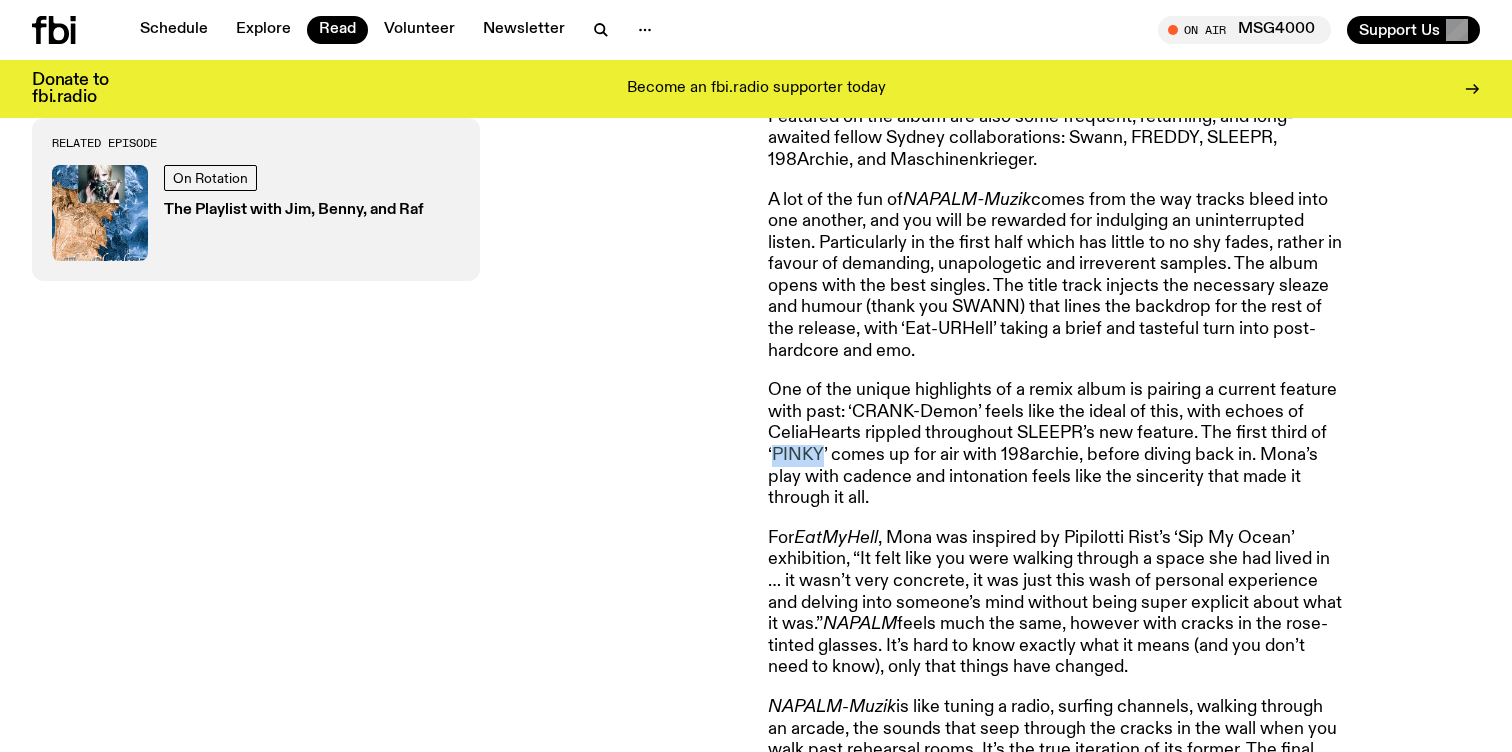 drag, startPoint x: 794, startPoint y: 440, endPoint x: 794, endPoint y: 429, distance: 11 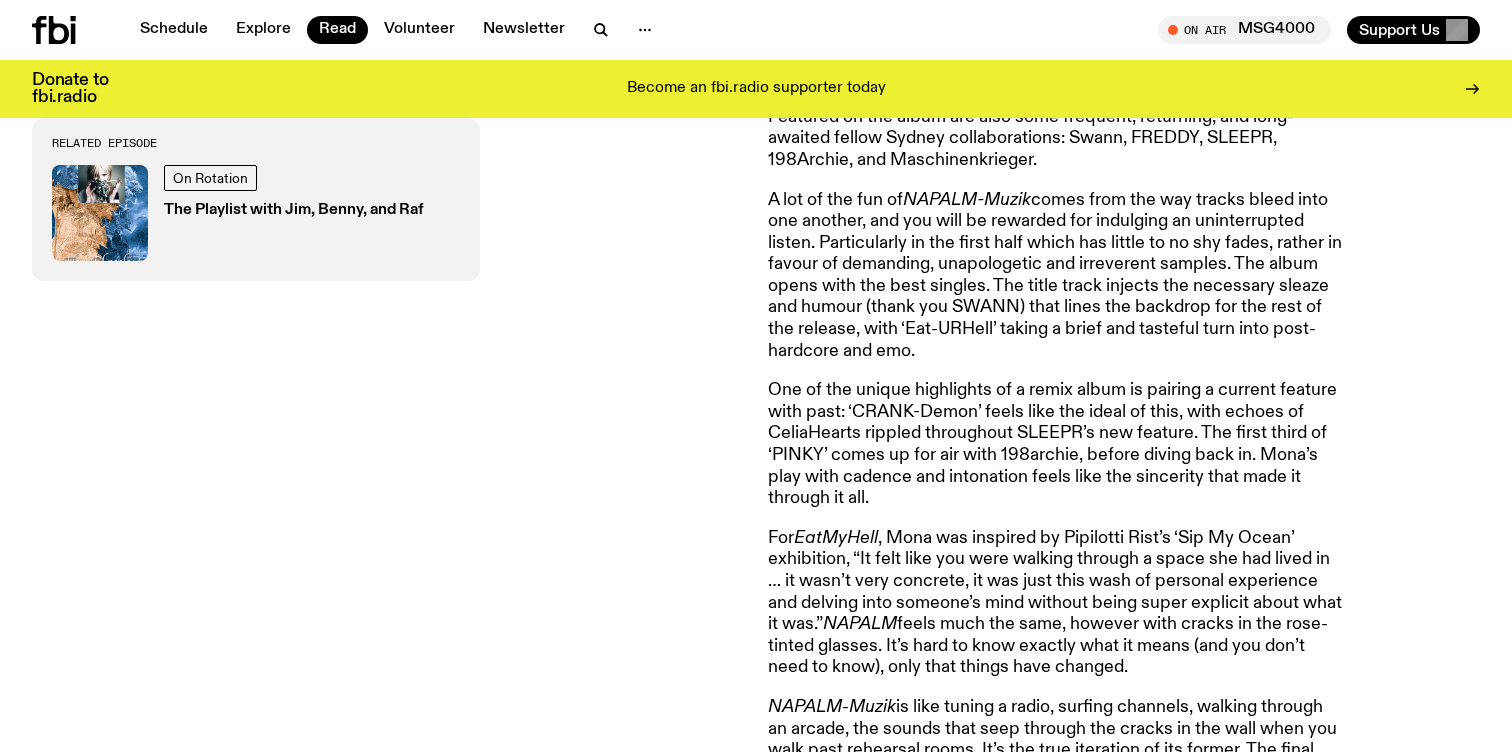 click on "One of the unique highlights of a remix album is pairing a current feature with past: ‘CRANK-Demon’ feels like the ideal of this, with echoes of CeliaHearts rippled throughout SLEEPR’s new feature. The first third of ‘PINKY’ comes up for air with 198archie, before diving back in. Mona’s play with cadence and intonation feels like the sincerity that made it through it all." 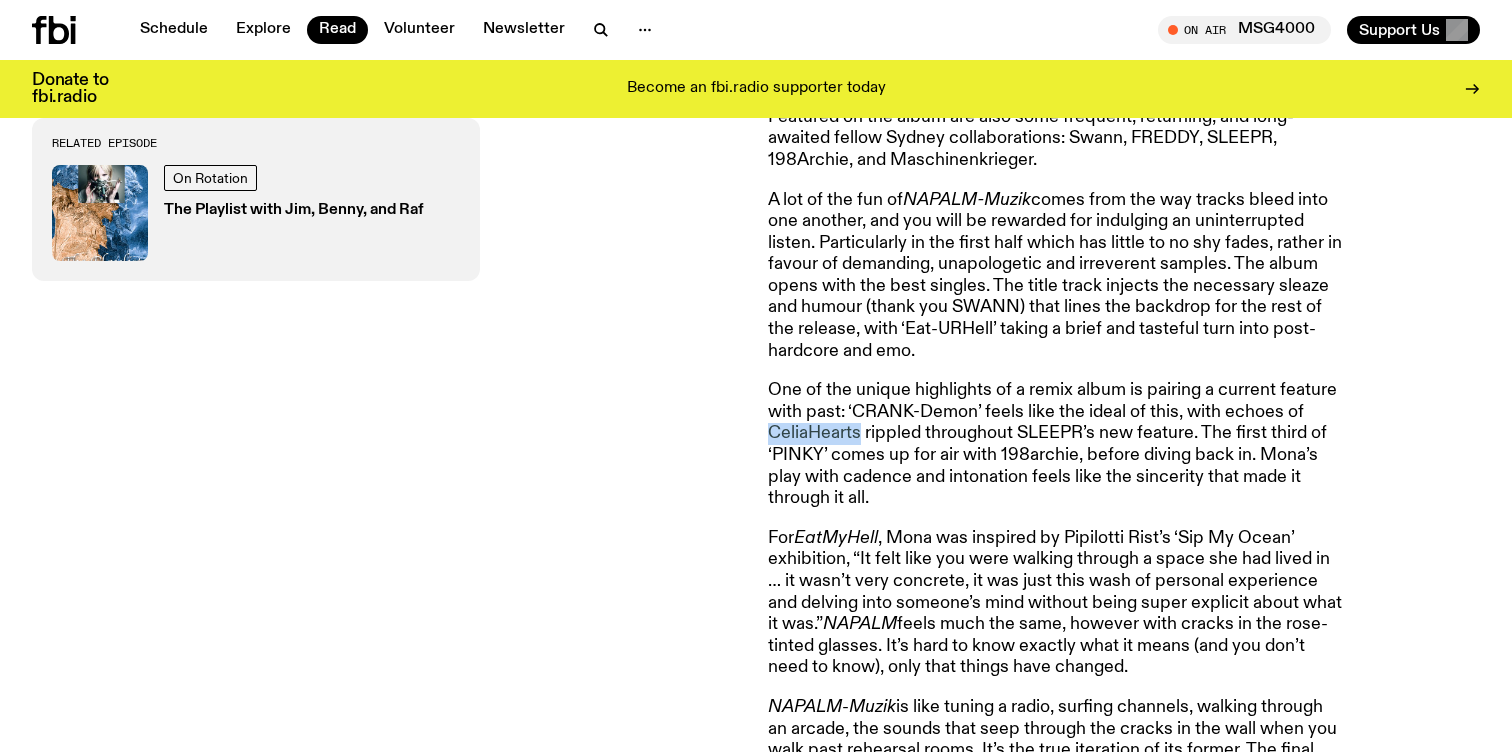 click on "One of the unique highlights of a remix album is pairing a current feature with past: ‘CRANK-Demon’ feels like the ideal of this, with echoes of CeliaHearts rippled throughout SLEEPR’s new feature. The first third of ‘PINKY’ comes up for air with 198archie, before diving back in. Mona’s play with cadence and intonation feels like the sincerity that made it through it all." 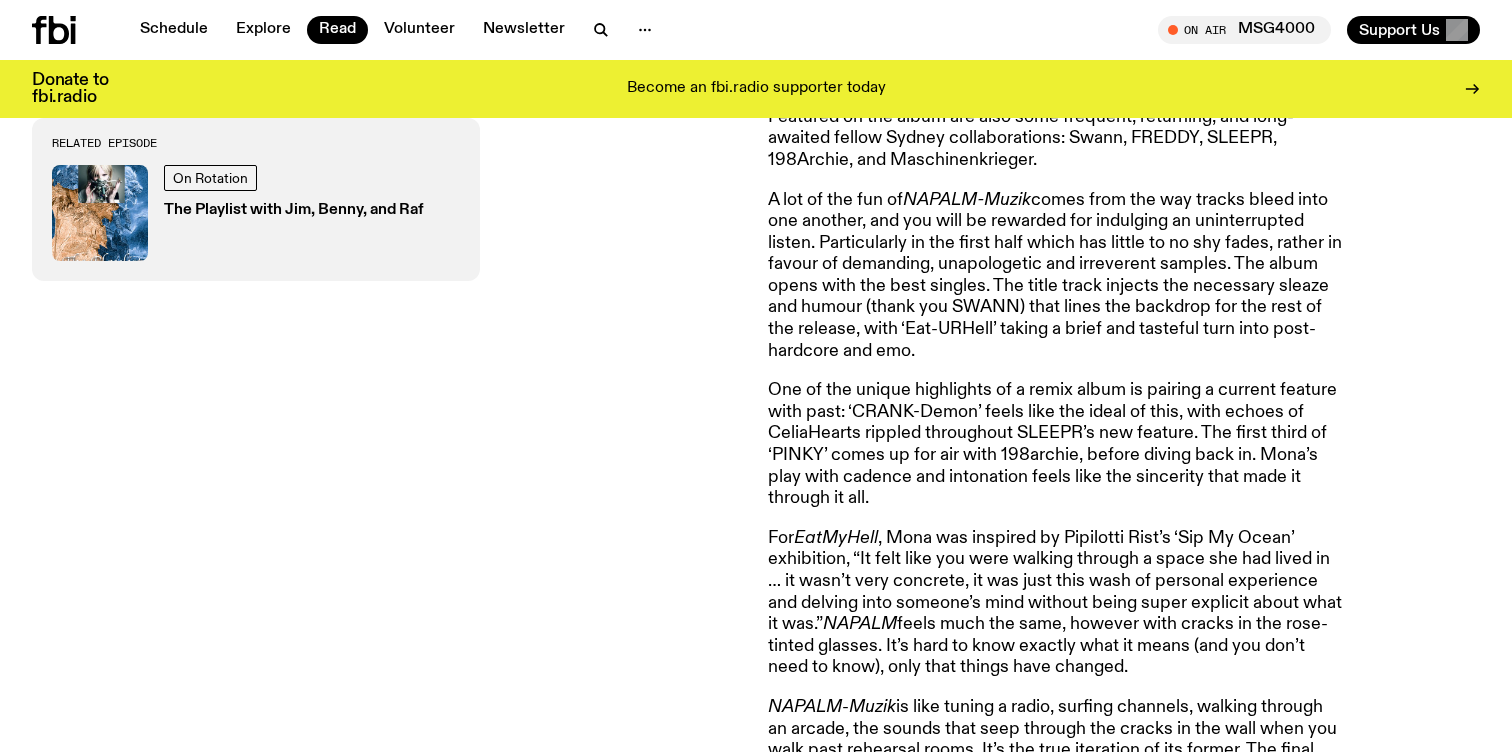 click on "One of the unique highlights of a remix album is pairing a current feature with past: ‘CRANK-Demon’ feels like the ideal of this, with echoes of CeliaHearts rippled throughout SLEEPR’s new feature. The first third of ‘PINKY’ comes up for air with 198archie, before diving back in. Mona’s play with cadence and intonation feels like the sincerity that made it through it all." 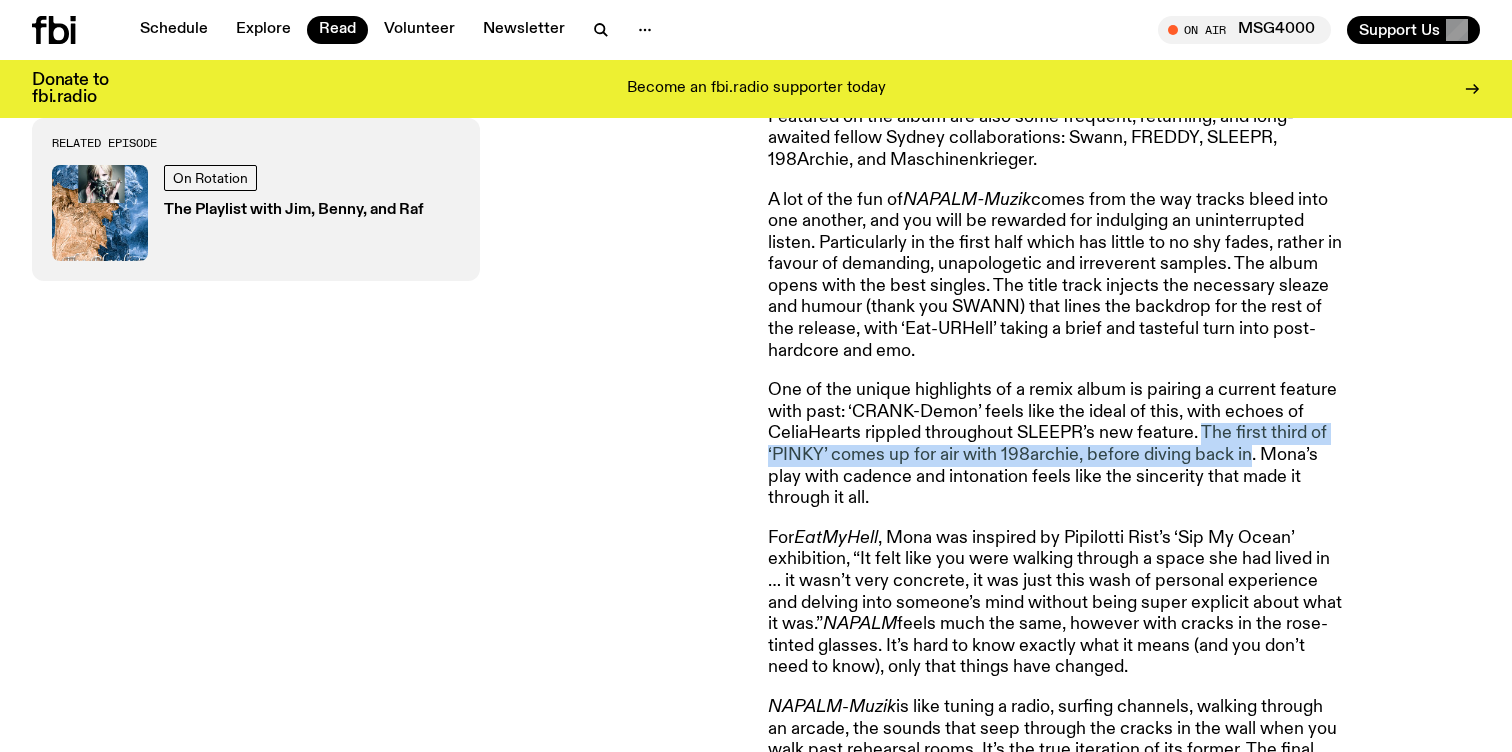 drag, startPoint x: 1216, startPoint y: 421, endPoint x: 1240, endPoint y: 439, distance: 30 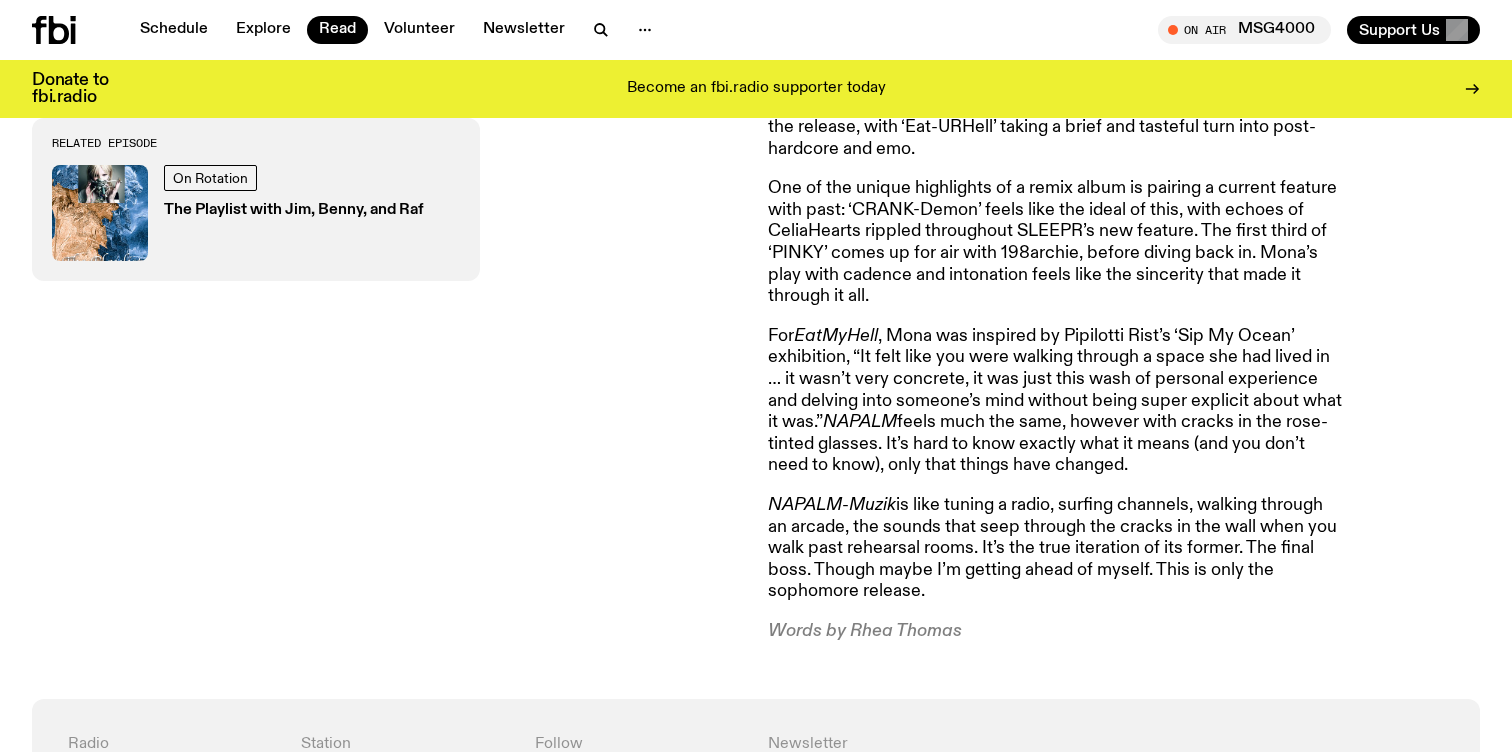 scroll, scrollTop: 1464, scrollLeft: 0, axis: vertical 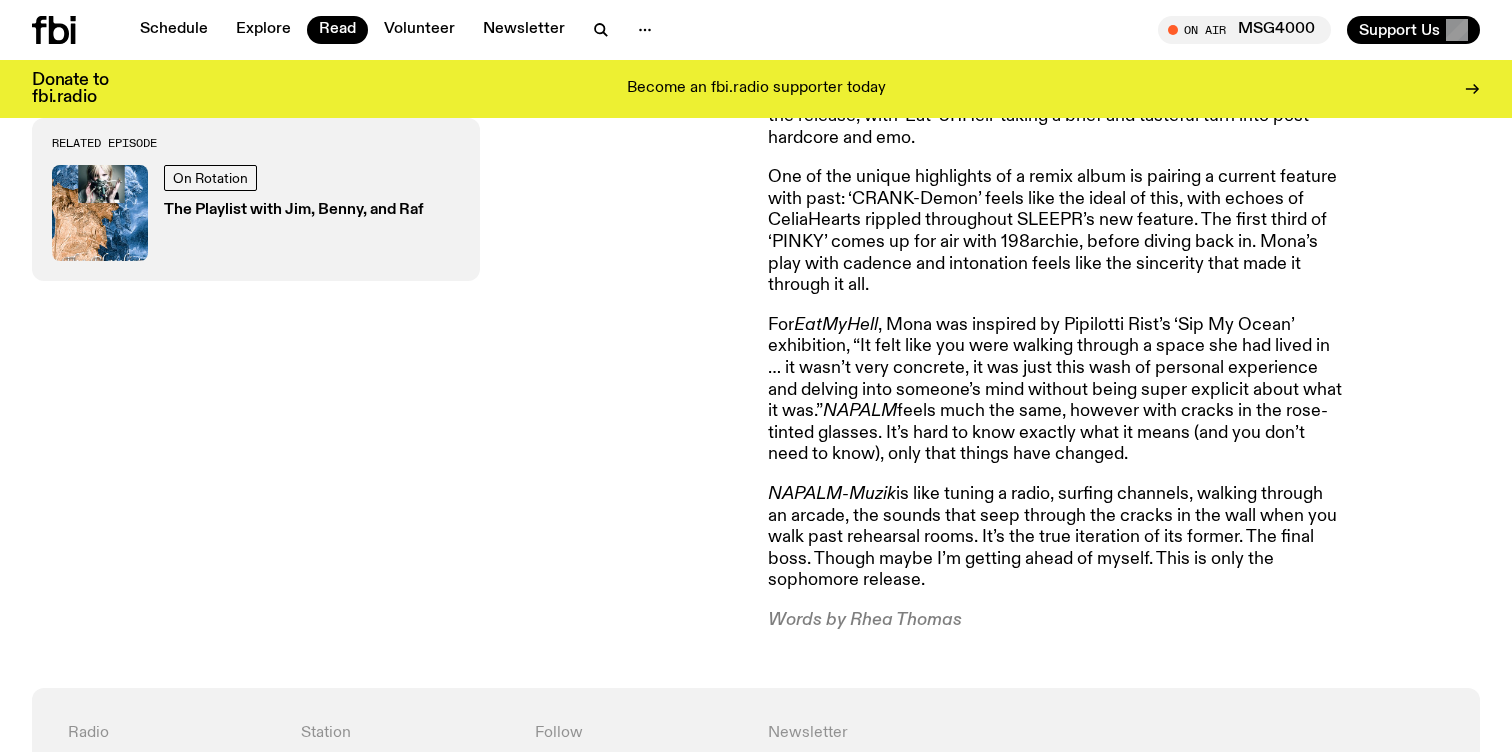 click on "For  EatMyHell , Mona was inspired by Pipilotti Rist’s ‘Sip My Ocean’ exhibition, “It felt like you were walking through a space she had lived in … it wasn’t very concrete, it was just this wash of personal experience and delving into someone’s mind without being super explicit about what it was.”  NAPALM  feels much the same, however with cracks in the rose-tinted glasses. It’s hard to know exactly what it means (and you don’t need to know), only that things have changed." 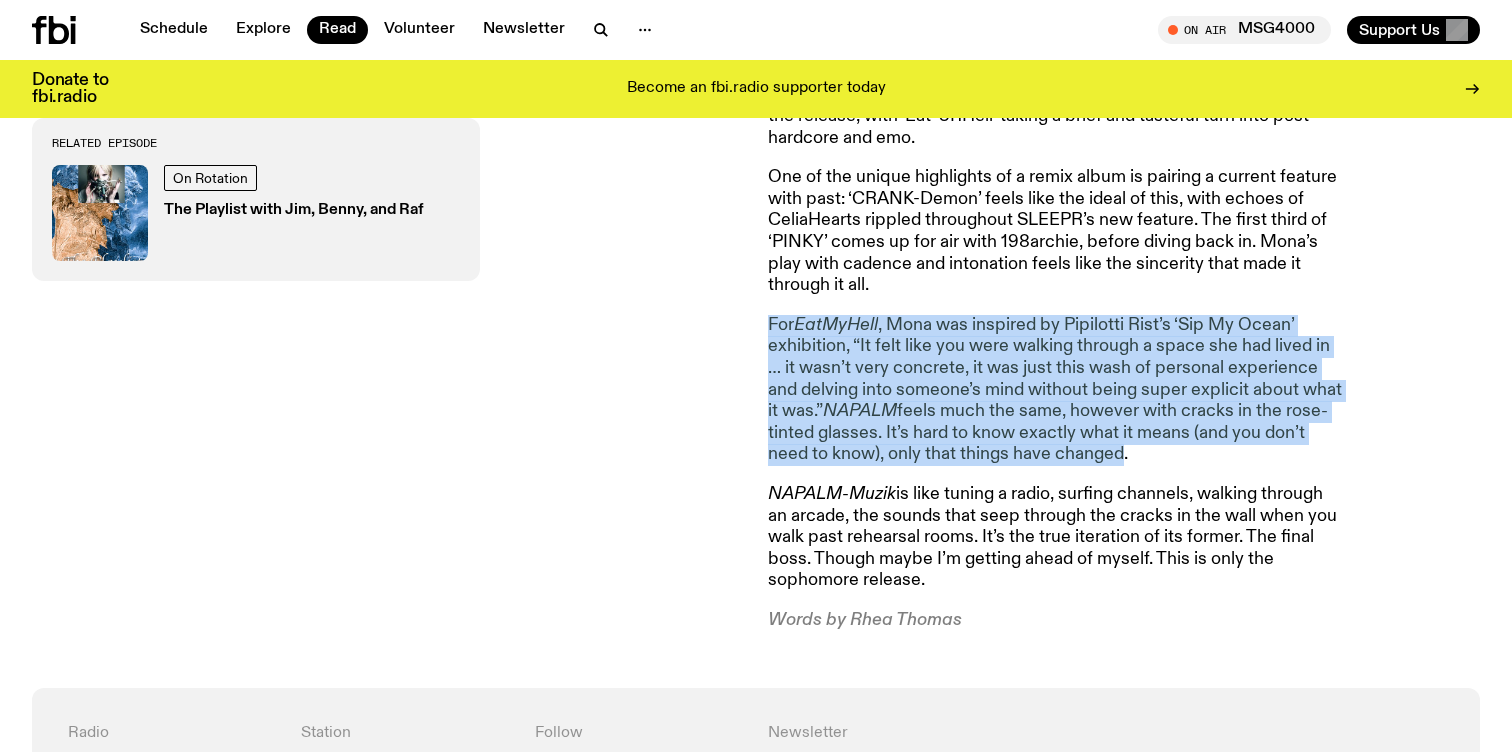 drag, startPoint x: 776, startPoint y: 305, endPoint x: 1120, endPoint y: 429, distance: 365.6665 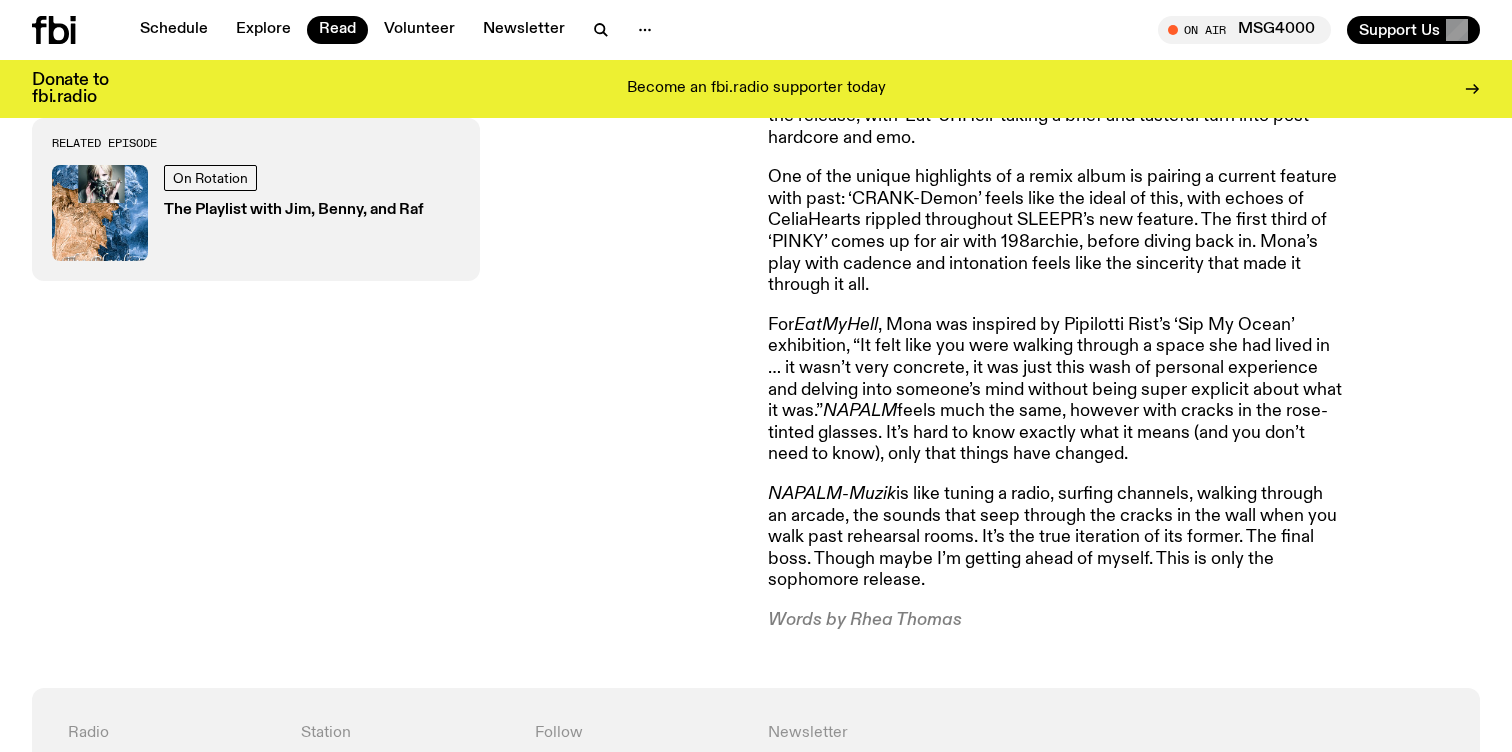 click on "NAPALM" 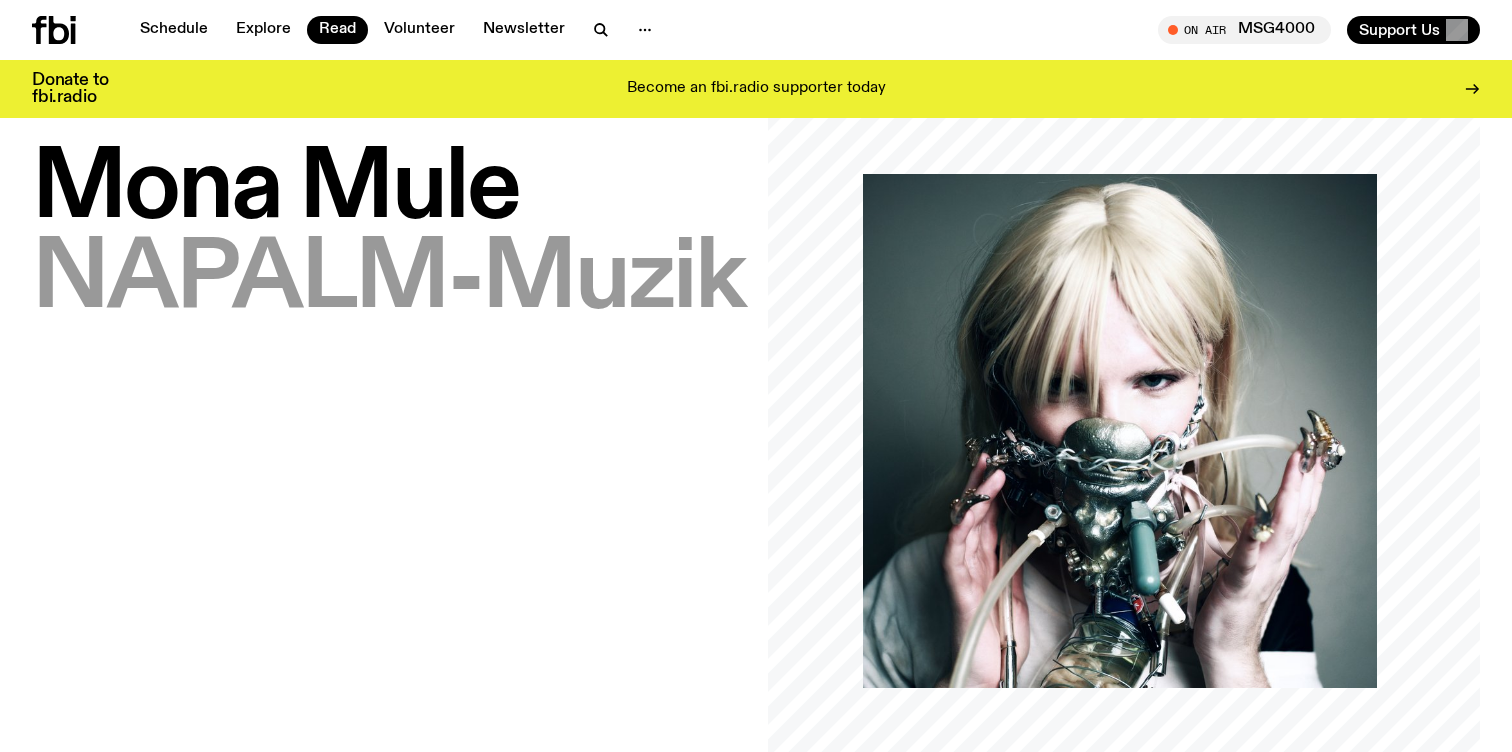 scroll, scrollTop: 106, scrollLeft: 0, axis: vertical 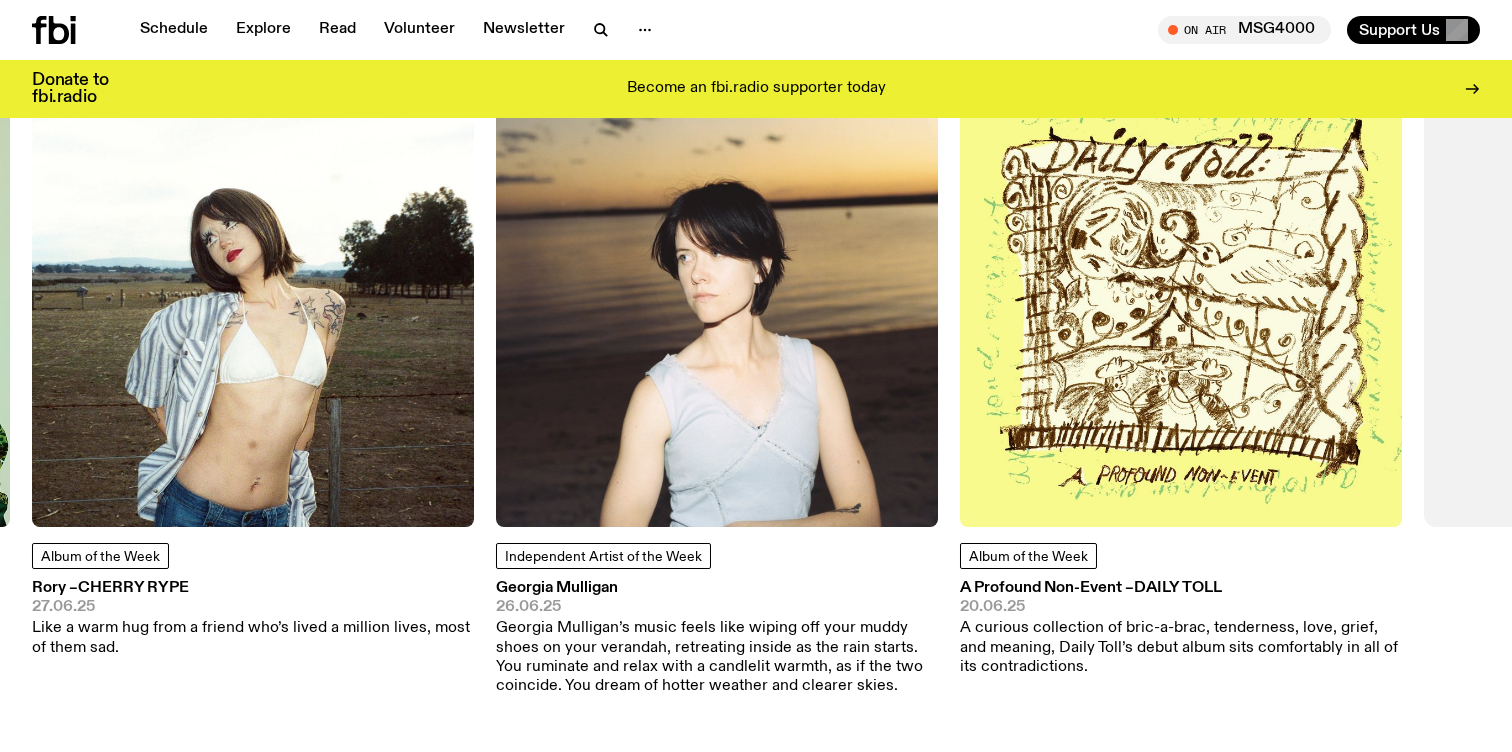 click on "A Profound Non-Event –  Daily Toll" at bounding box center [1181, 588] 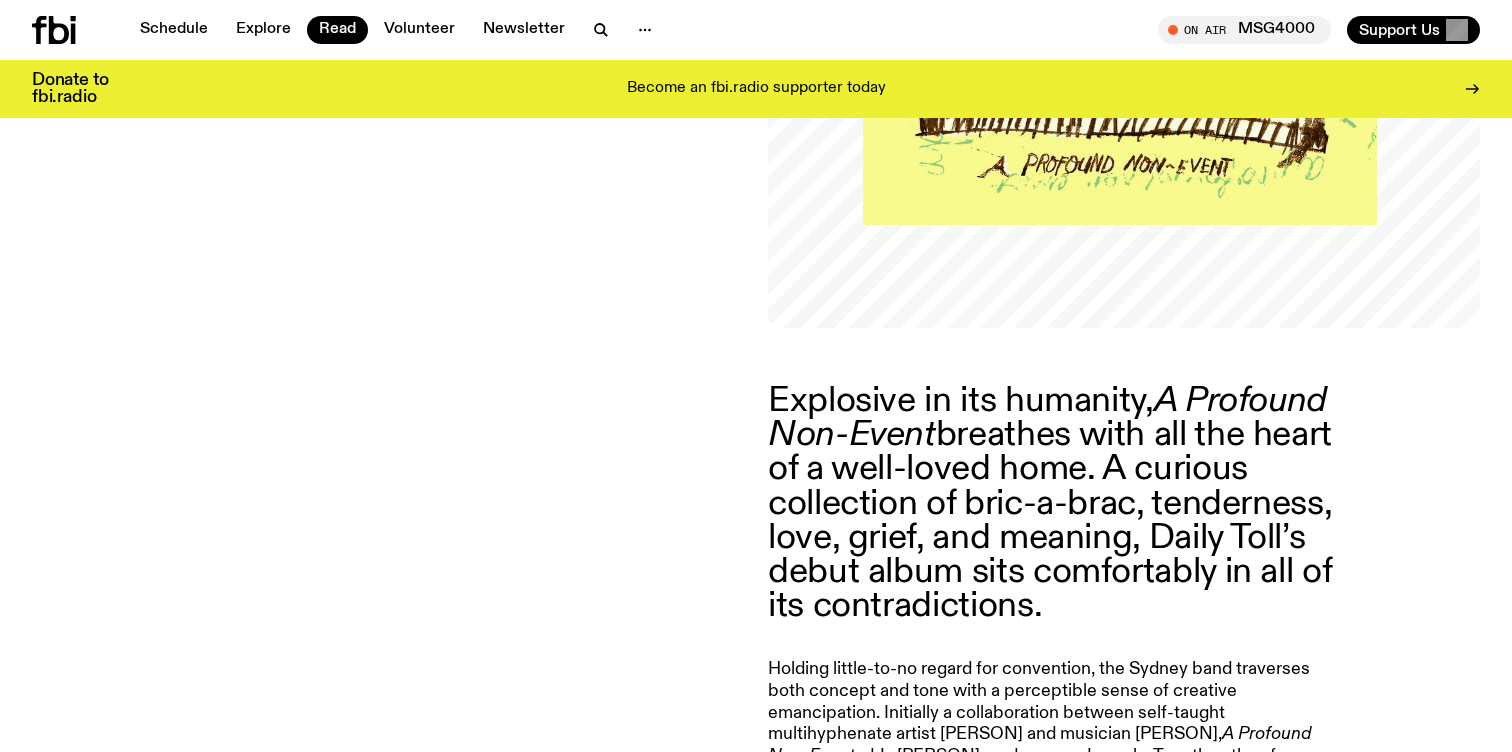 scroll, scrollTop: 572, scrollLeft: 0, axis: vertical 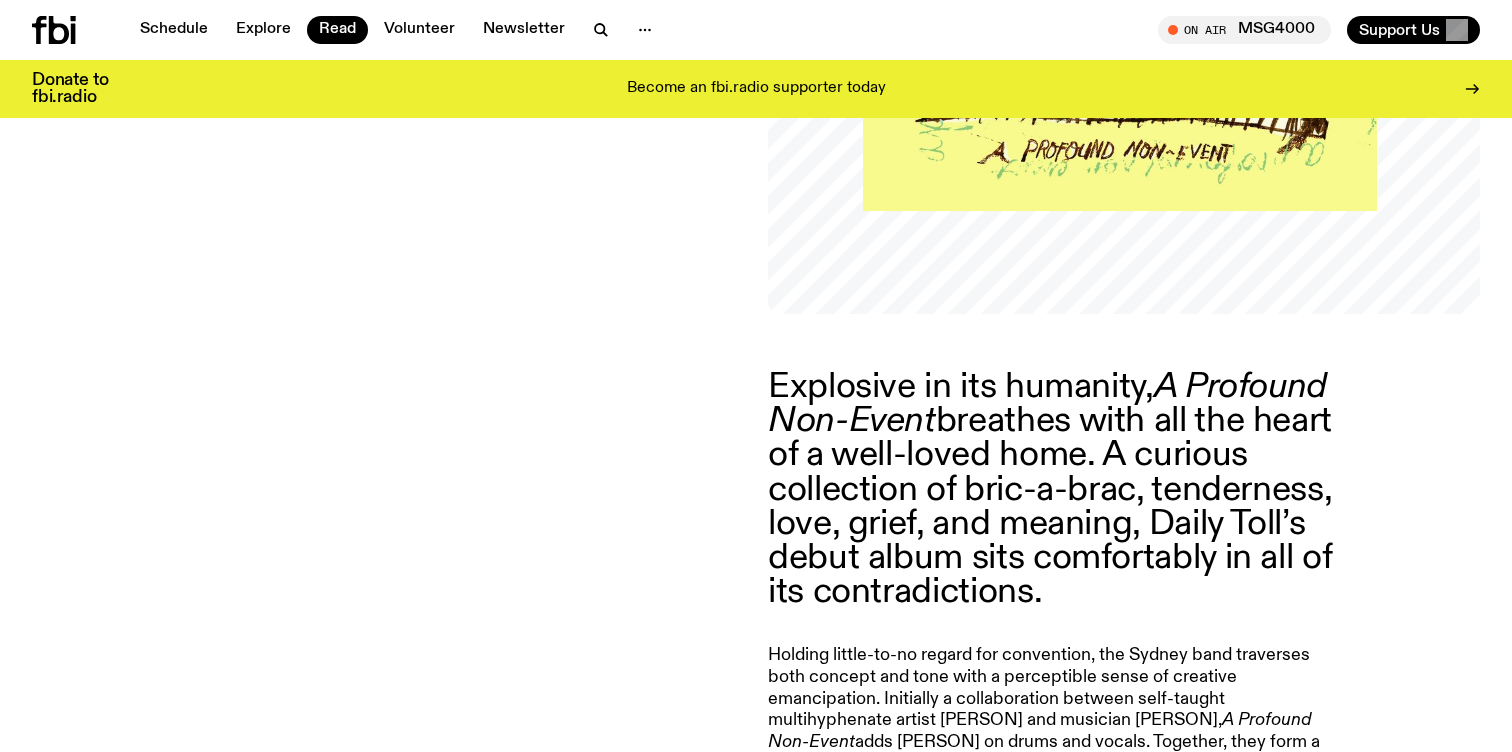 click on "Explosive in its humanity,  A Profound Non-Event  breathes with all the heart of a well-loved home. A curious collection of bric-a-brac, tenderness, love, grief, and meaning, Daily Toll’s debut album sits comfortably in all of its contradictions." 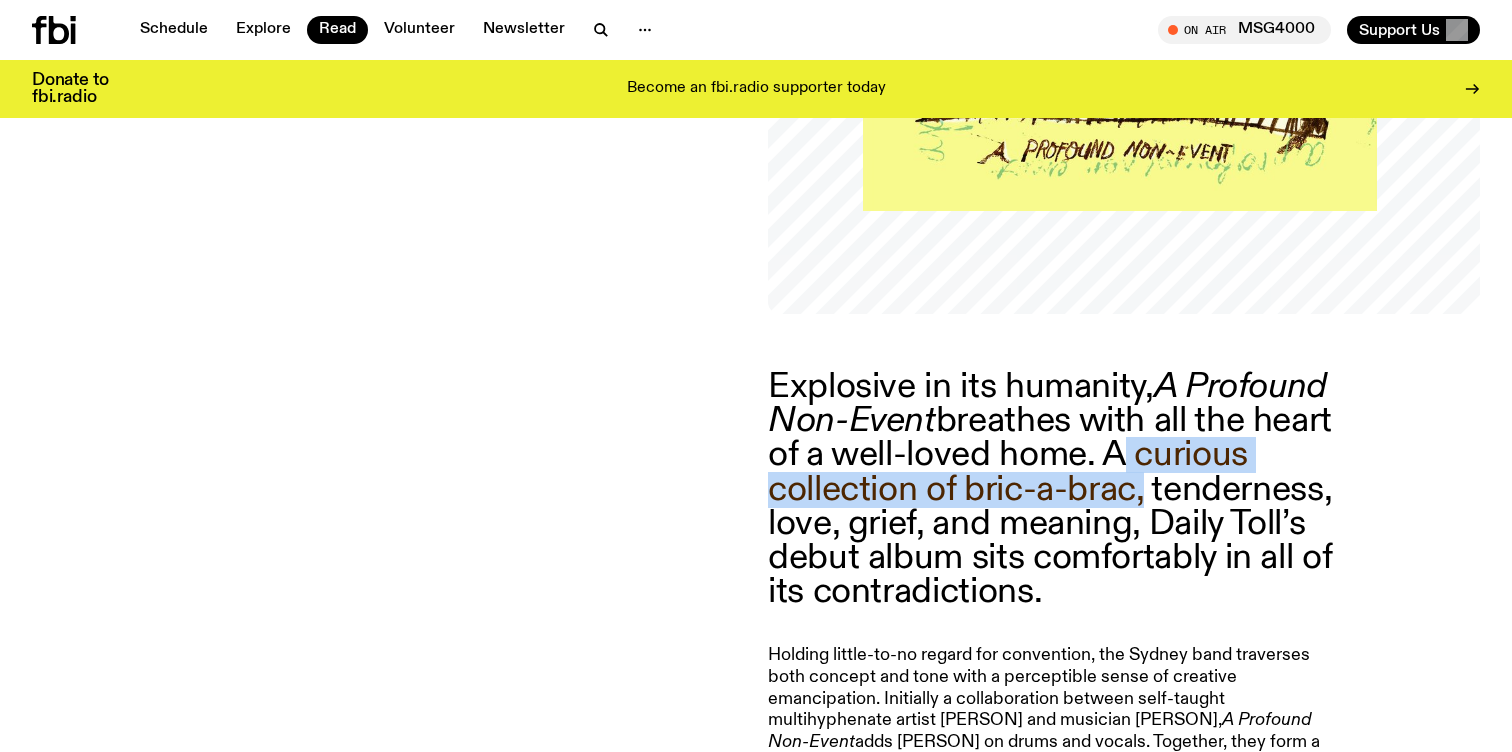 drag, startPoint x: 1113, startPoint y: 447, endPoint x: 1116, endPoint y: 494, distance: 47.095646 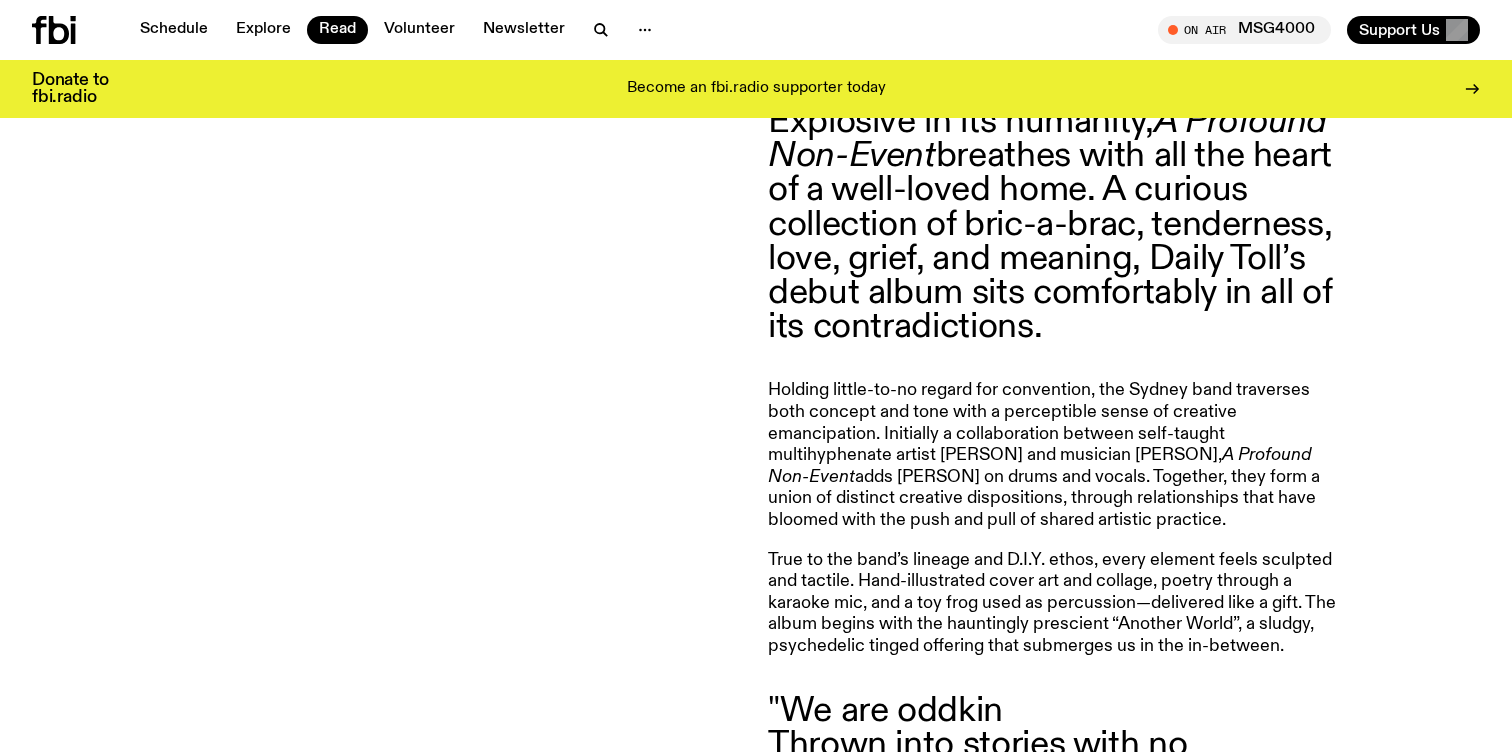scroll, scrollTop: 839, scrollLeft: 0, axis: vertical 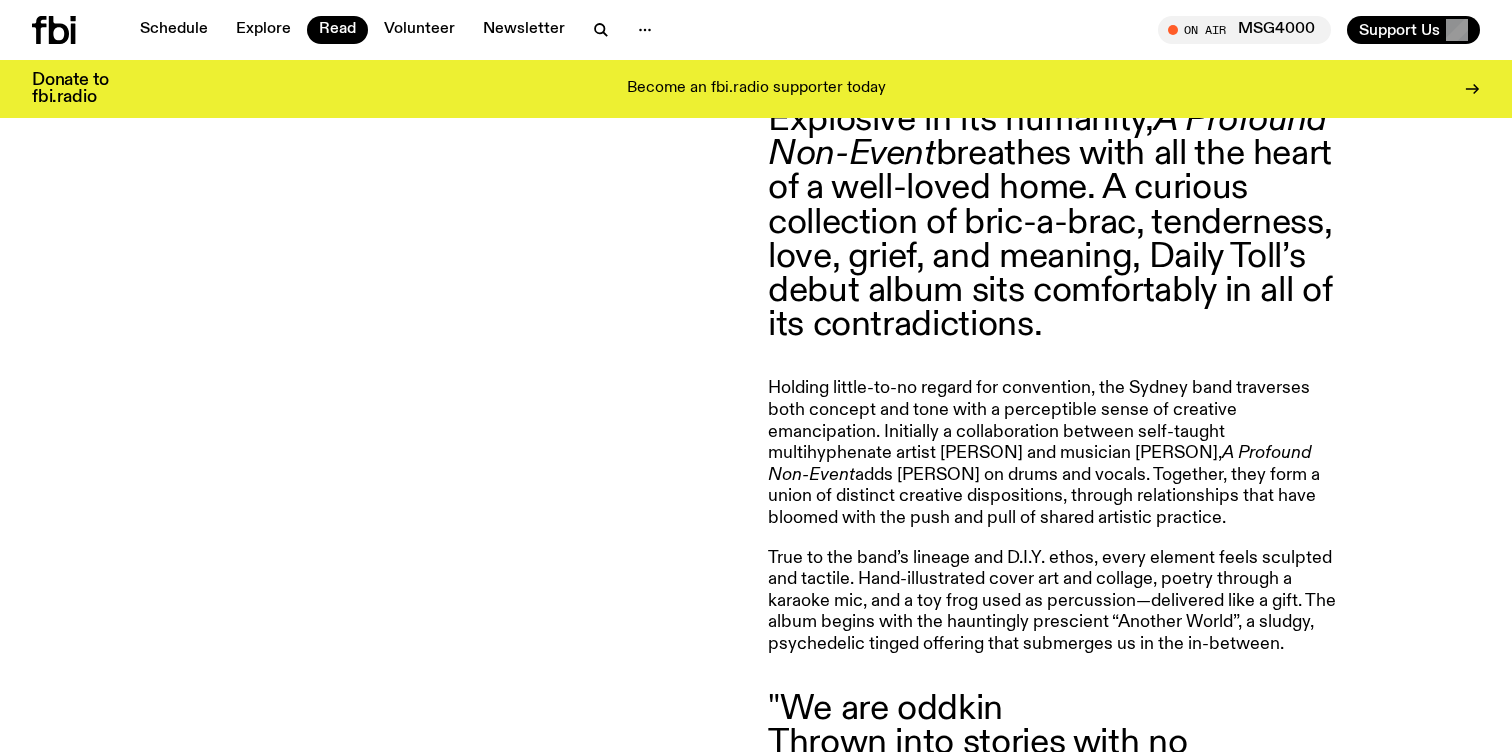 click on "Holding little-to-no regard for convention, the Sydney band traverses both concept and tone with a perceptible sense of creative emancipation. Initially a collaboration between self-taught multihyphenate artist Kata Szász-Komlós and musician Jasper Craig-Adams,  A Profound Non-Event  adds Tom Stephens on drums and vocals. Together, they form a union of distinct creative dispositions, through relationships that have bloomed with the push and pull of shared artistic practice." 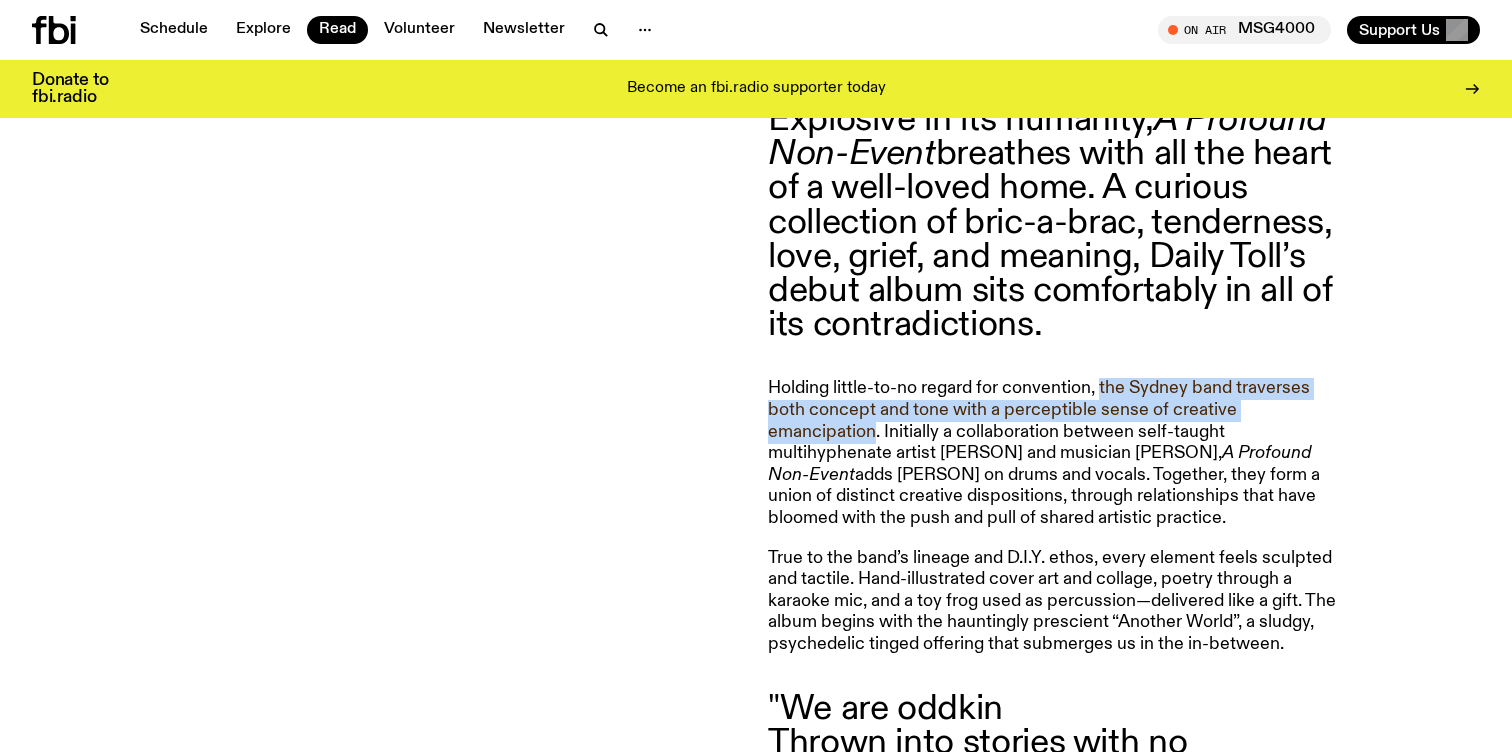 drag, startPoint x: 1117, startPoint y: 382, endPoint x: 862, endPoint y: 432, distance: 259.85574 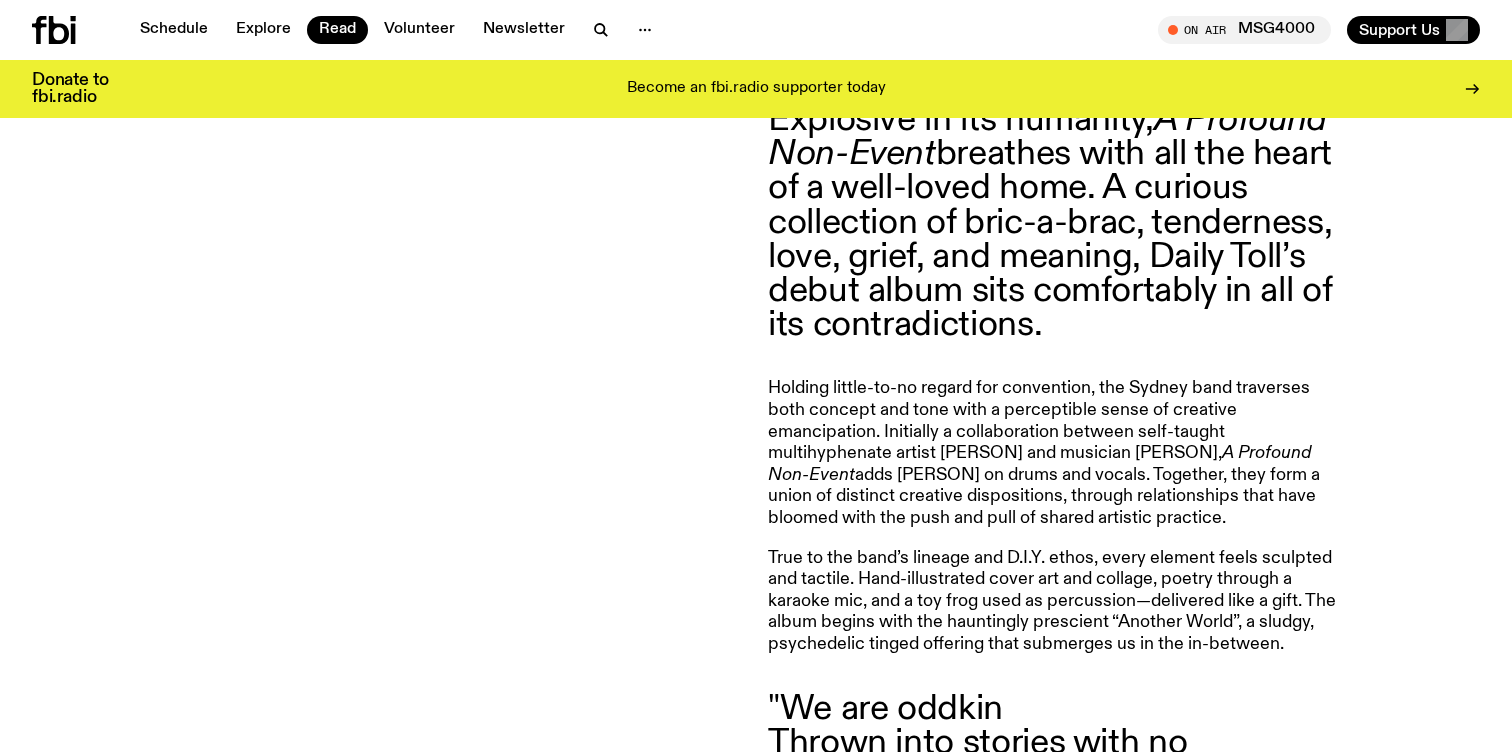 click on "Holding little-to-no regard for convention, the Sydney band traverses both concept and tone with a perceptible sense of creative emancipation. Initially a collaboration between self-taught multihyphenate artist Kata Szász-Komlós and musician Jasper Craig-Adams,  A Profound Non-Event  adds Tom Stephens on drums and vocals. Together, they form a union of distinct creative dispositions, through relationships that have bloomed with the push and pull of shared artistic practice." 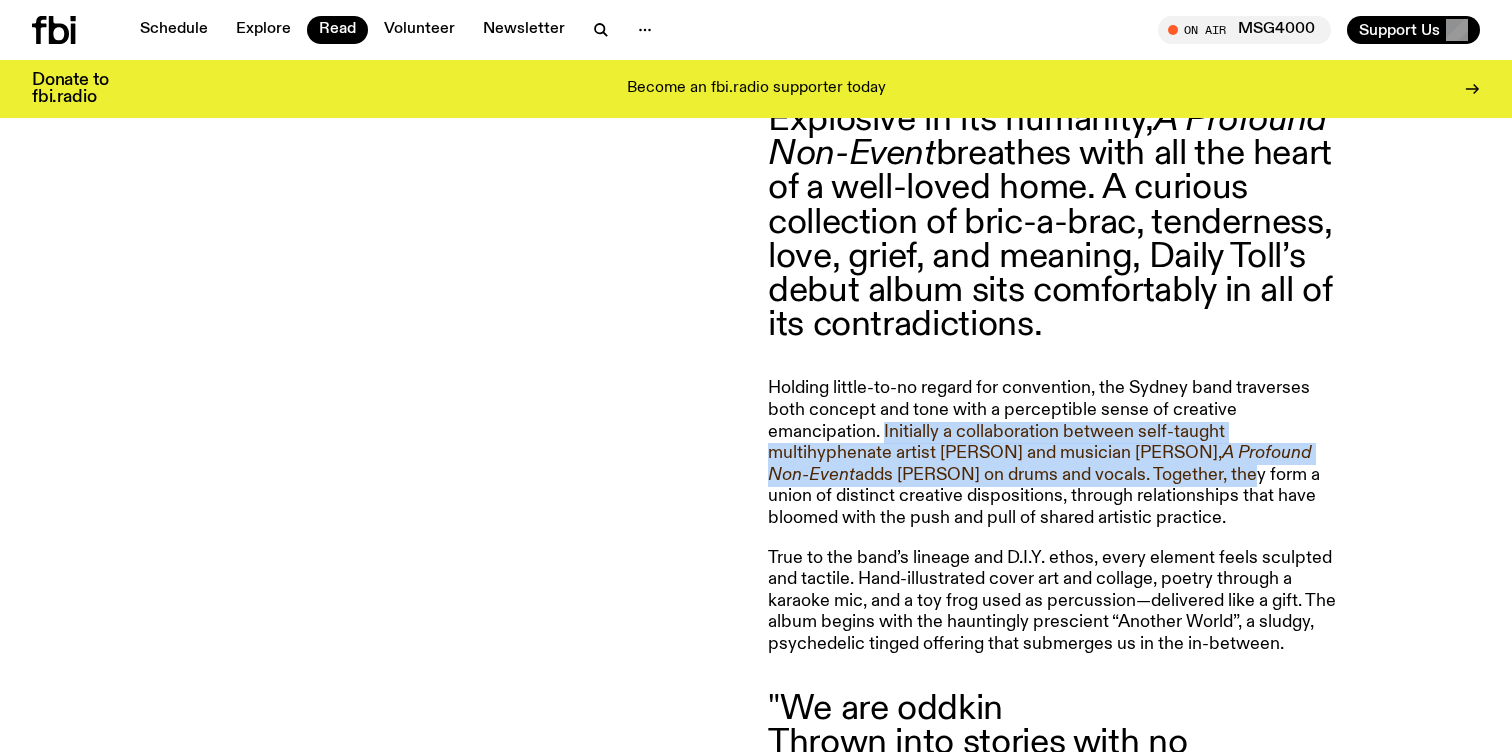 drag, startPoint x: 906, startPoint y: 433, endPoint x: 814, endPoint y: 488, distance: 107.18675 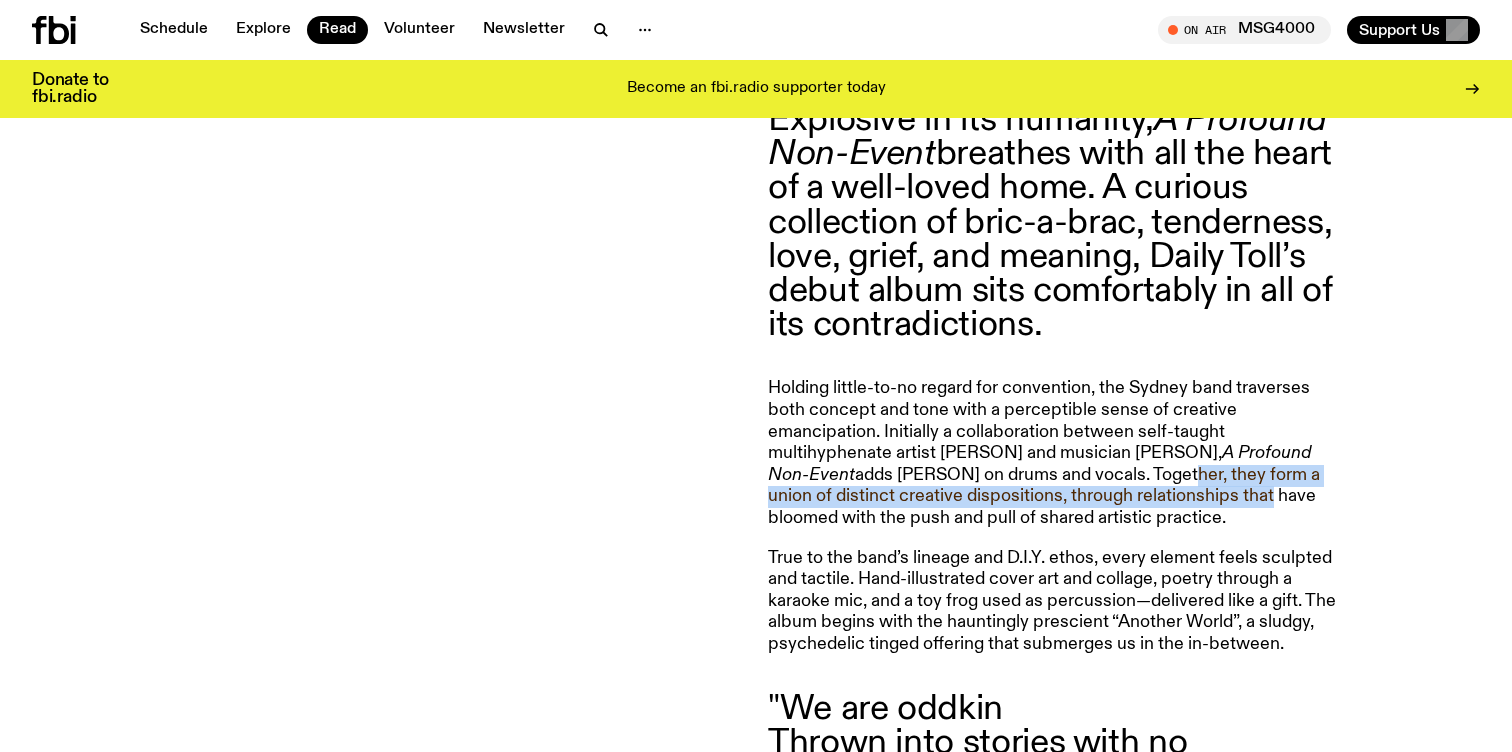 drag, startPoint x: 814, startPoint y: 488, endPoint x: 816, endPoint y: 521, distance: 33.06055 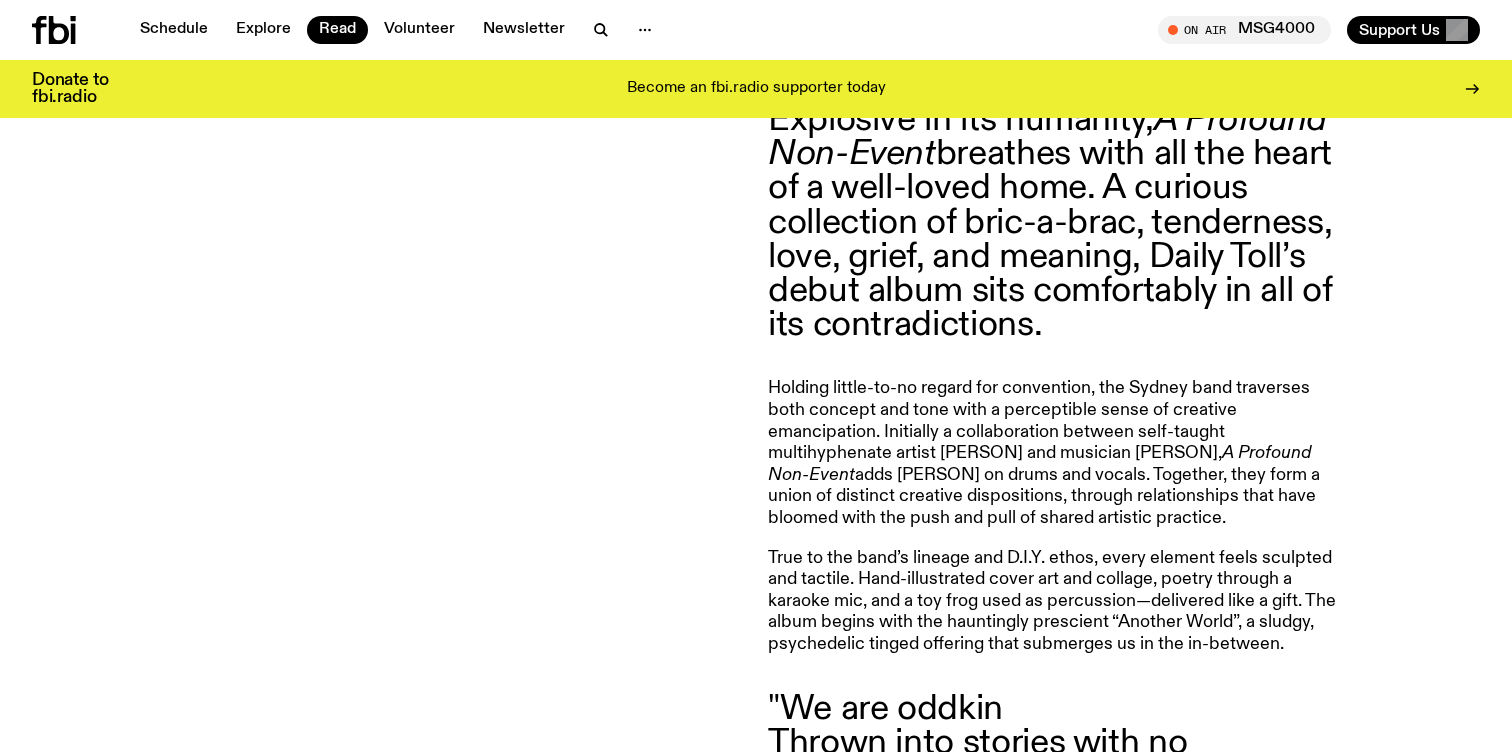 click on "True to the band’s lineage and D.I.Y. ethos, every element feels sculpted and tactile. Hand-illustrated cover art and collage, poetry through a karaoke mic, and a toy frog used as percussion—delivered like a gift. The album begins with the hauntingly prescient “Another World”, a sludgy, psychedelic tinged offering that submerges us in the in-between." 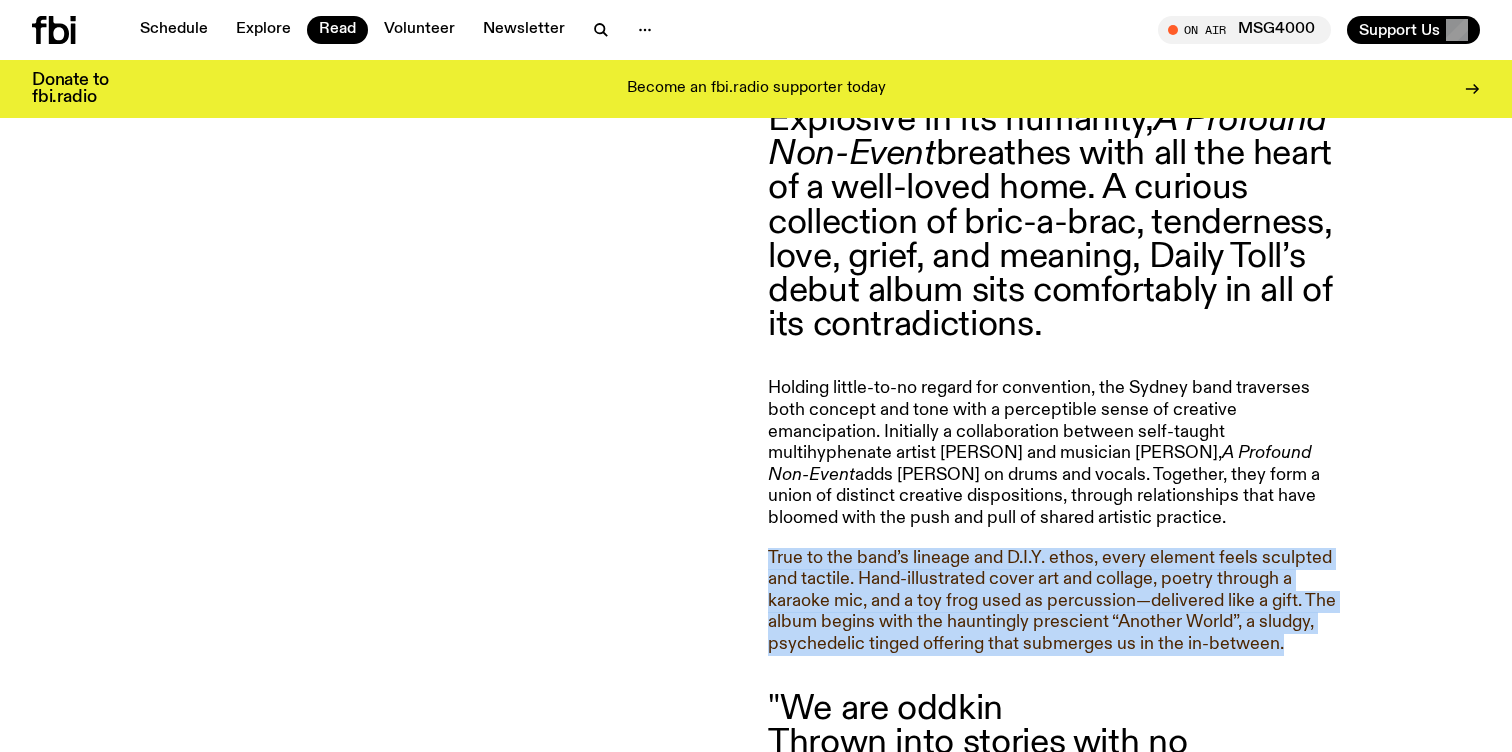 drag, startPoint x: 776, startPoint y: 566, endPoint x: 1278, endPoint y: 657, distance: 510.18134 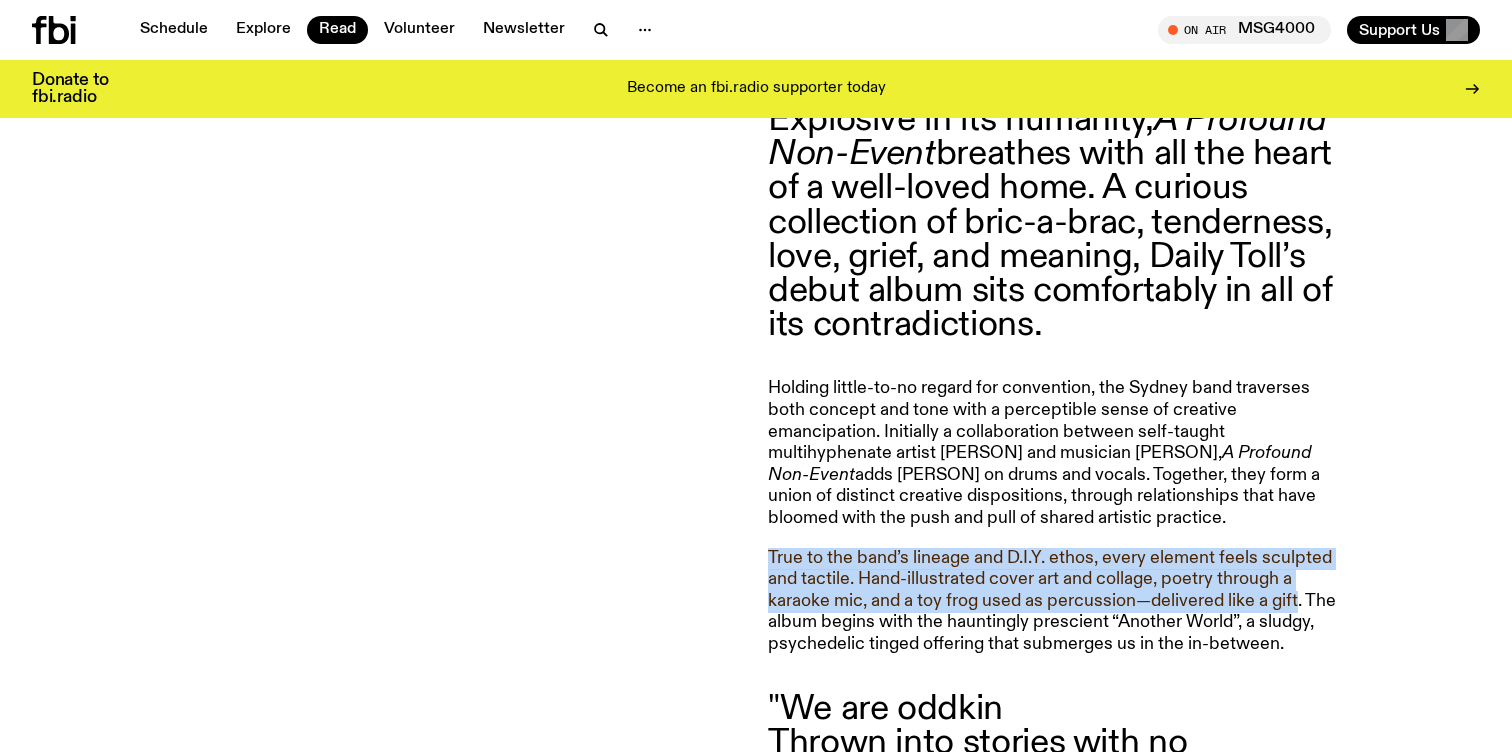 drag, startPoint x: 781, startPoint y: 560, endPoint x: 1282, endPoint y: 622, distance: 504.82175 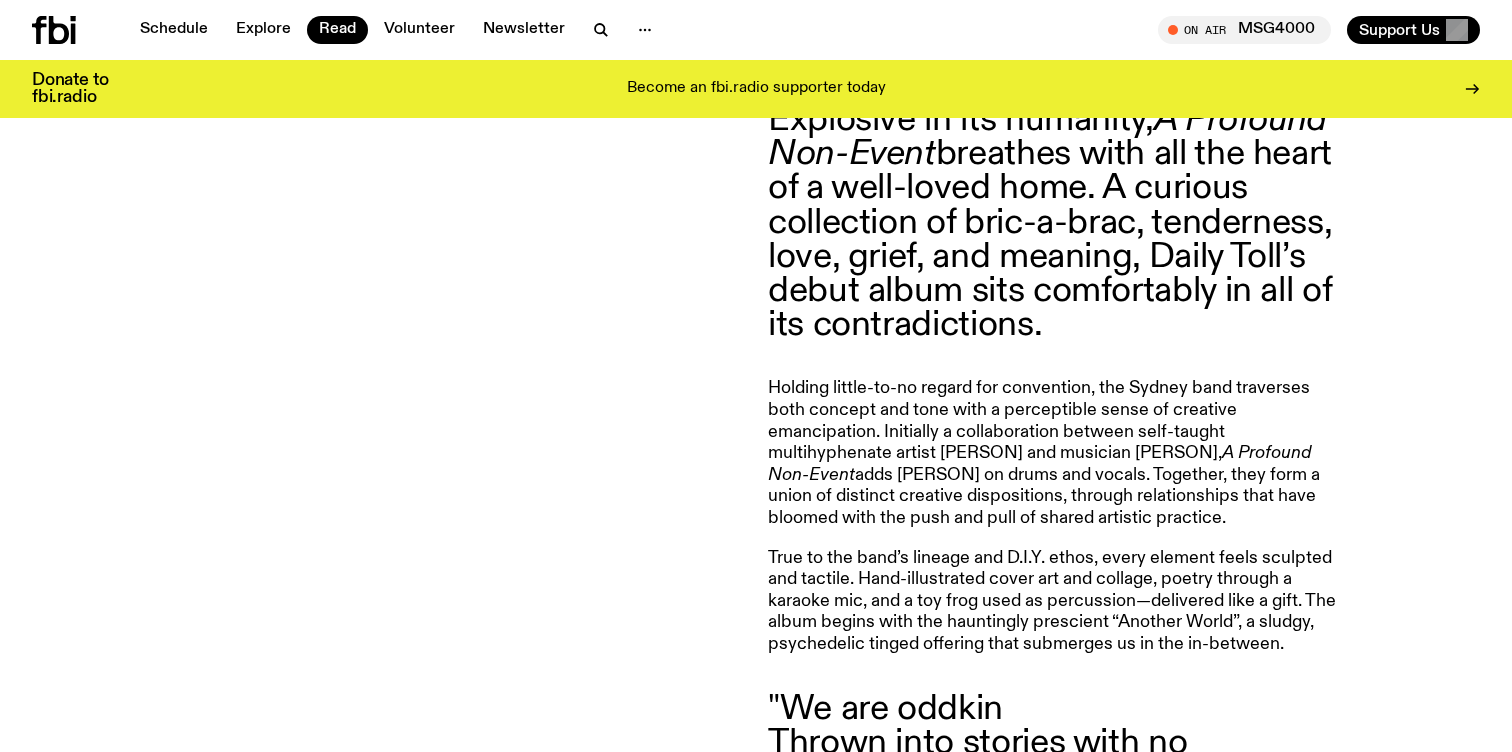 click on "True to the band’s lineage and D.I.Y. ethos, every element feels sculpted and tactile. Hand-illustrated cover art and collage, poetry through a karaoke mic, and a toy frog used as percussion—delivered like a gift. The album begins with the hauntingly prescient “Another World”, a sludgy, psychedelic tinged offering that submerges us in the in-between." 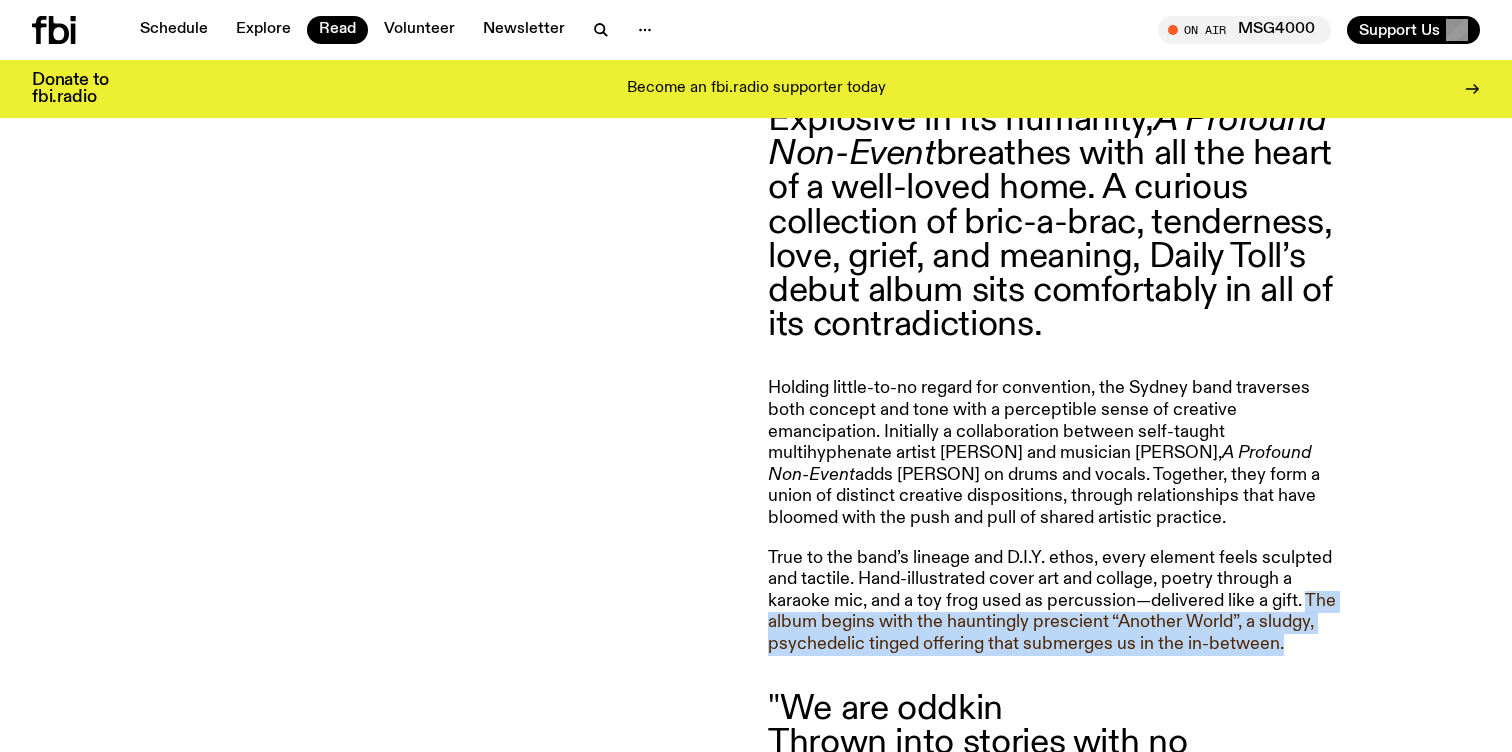 drag, startPoint x: 1325, startPoint y: 611, endPoint x: 1274, endPoint y: 658, distance: 69.354164 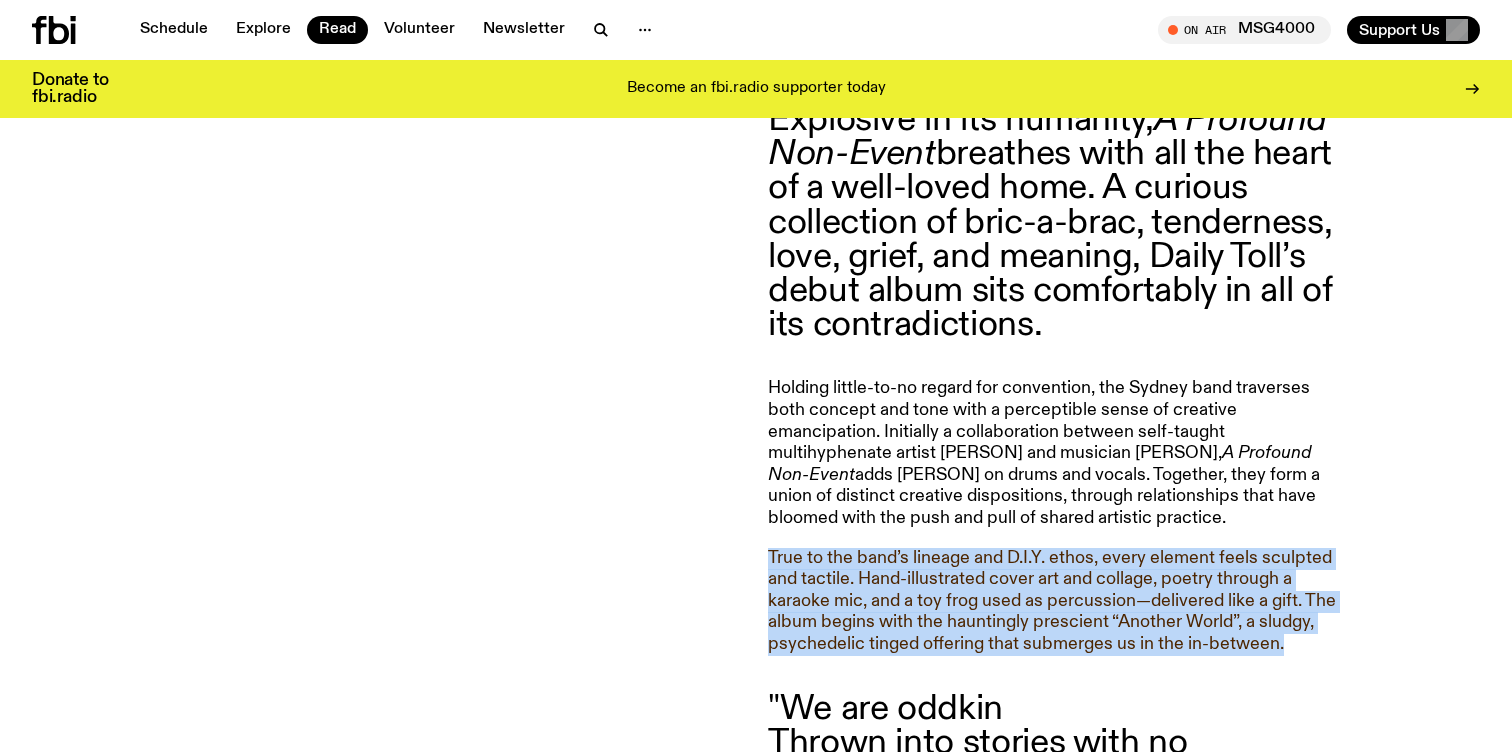 drag, startPoint x: 1274, startPoint y: 658, endPoint x: 774, endPoint y: 572, distance: 507.3421 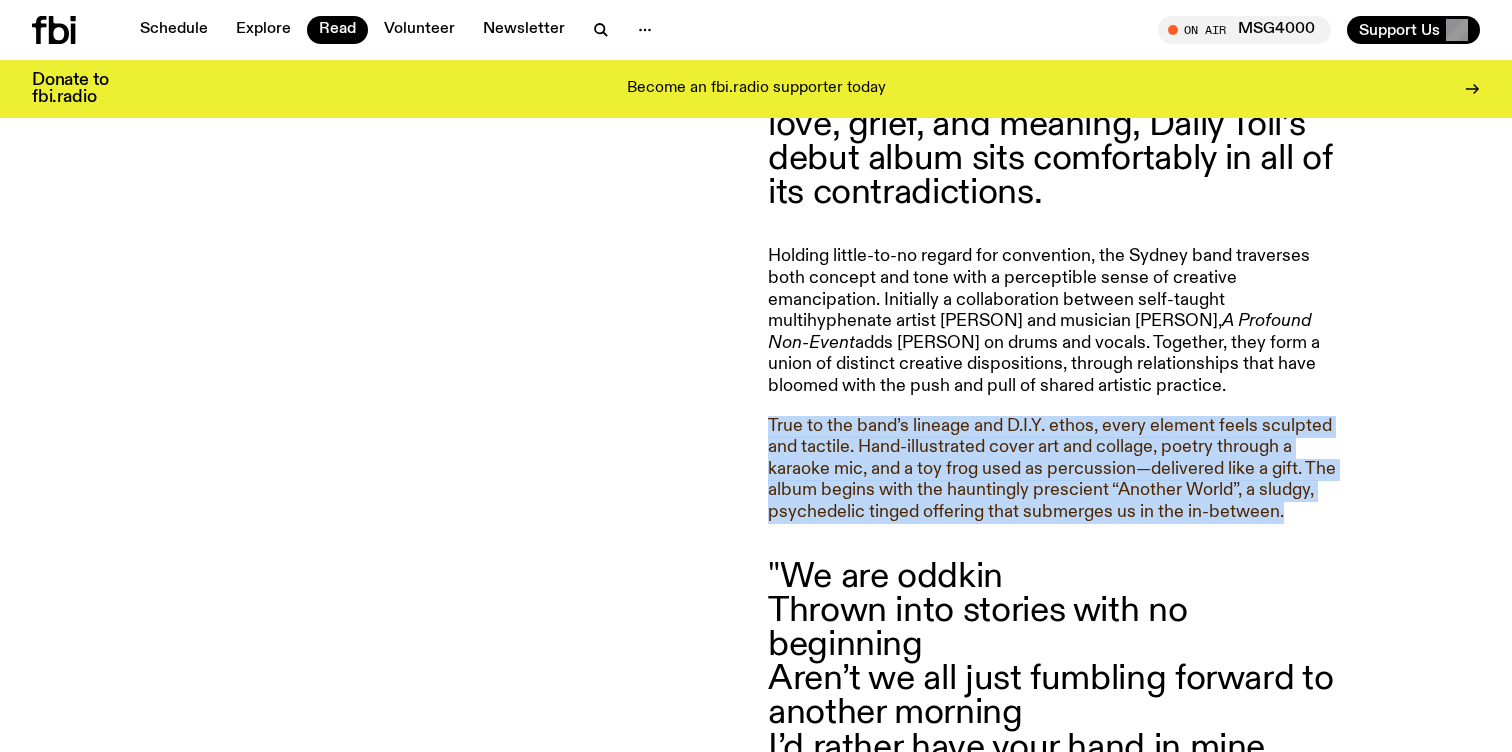 scroll, scrollTop: 985, scrollLeft: 0, axis: vertical 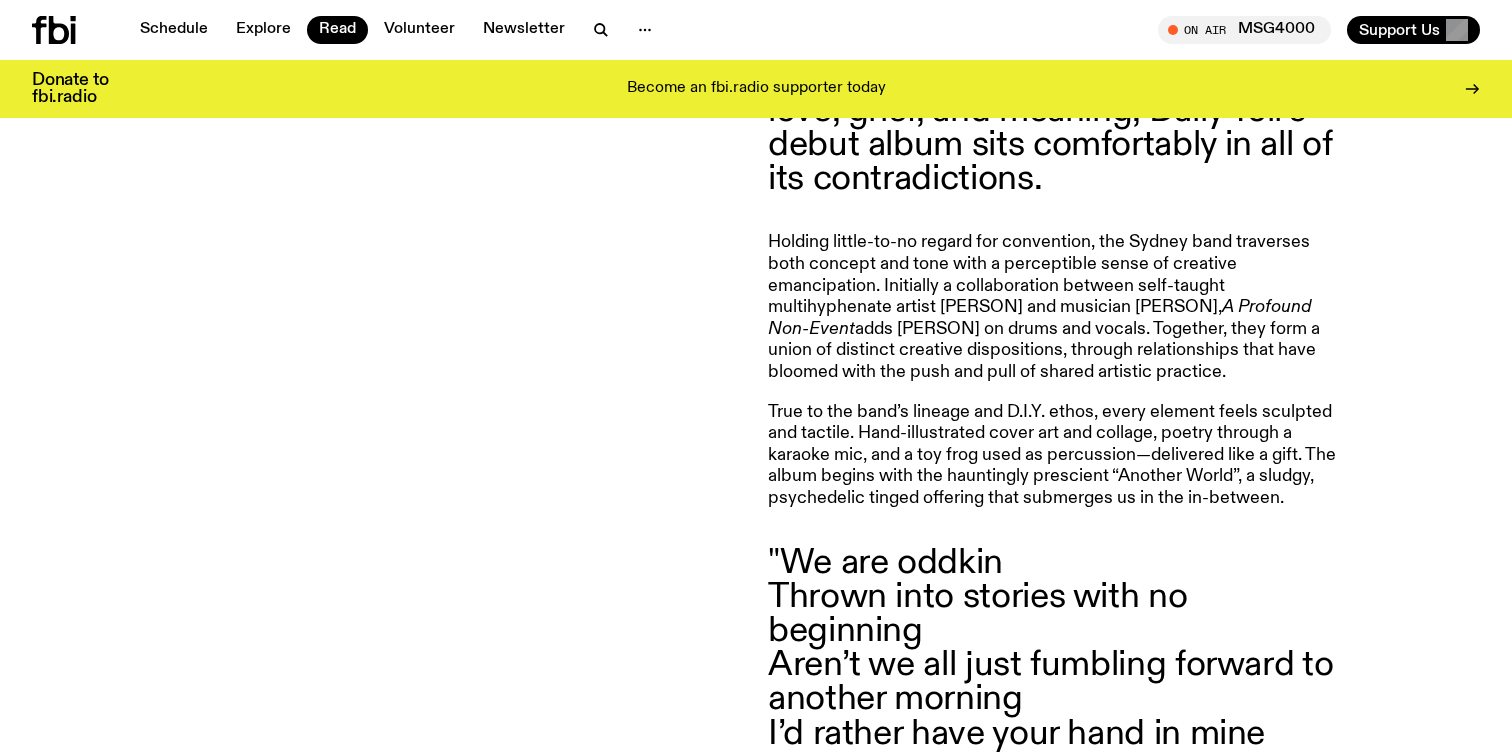 click on ""We are oddkin Thrown into stories with no beginning Aren’t we all just fumbling forward to another morning I’d rather have your hand in mine To have failed is to have tried"" 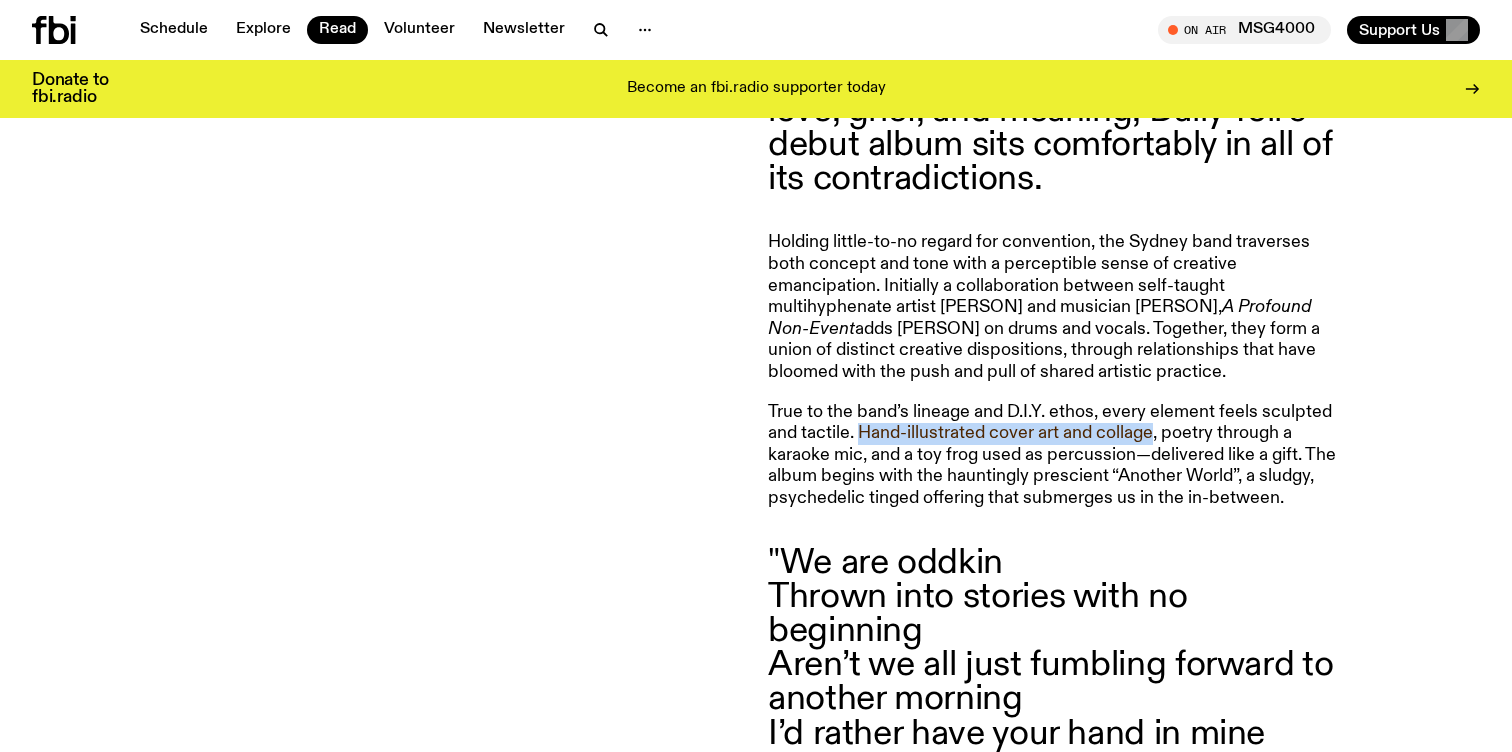 drag, startPoint x: 881, startPoint y: 451, endPoint x: 1116, endPoint y: 439, distance: 235.30618 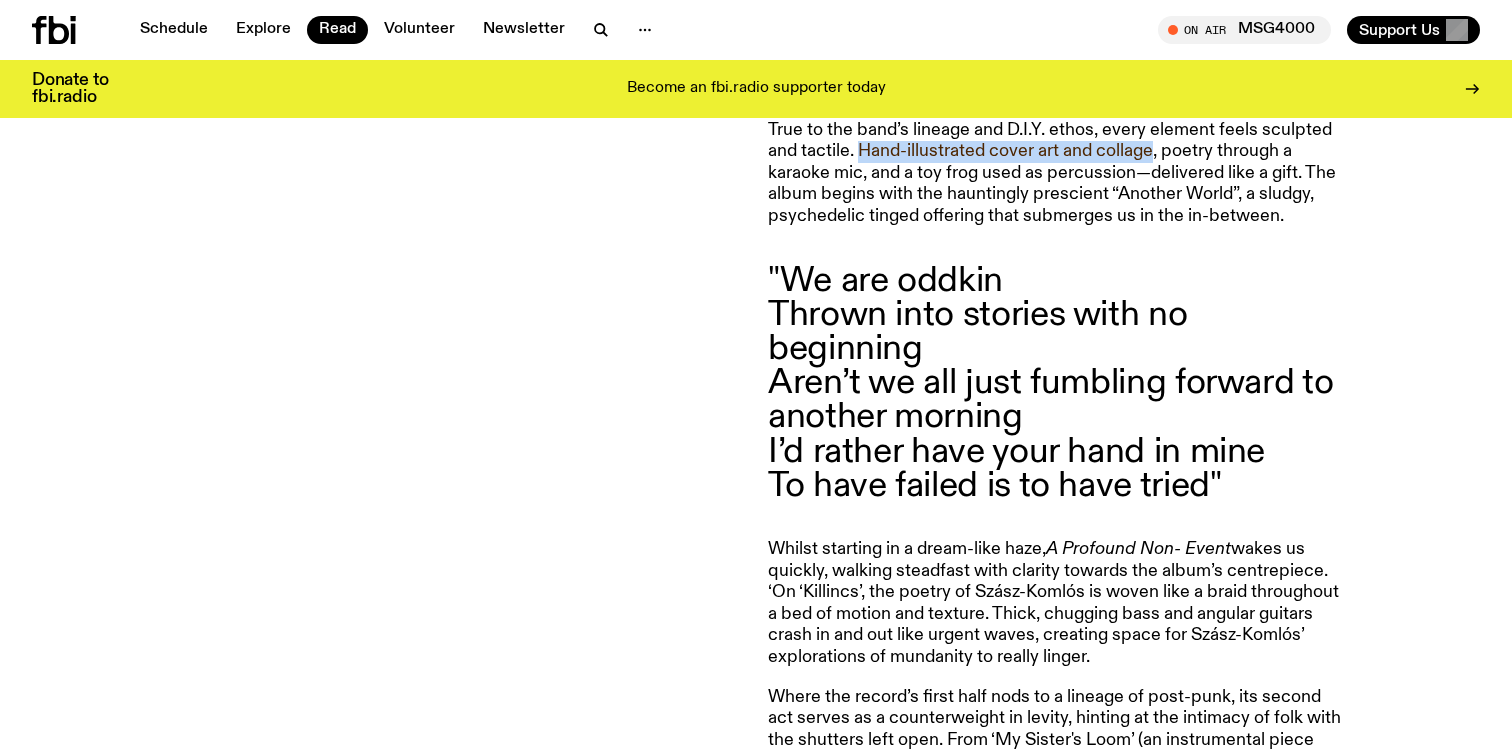 scroll, scrollTop: 1276, scrollLeft: 0, axis: vertical 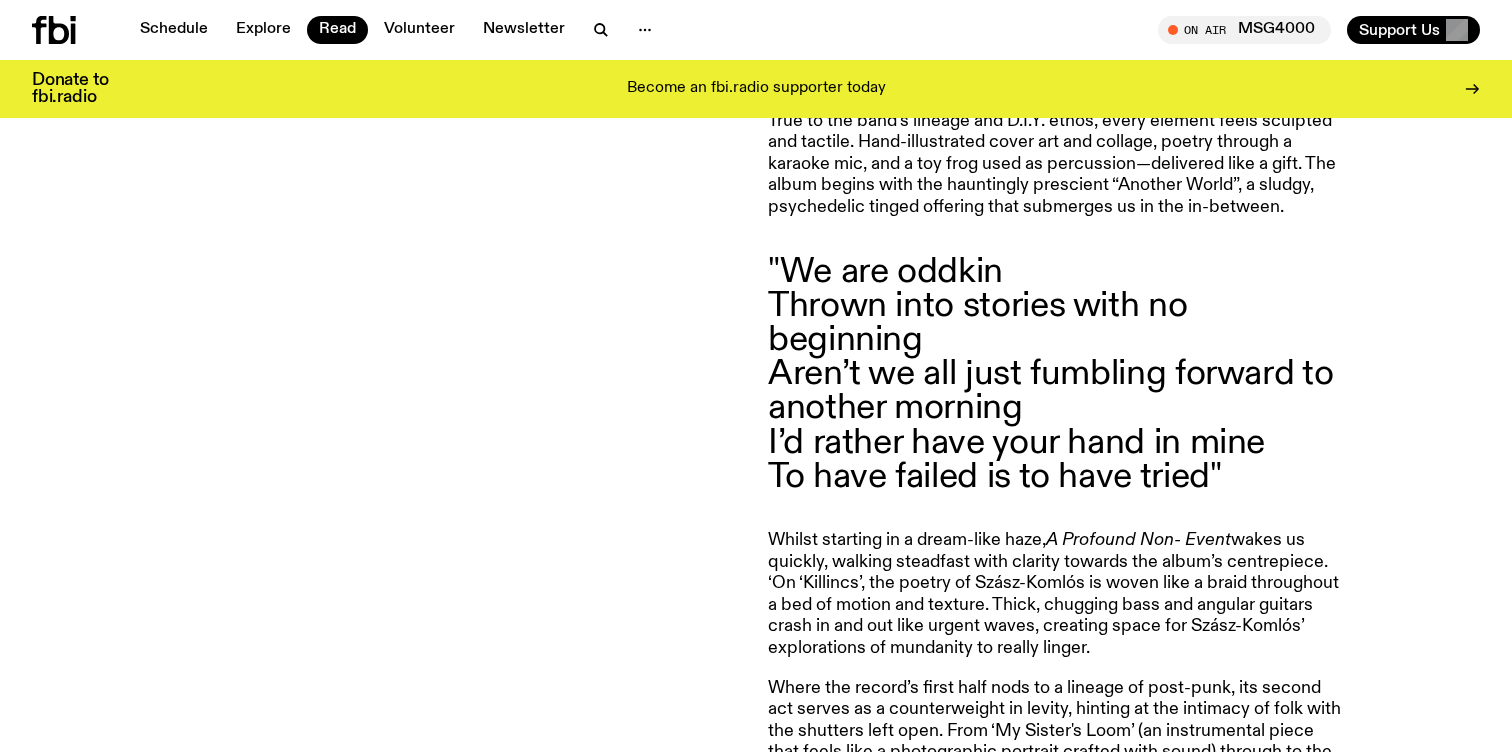 click on ""We are oddkin Thrown into stories with no beginning Aren’t we all just fumbling forward to another morning I’d rather have your hand in mine To have failed is to have tried"" 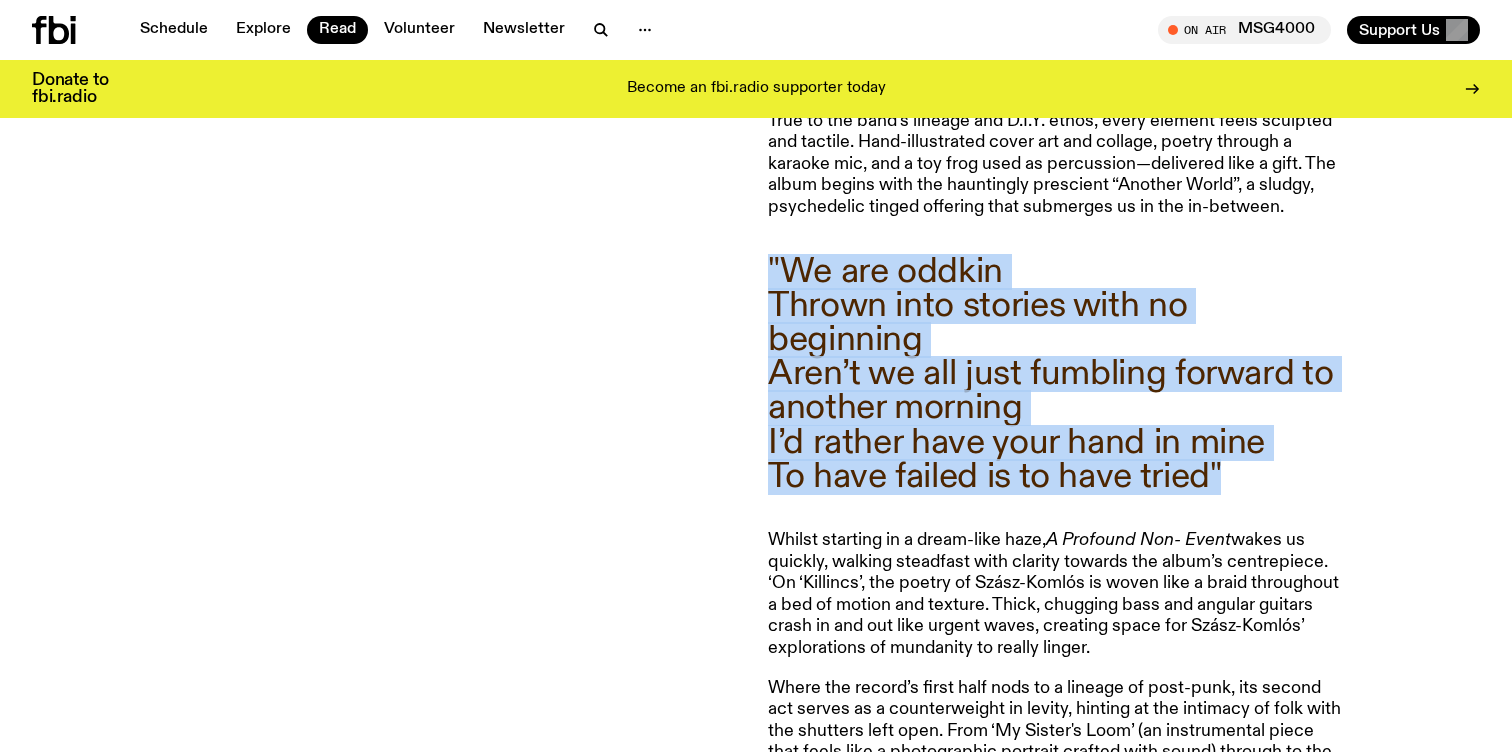 drag, startPoint x: 772, startPoint y: 268, endPoint x: 1206, endPoint y: 471, distance: 479.12943 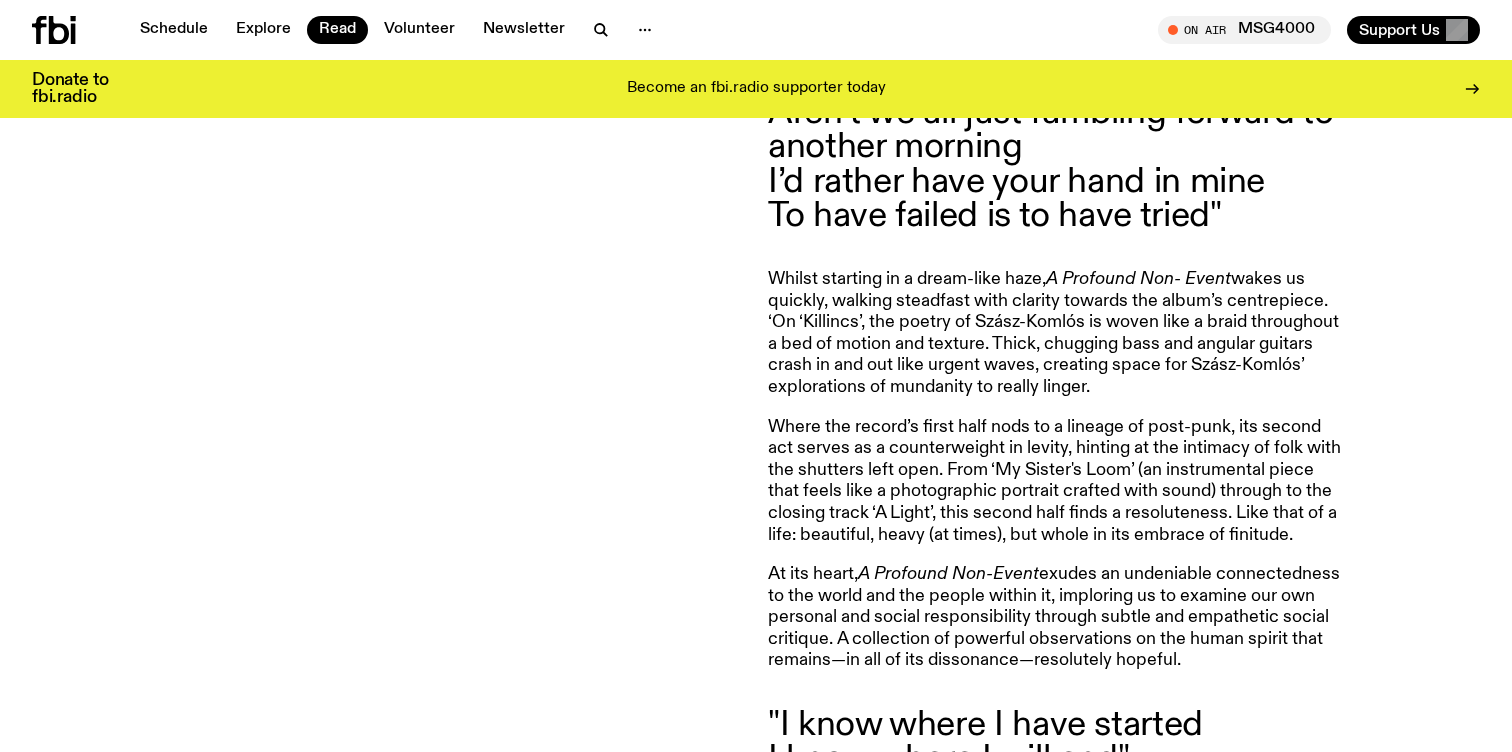 scroll, scrollTop: 1557, scrollLeft: 0, axis: vertical 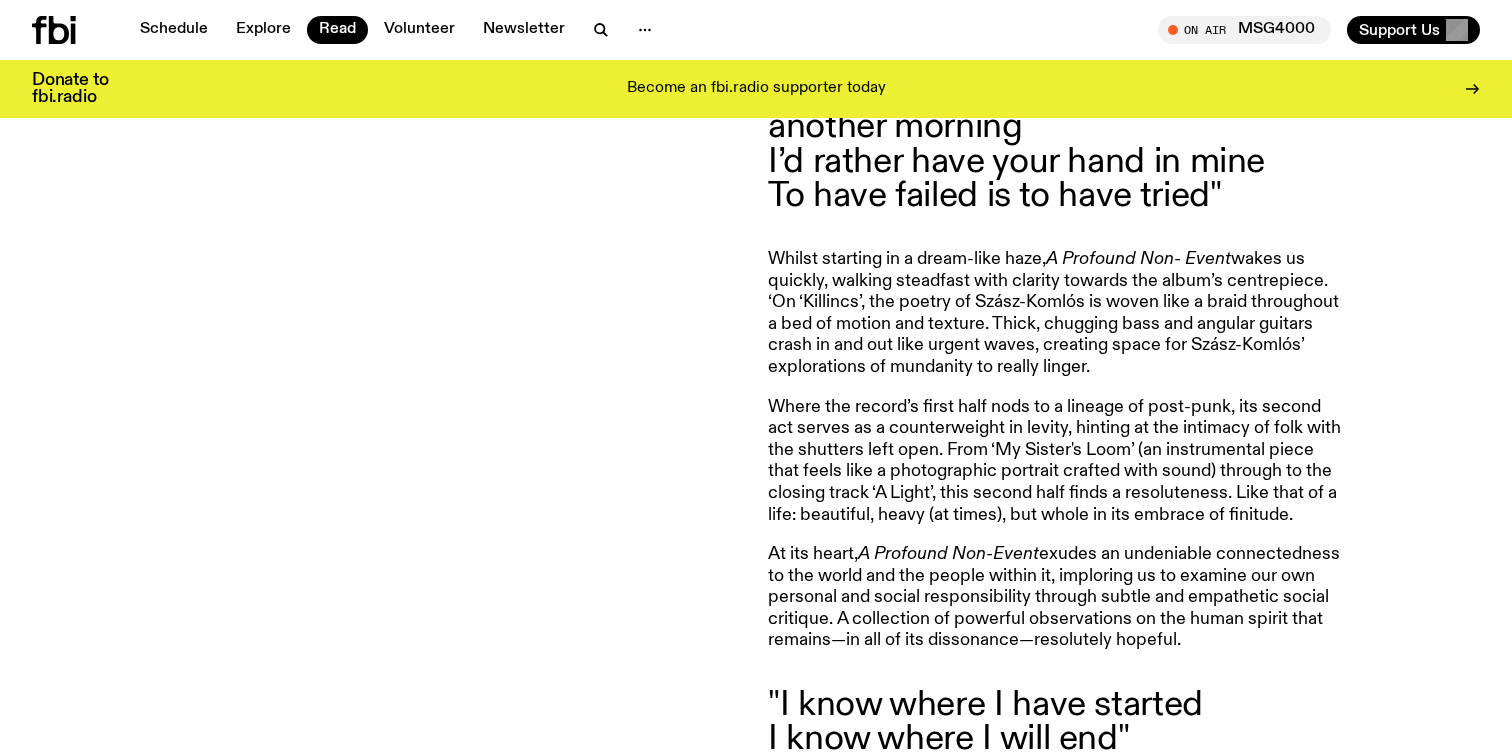 click on "Whilst starting in a dream-like haze,  A Profound Non- Event  wakes us quickly, walking steadfast with clarity towards the album’s centrepiece. ‘On ‘Killincs’, the poetry of Szász-Komlós is woven like a braid throughout a bed of motion and texture. Thick, chugging bass and angular guitars crash in and out like urgent waves, creating space for Szász-Komlós’ explorations of mundanity to really linger." 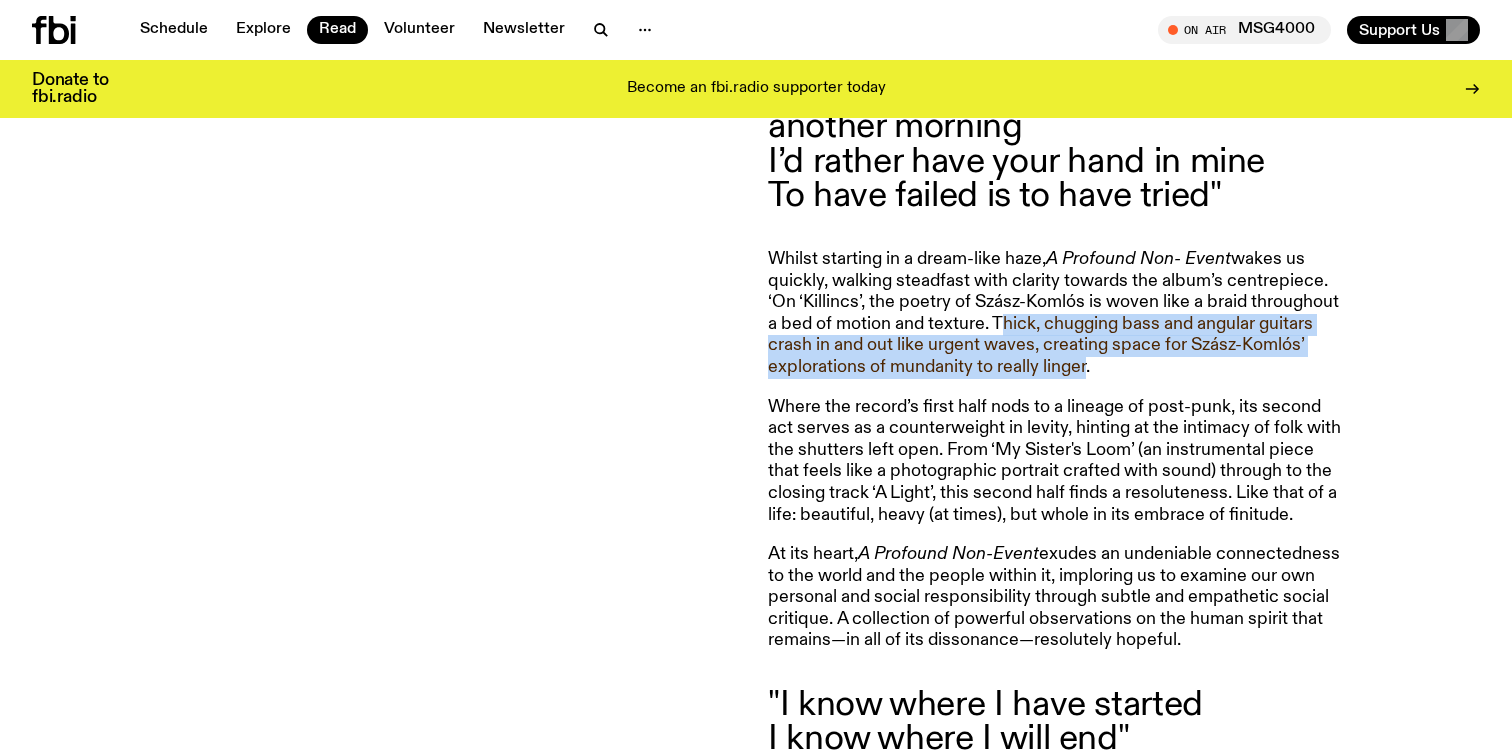 drag, startPoint x: 1007, startPoint y: 336, endPoint x: 1083, endPoint y: 372, distance: 84.095184 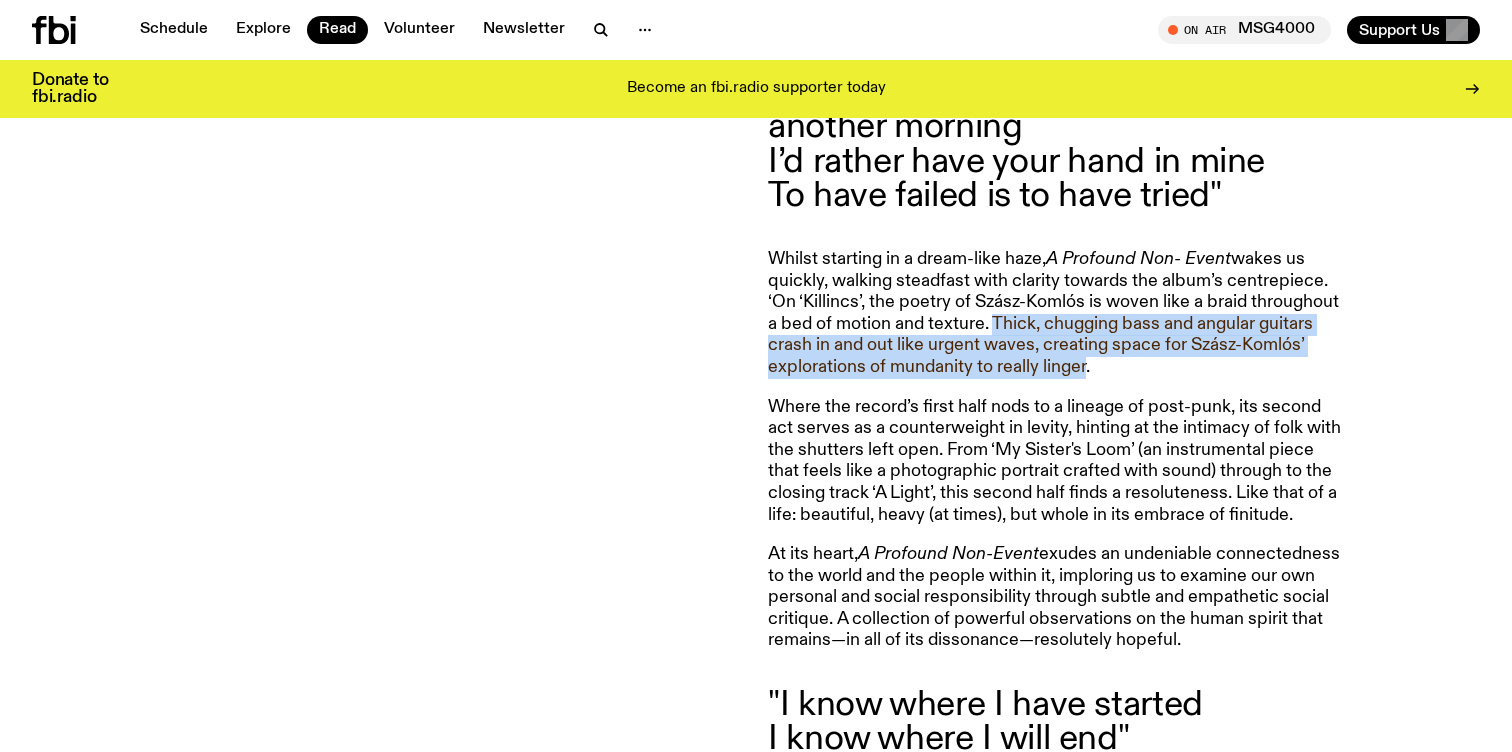 drag, startPoint x: 1083, startPoint y: 372, endPoint x: 1023, endPoint y: 338, distance: 68.96376 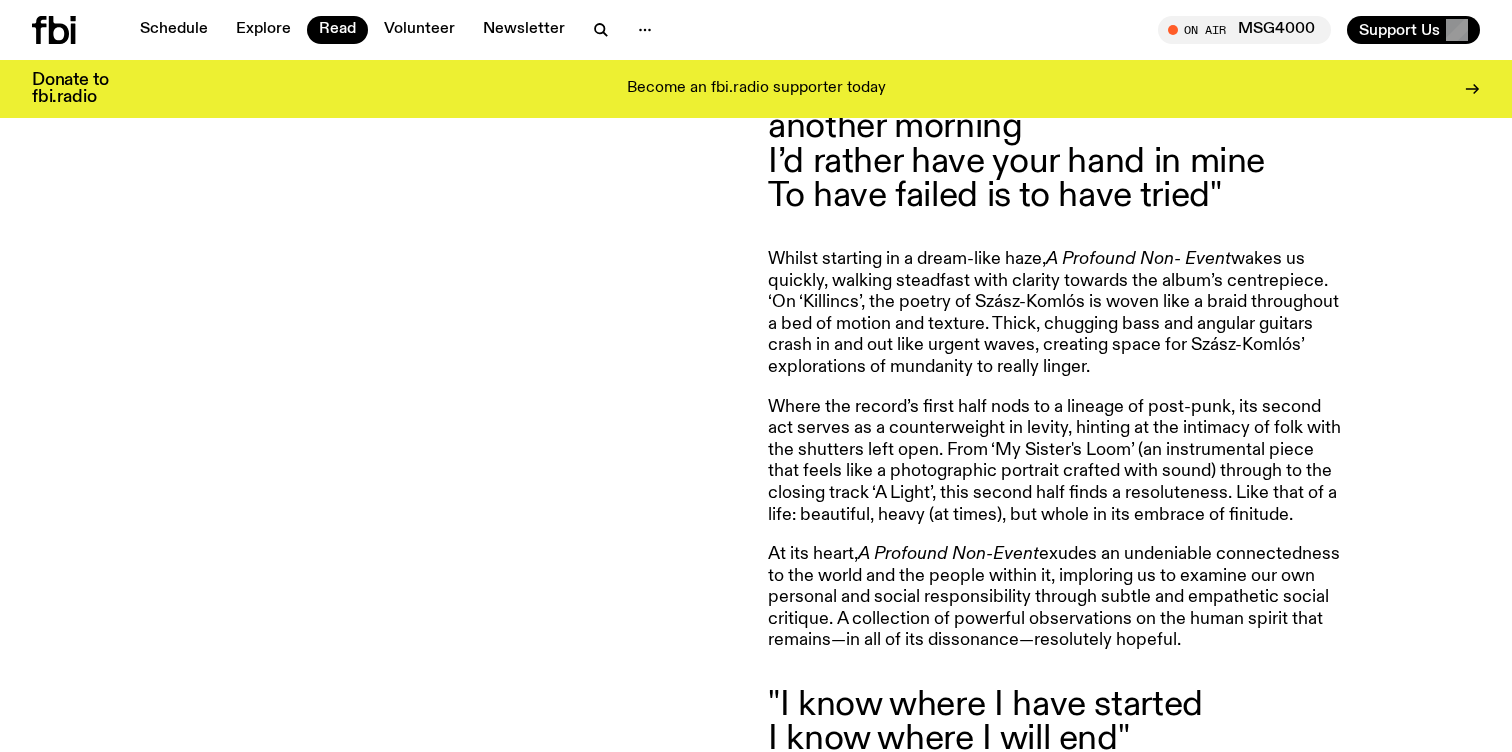 click on "Where the record’s first half nods to a lineage of post-punk, its second act serves as a counterweight in levity, hinting at the intimacy of folk with the shutters left open. From ‘My Sister's Loom’ (an instrumental piece that feels like a photographic portrait crafted with sound) through to the closing track ‘A Light’,   this second half finds a resoluteness. Like that of a life: beautiful, heavy (at times), but whole in its embrace of finitude." 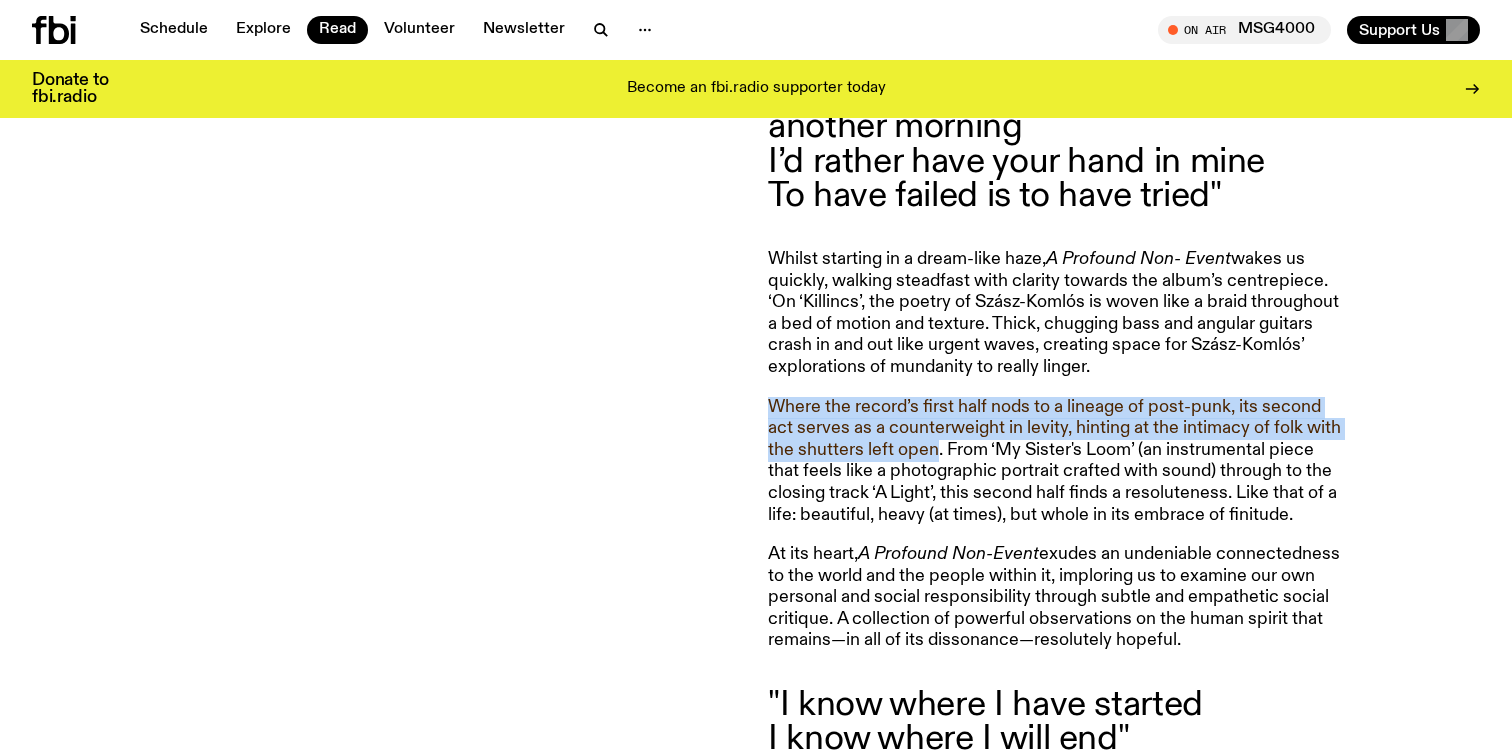 drag, startPoint x: 787, startPoint y: 421, endPoint x: 913, endPoint y: 453, distance: 130 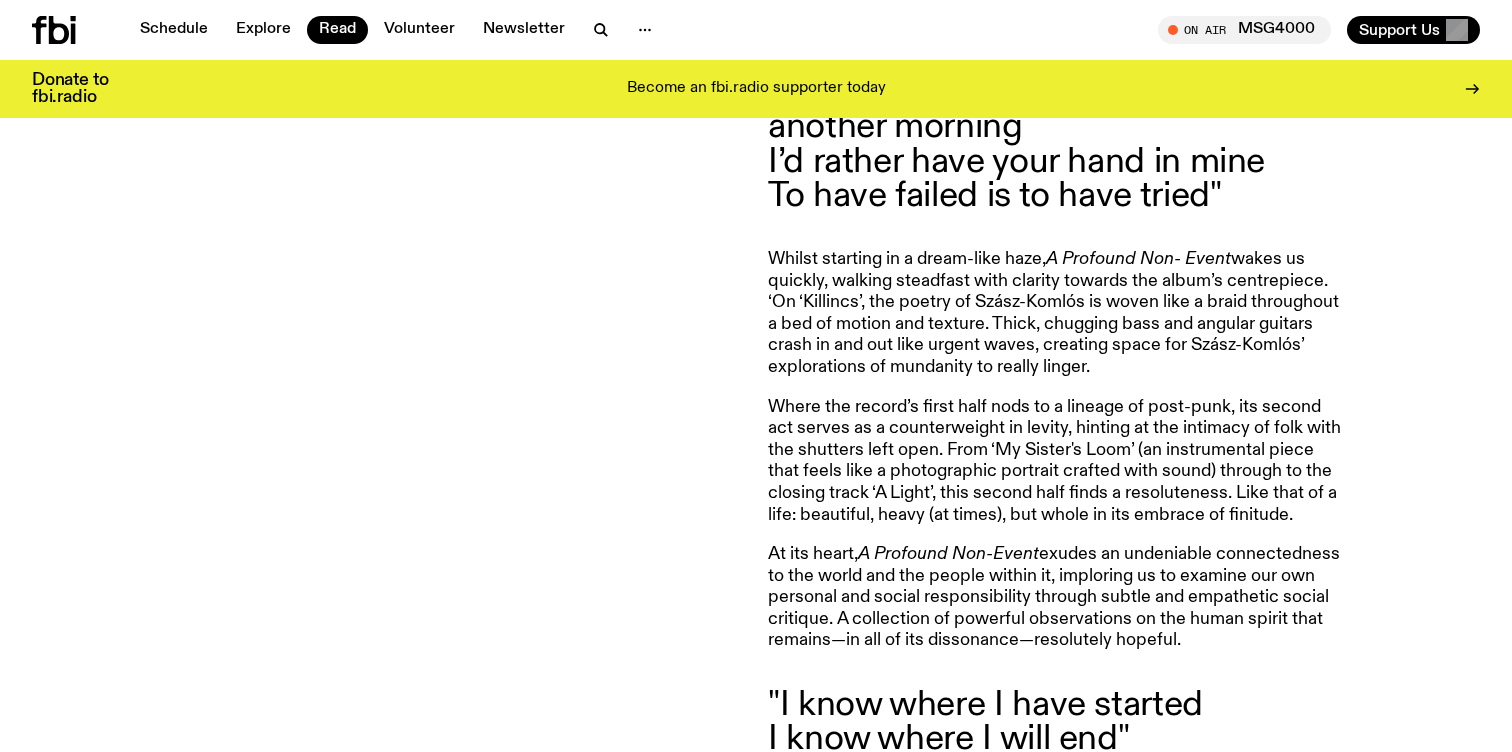 click on "Where the record’s first half nods to a lineage of post-punk, its second act serves as a counterweight in levity, hinting at the intimacy of folk with the shutters left open. From ‘My Sister's Loom’ (an instrumental piece that feels like a photographic portrait crafted with sound) through to the closing track ‘A Light’,   this second half finds a resoluteness. Like that of a life: beautiful, heavy (at times), but whole in its embrace of finitude." 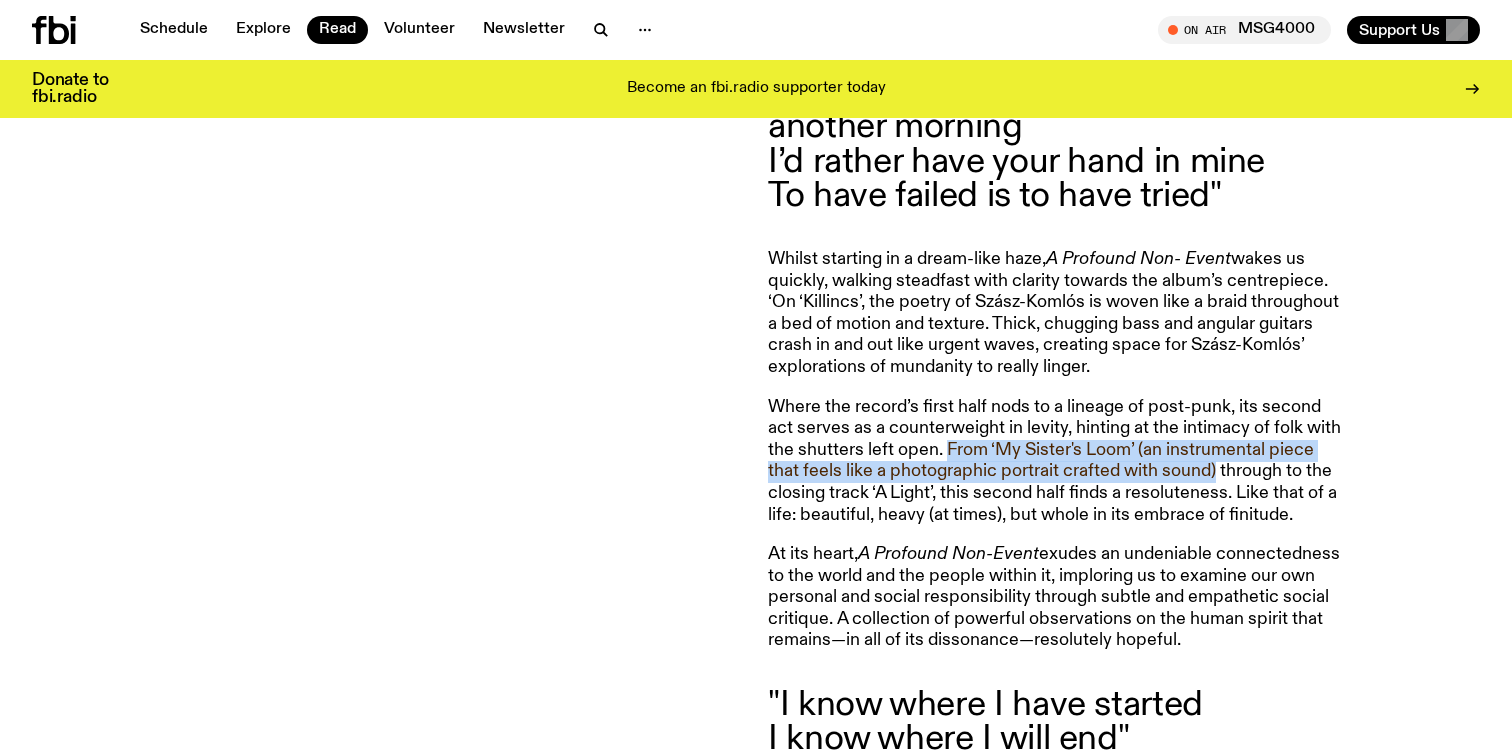 drag, startPoint x: 960, startPoint y: 458, endPoint x: 1212, endPoint y: 476, distance: 252.64204 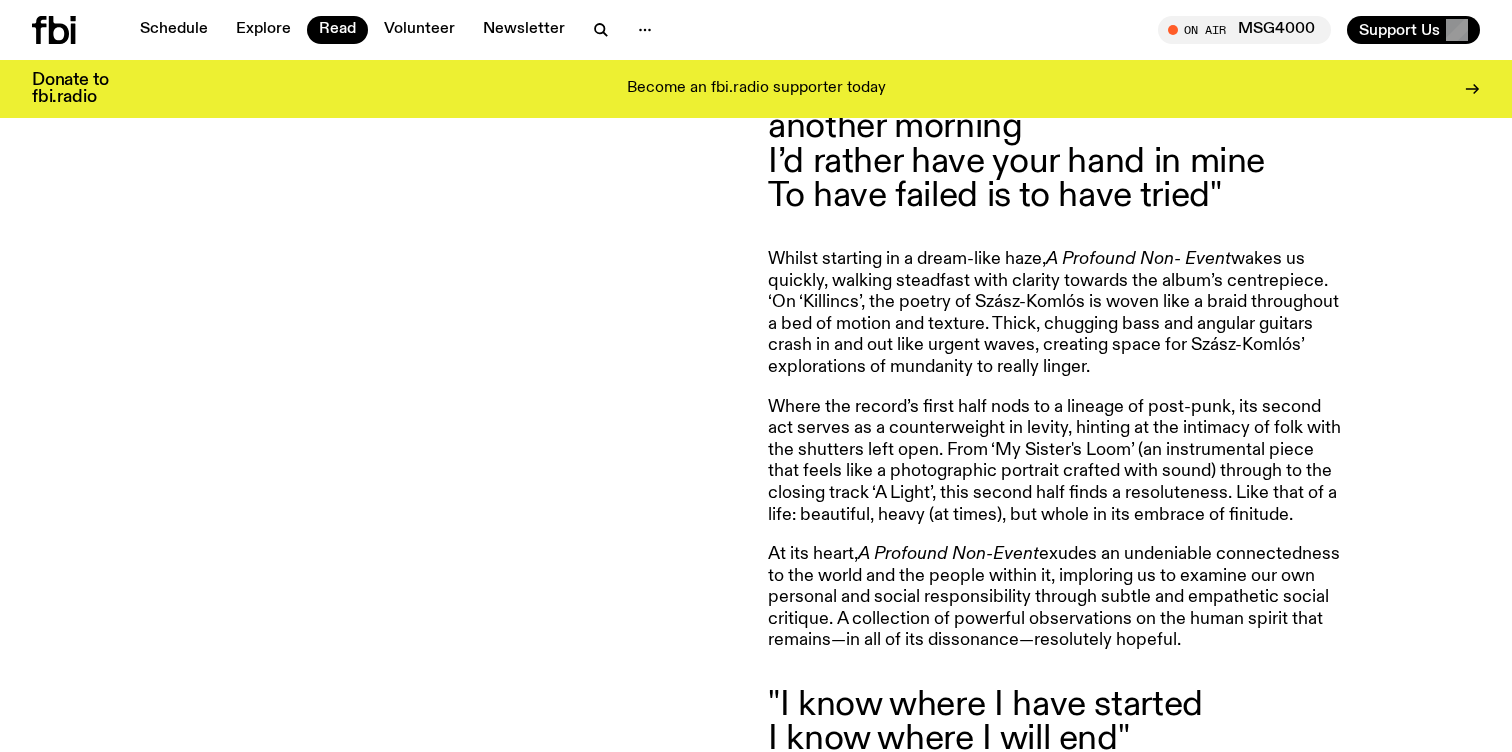 click on "Where the record’s first half nods to a lineage of post-punk, its second act serves as a counterweight in levity, hinting at the intimacy of folk with the shutters left open. From ‘My Sister's Loom’ (an instrumental piece that feels like a photographic portrait crafted with sound) through to the closing track ‘A Light’,   this second half finds a resoluteness. Like that of a life: beautiful, heavy (at times), but whole in its embrace of finitude." 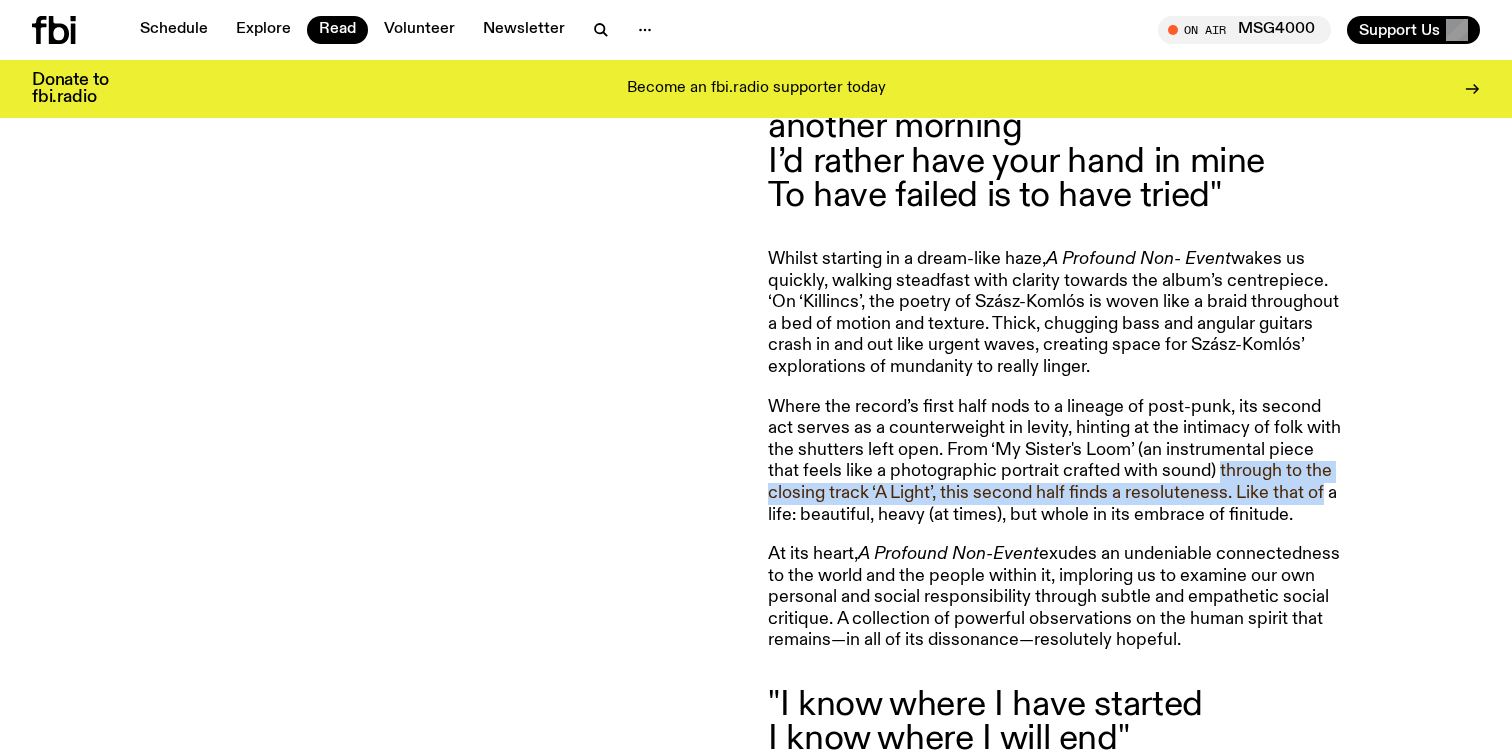 drag, startPoint x: 1239, startPoint y: 481, endPoint x: 1313, endPoint y: 487, distance: 74.24284 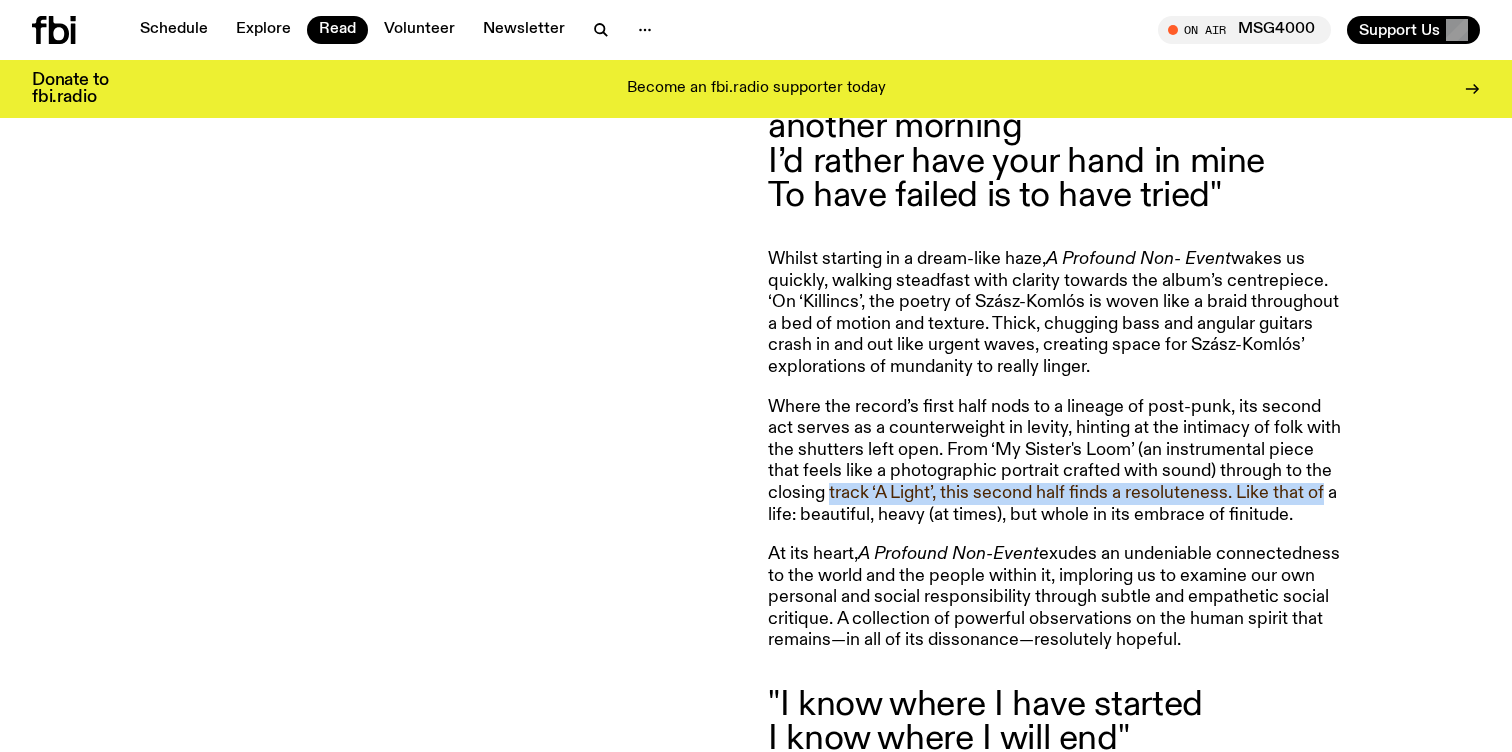 drag, startPoint x: 1313, startPoint y: 487, endPoint x: 845, endPoint y: 501, distance: 468.20935 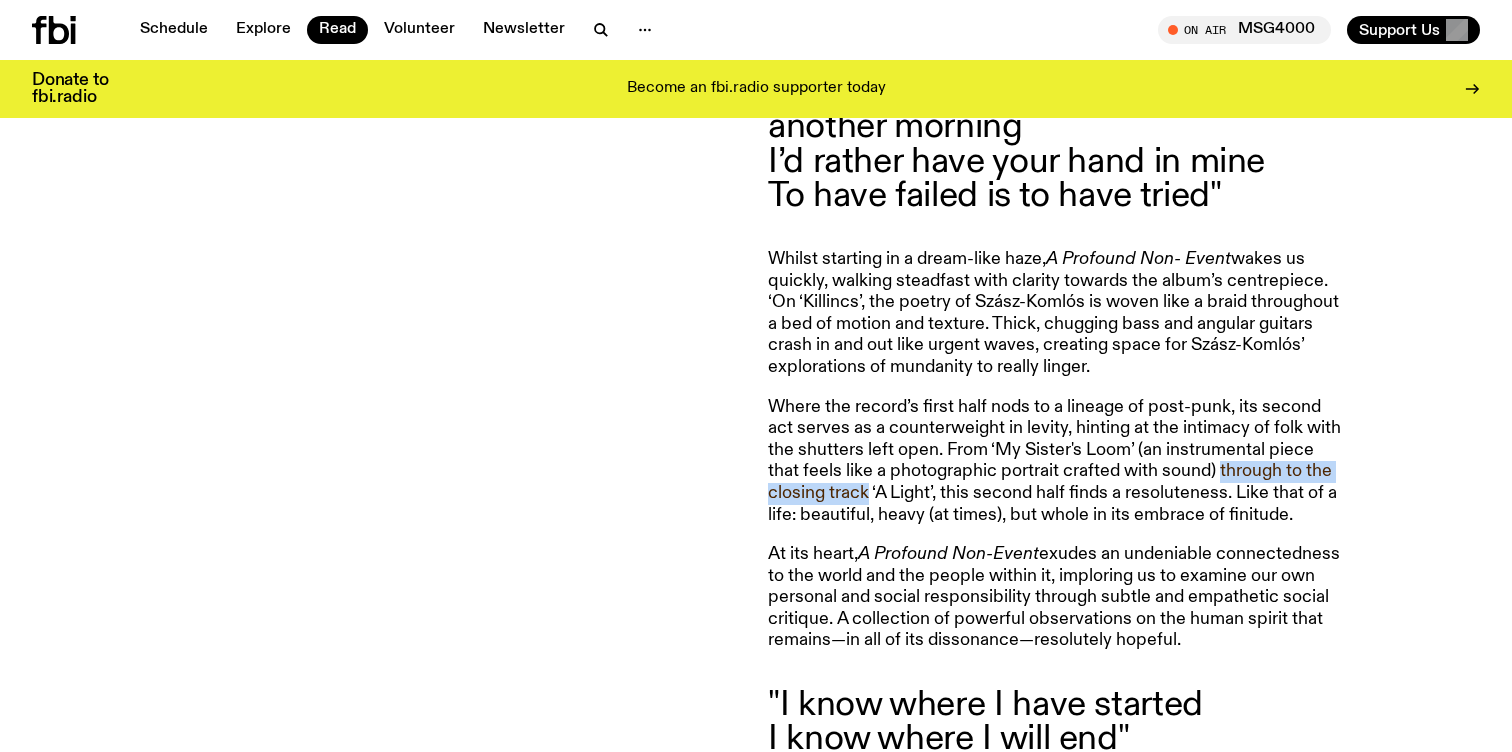 drag, startPoint x: 845, startPoint y: 501, endPoint x: 1247, endPoint y: 481, distance: 402.4972 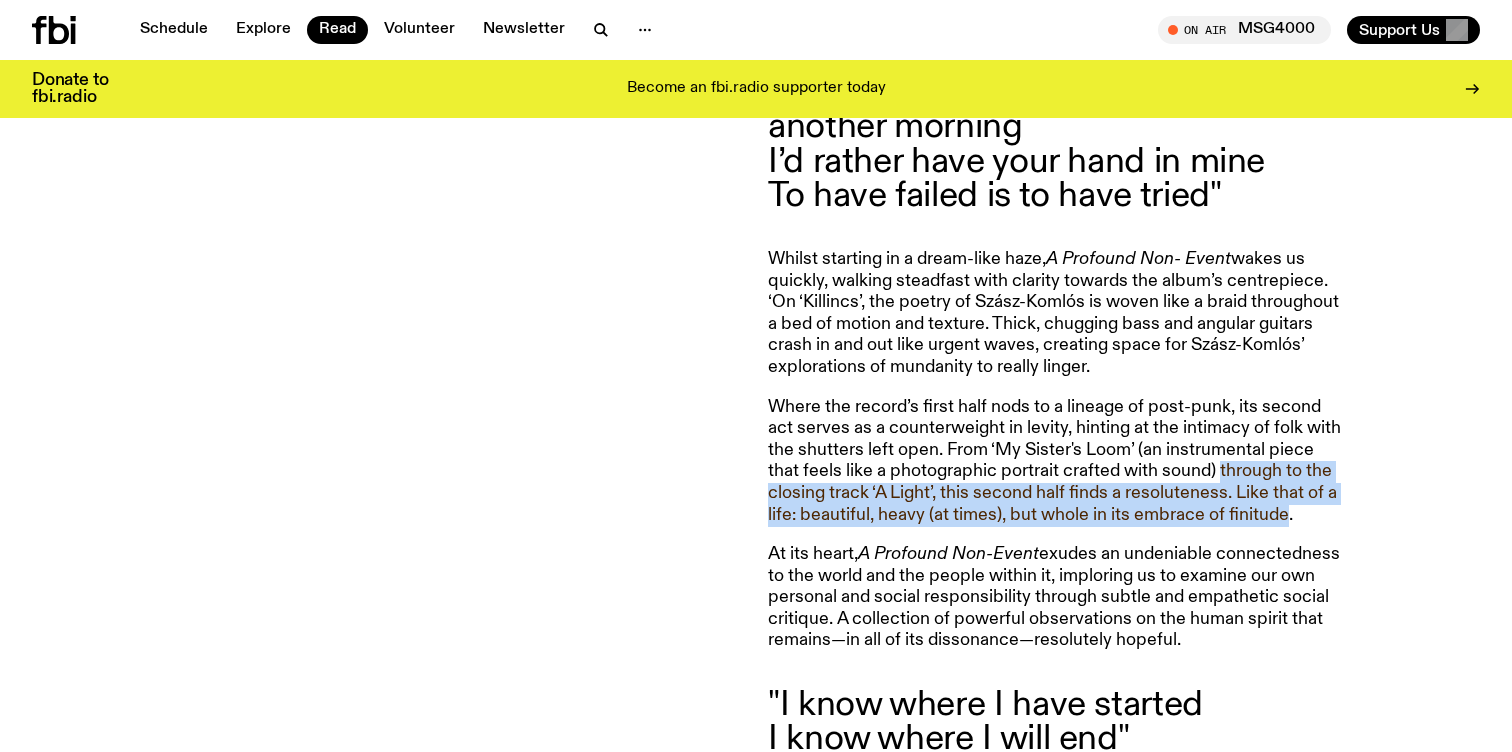 drag, startPoint x: 1247, startPoint y: 481, endPoint x: 1279, endPoint y: 525, distance: 54.405884 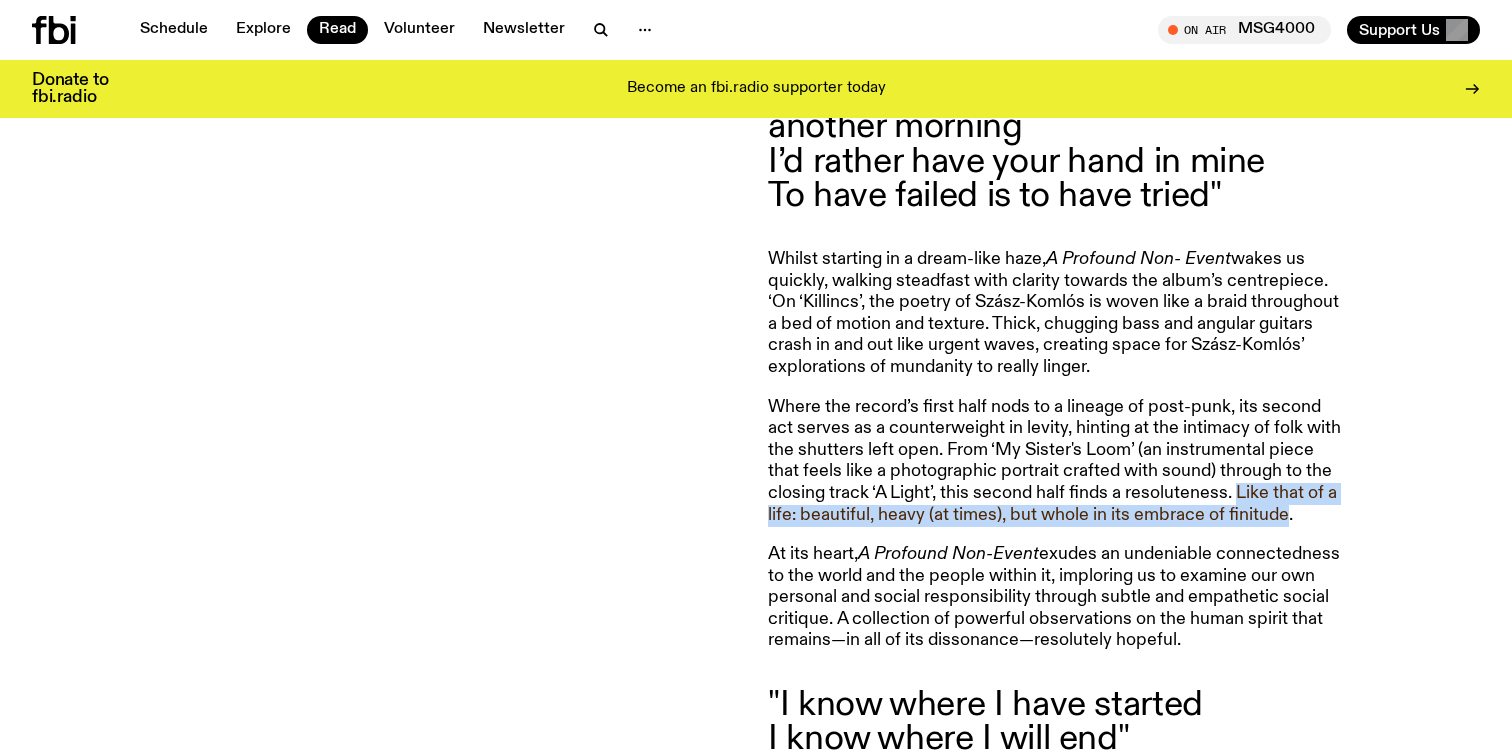 drag, startPoint x: 1279, startPoint y: 525, endPoint x: 1250, endPoint y: 505, distance: 35.22783 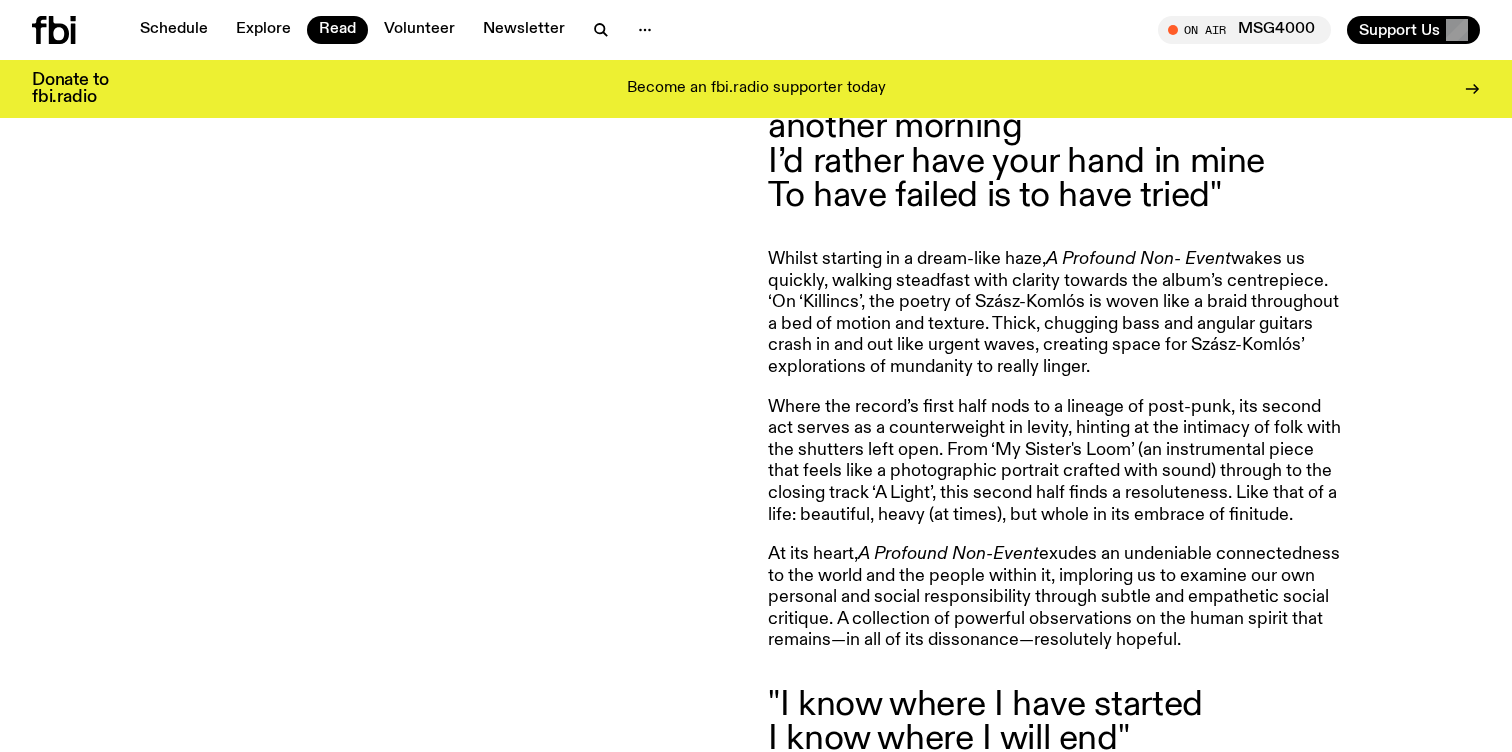 click on "At its heart,  A Profound Non-Event  exudes an undeniable connectedness to the world and the people within it, imploring us to examine our own personal and social responsibility through subtle and empathetic social critique. A collection of powerful observations on the human spirit that remains—in all of its dissonance—resolutely hopeful." 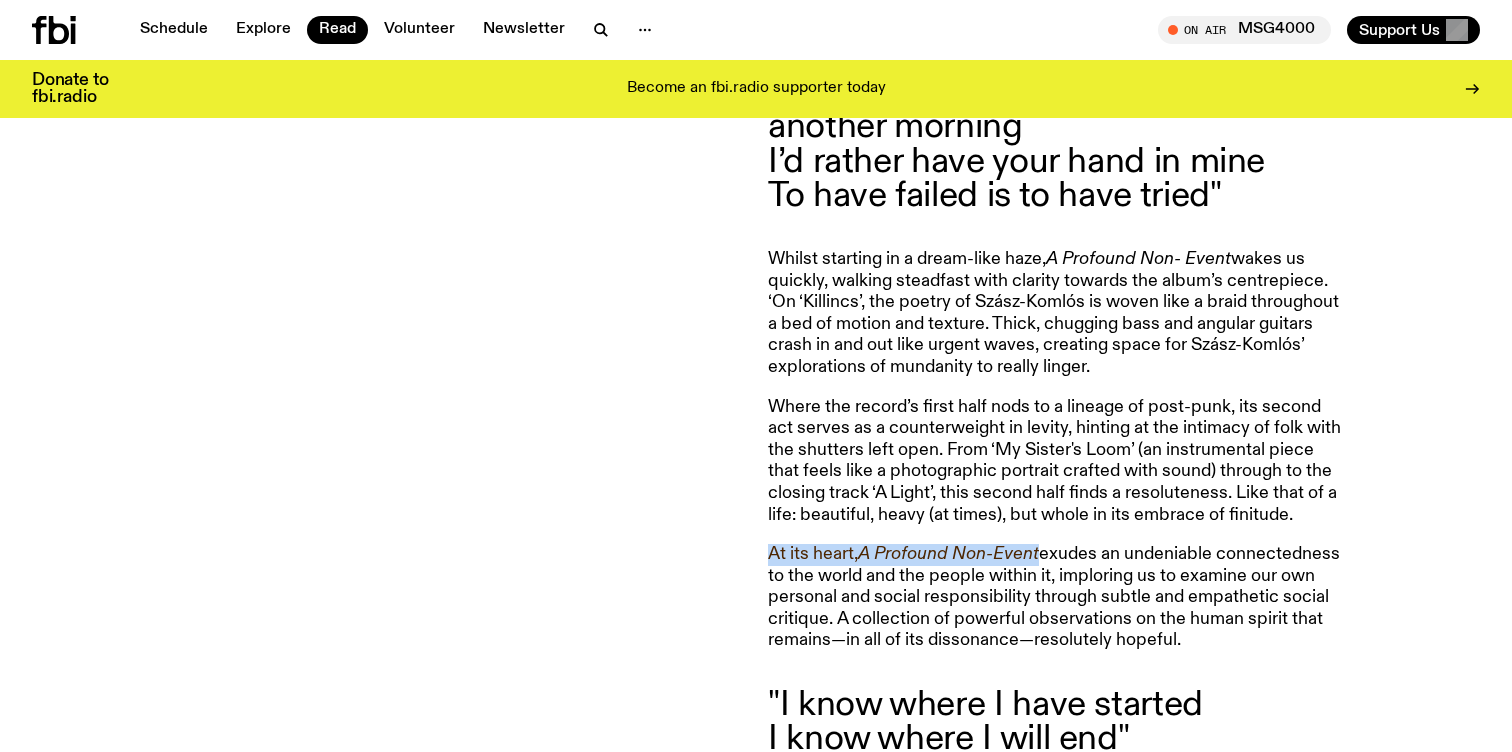 drag, startPoint x: 773, startPoint y: 556, endPoint x: 1019, endPoint y: 557, distance: 246.00203 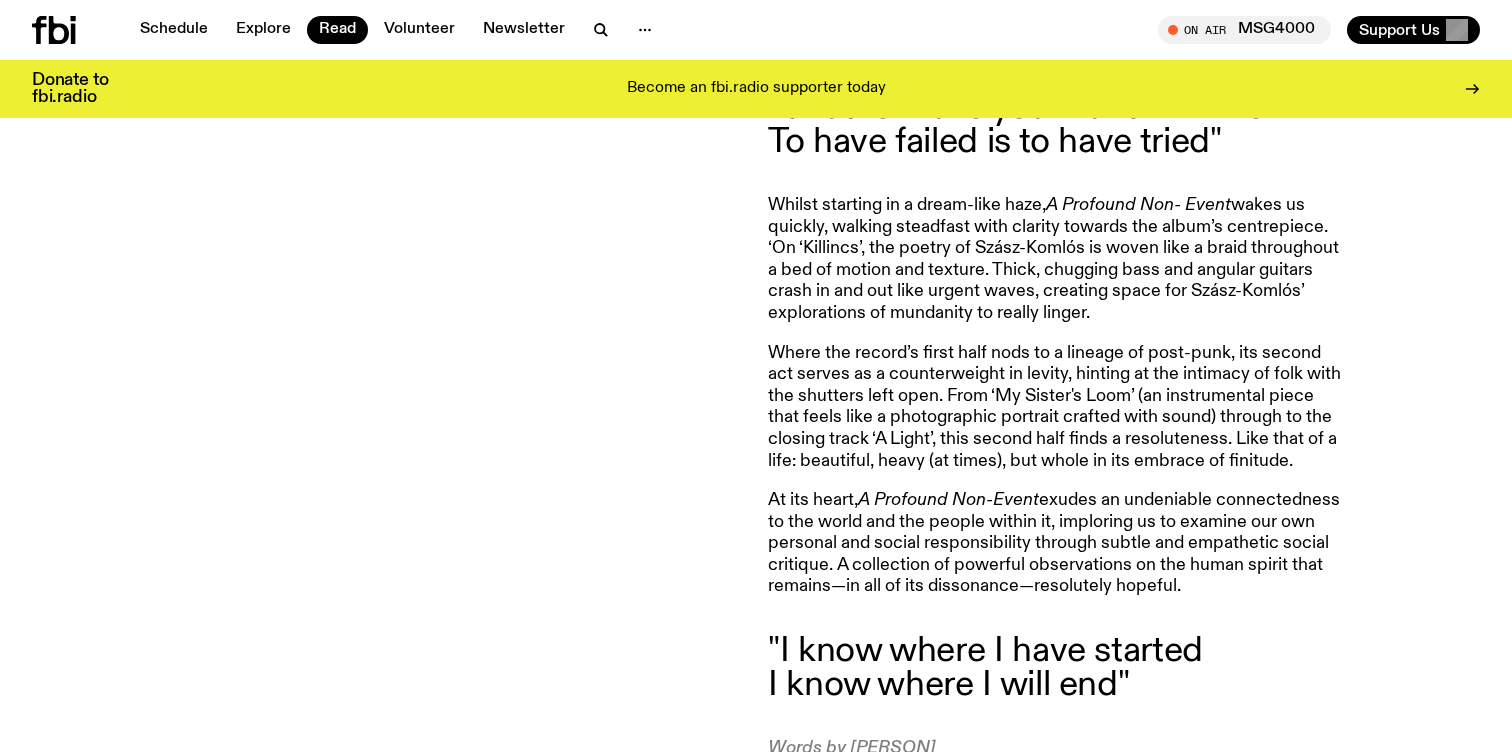 scroll, scrollTop: 1615, scrollLeft: 0, axis: vertical 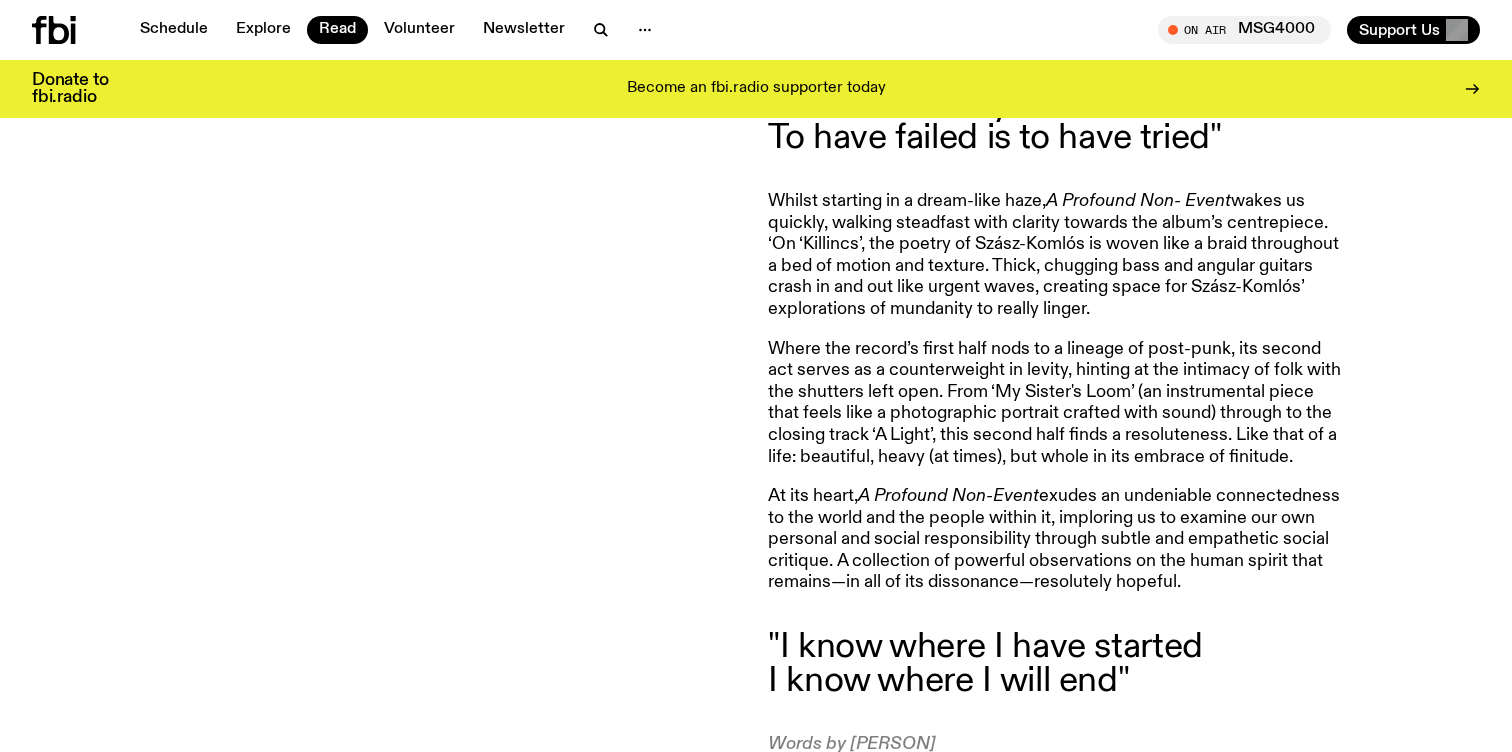 click on "At its heart,  A Profound Non-Event  exudes an undeniable connectedness to the world and the people within it, imploring us to examine our own personal and social responsibility through subtle and empathetic social critique. A collection of powerful observations on the human spirit that remains—in all of its dissonance—resolutely hopeful." 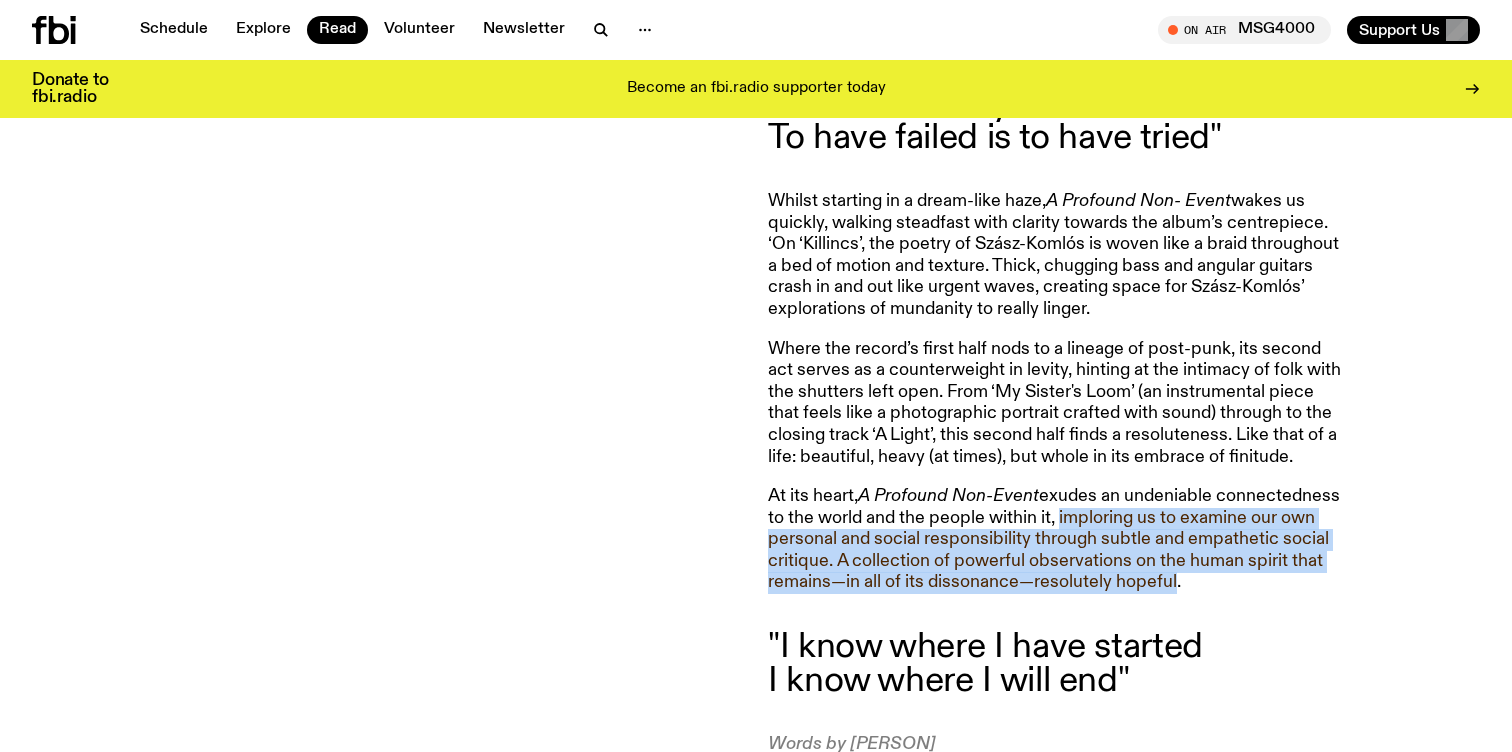 drag, startPoint x: 1076, startPoint y: 524, endPoint x: 1167, endPoint y: 575, distance: 104.316826 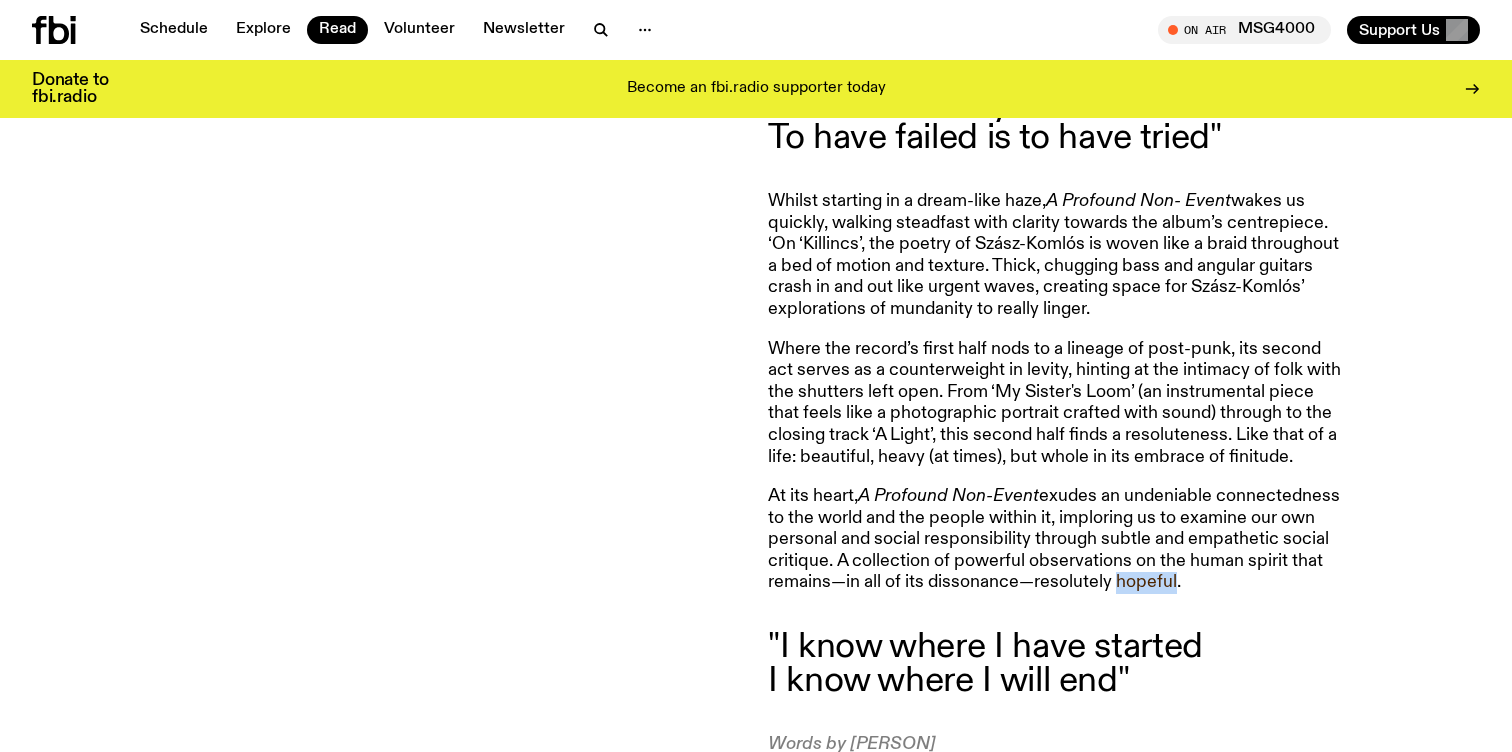 click on "At its heart,  A Profound Non-Event  exudes an undeniable connectedness to the world and the people within it, imploring us to examine our own personal and social responsibility through subtle and empathetic social critique. A collection of powerful observations on the human spirit that remains—in all of its dissonance—resolutely hopeful." 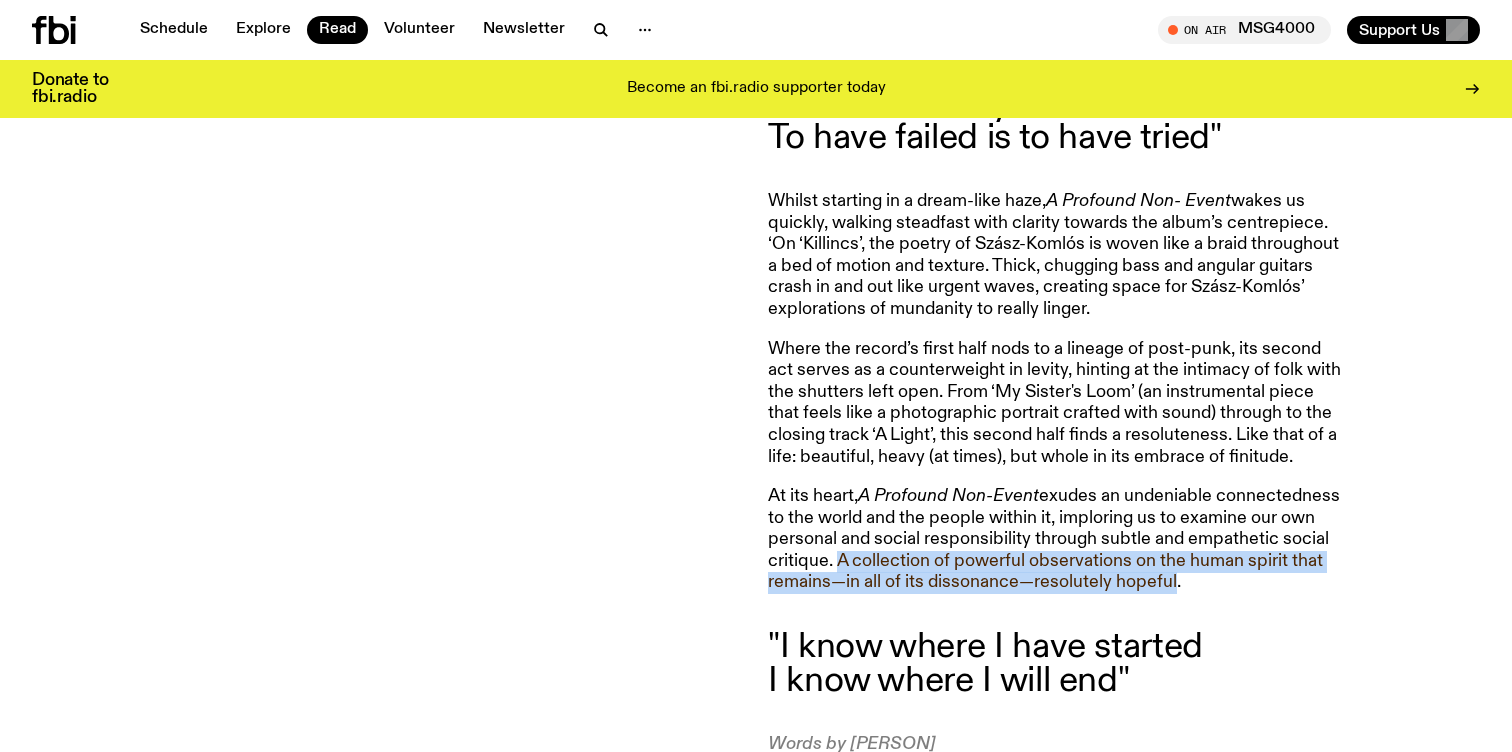 drag, startPoint x: 1167, startPoint y: 575, endPoint x: 842, endPoint y: 562, distance: 325.2599 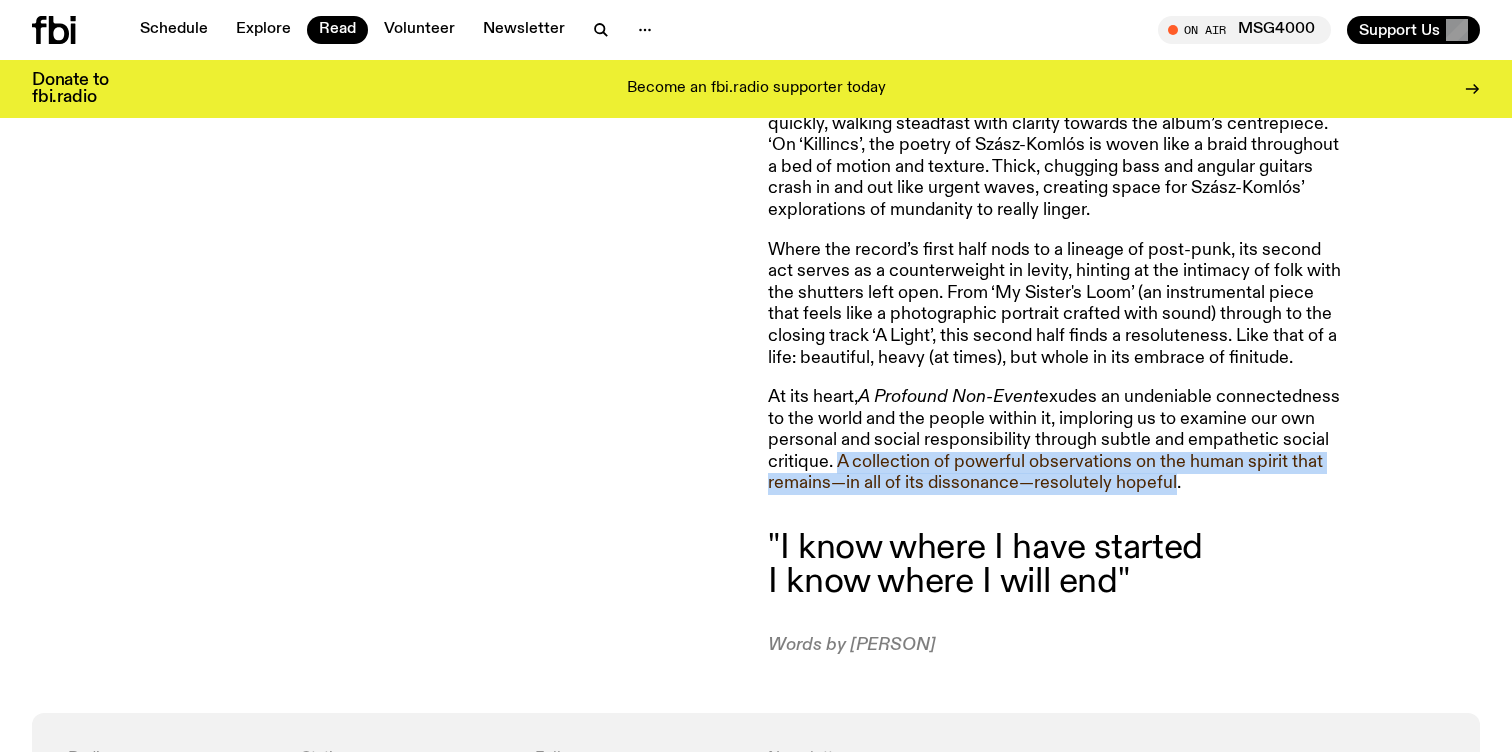 scroll, scrollTop: 1760, scrollLeft: 0, axis: vertical 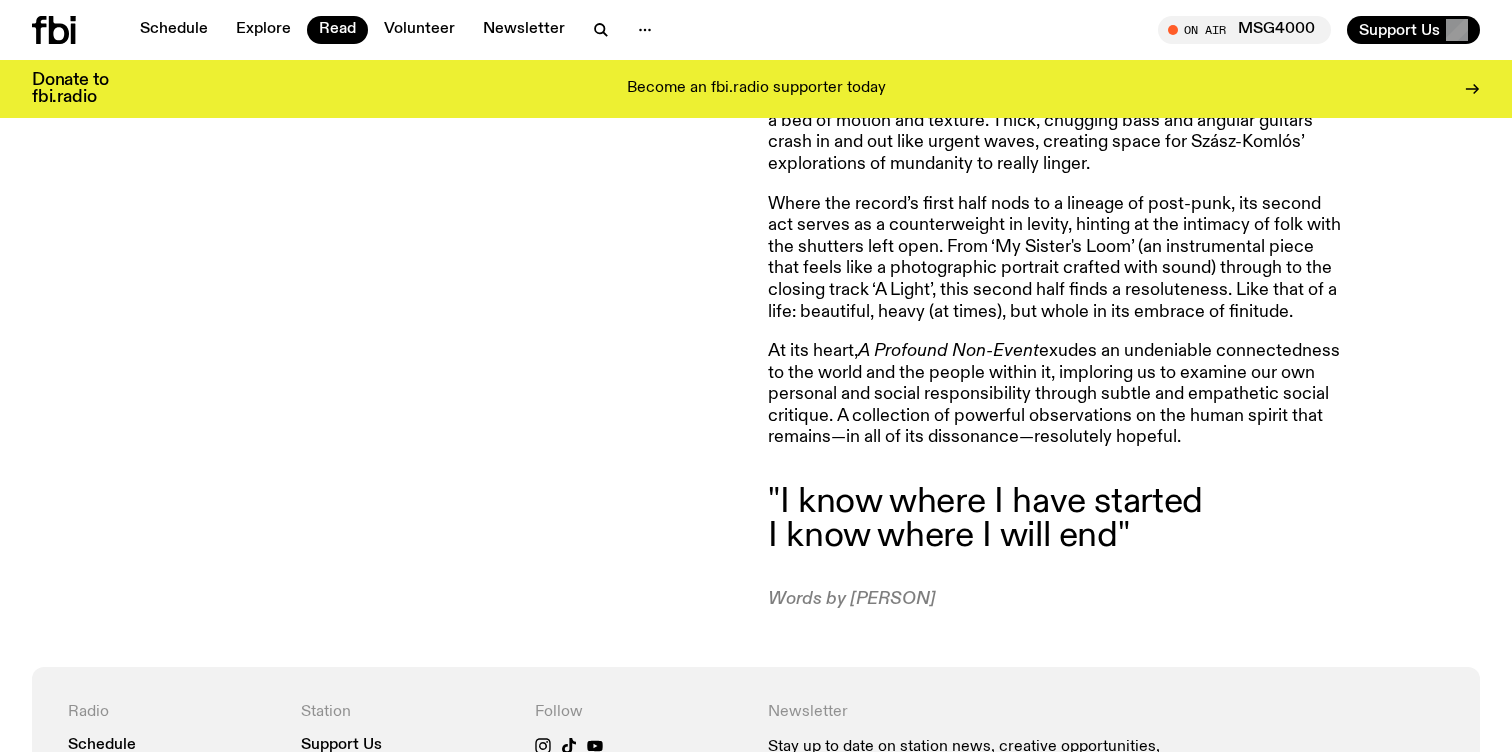click on "Explosive in its humanity,  A Profound Non-Event  breathes with all the heart of a well-loved home. A curious collection of bric-a-brac, tenderness, love, grief, and meaning, Daily Toll’s debut album sits comfortably in all of its contradictions.  Holding little-to-no regard for convention, the Sydney band traverses both concept and tone with a perceptible sense of creative emancipation. Initially a collaboration between self-taught multihyphenate artist Kata Szász-Komlós and musician Jasper Craig-Adams,  A Profound Non-Event  adds Tom Stephens on drums and vocals. Together, they form a union of distinct creative dispositions, through relationships that have bloomed with the push and pull of shared artistic practice.  "We are oddkin Thrown into stories with no beginning Aren’t we all just fumbling forward to another morning I’d rather have your hand in mine To have failed is to have tried" Whilst starting in a dream-like haze,  A Profound Non- Event    At its heart,  A Profound Non-Event" 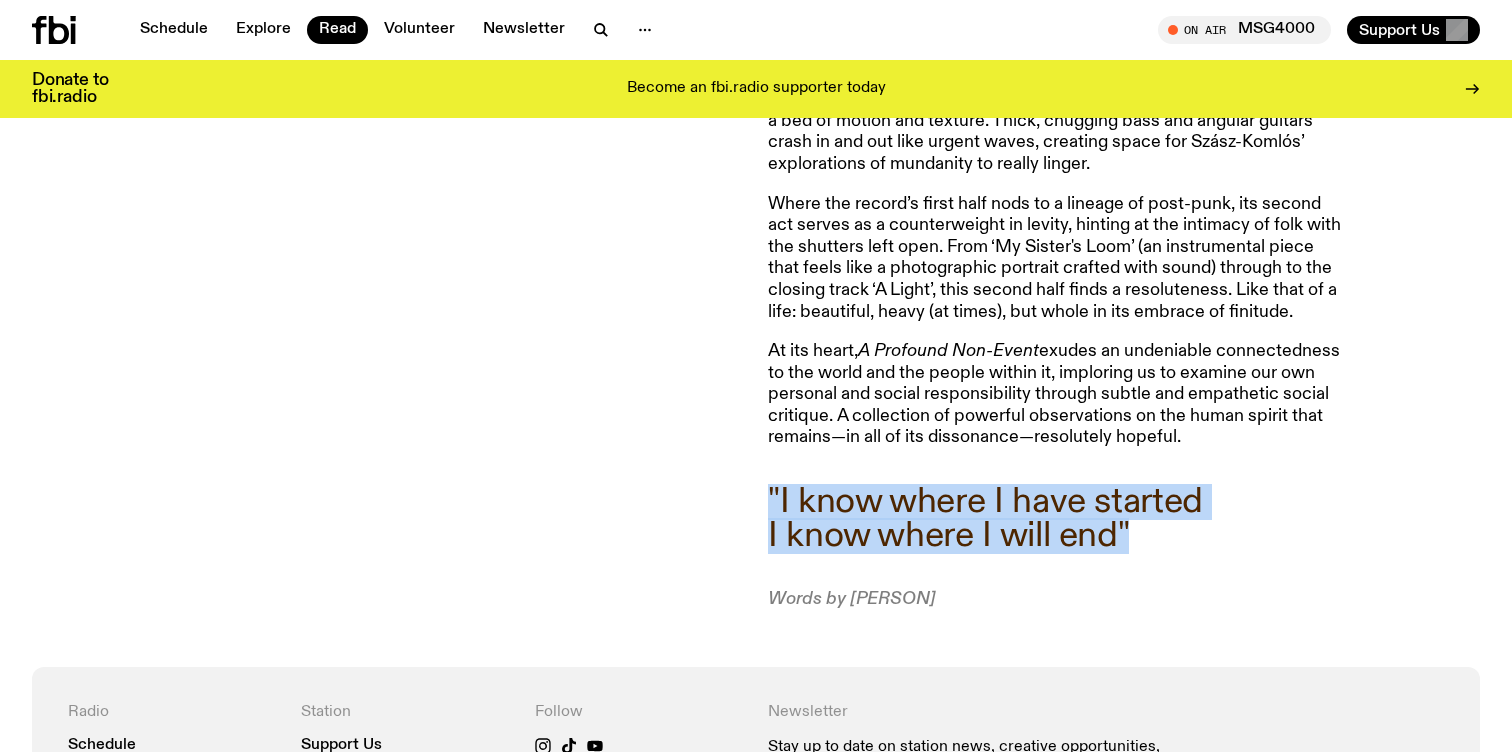 drag, startPoint x: 765, startPoint y: 495, endPoint x: 1123, endPoint y: 522, distance: 359.01672 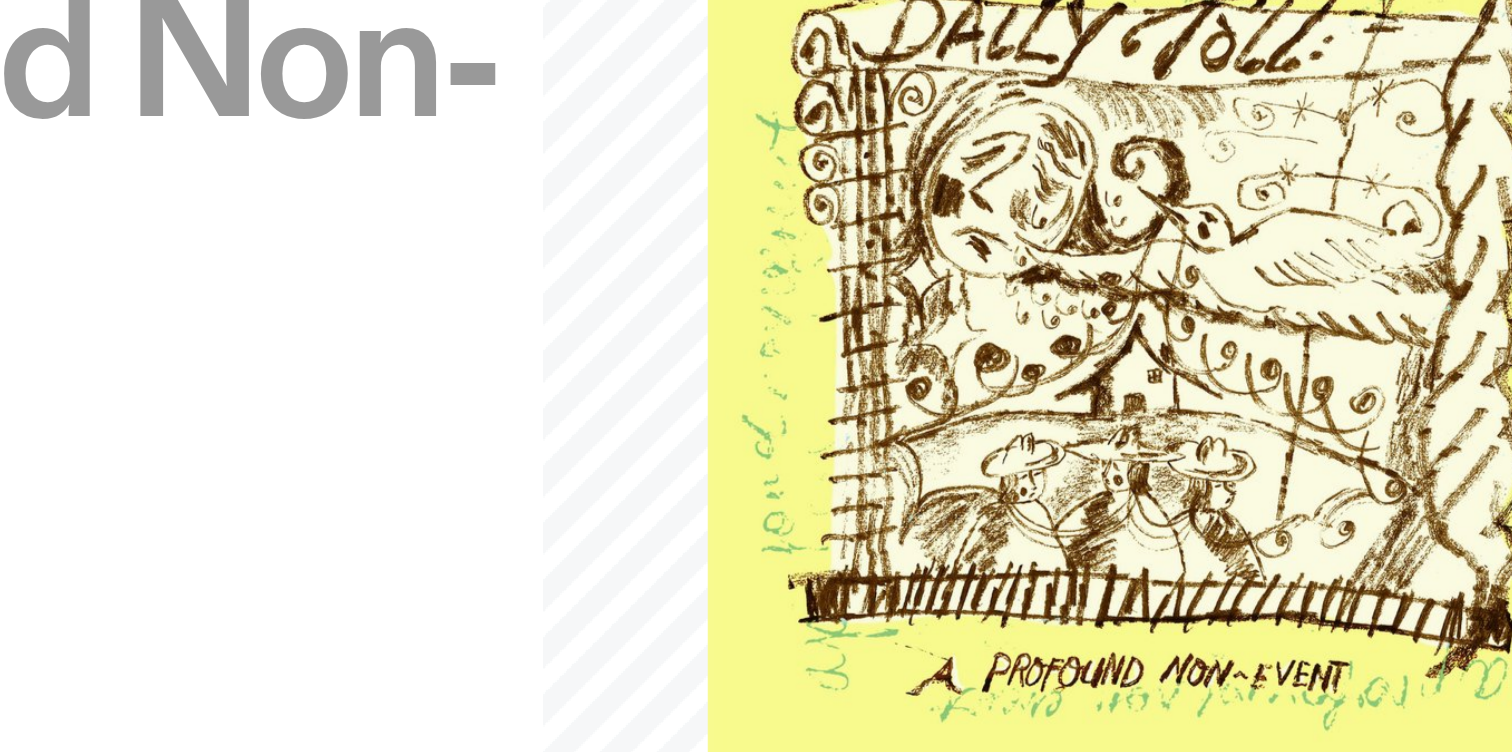scroll, scrollTop: 160, scrollLeft: 0, axis: vertical 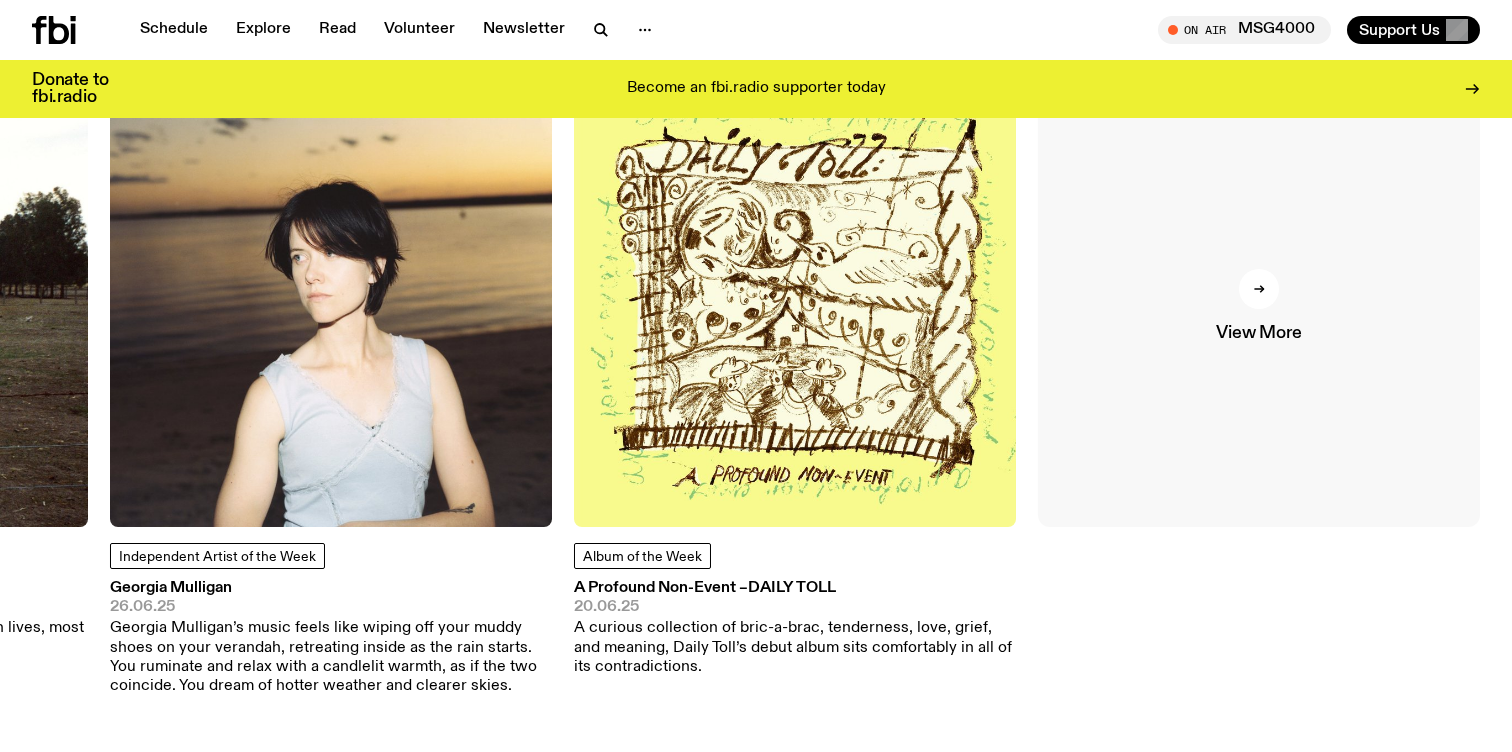 click at bounding box center (1259, 289) 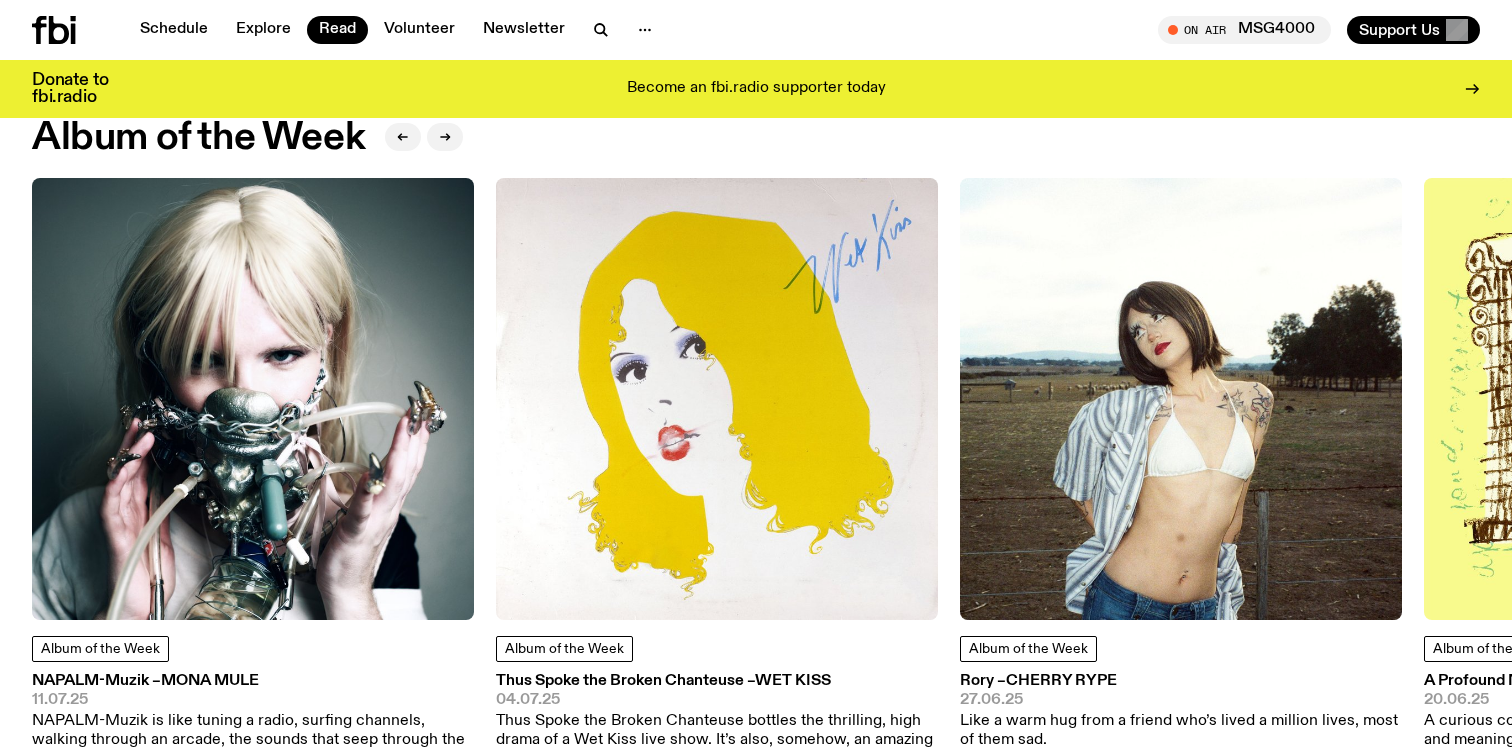 scroll, scrollTop: 907, scrollLeft: 0, axis: vertical 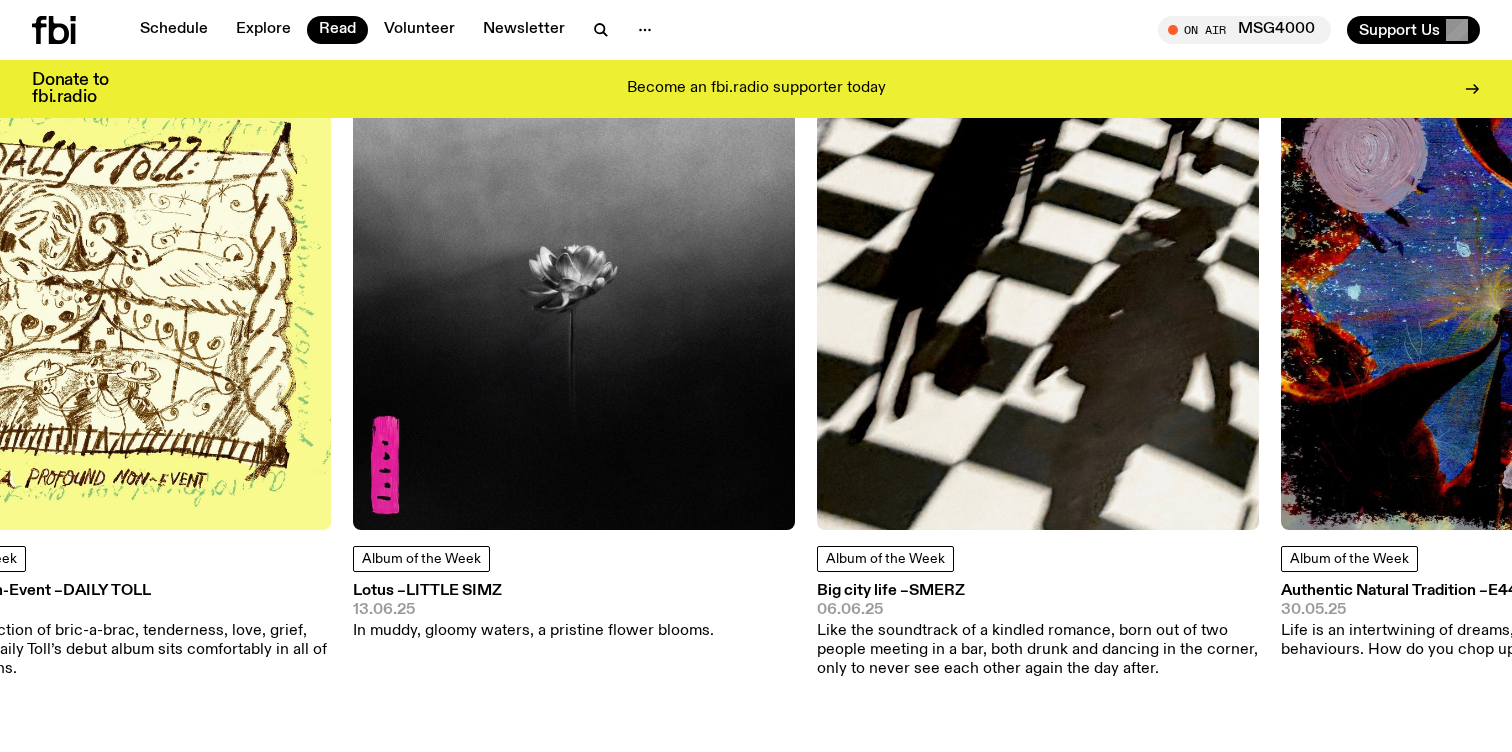 drag, startPoint x: 1097, startPoint y: 293, endPoint x: 982, endPoint y: 373, distance: 140.08926 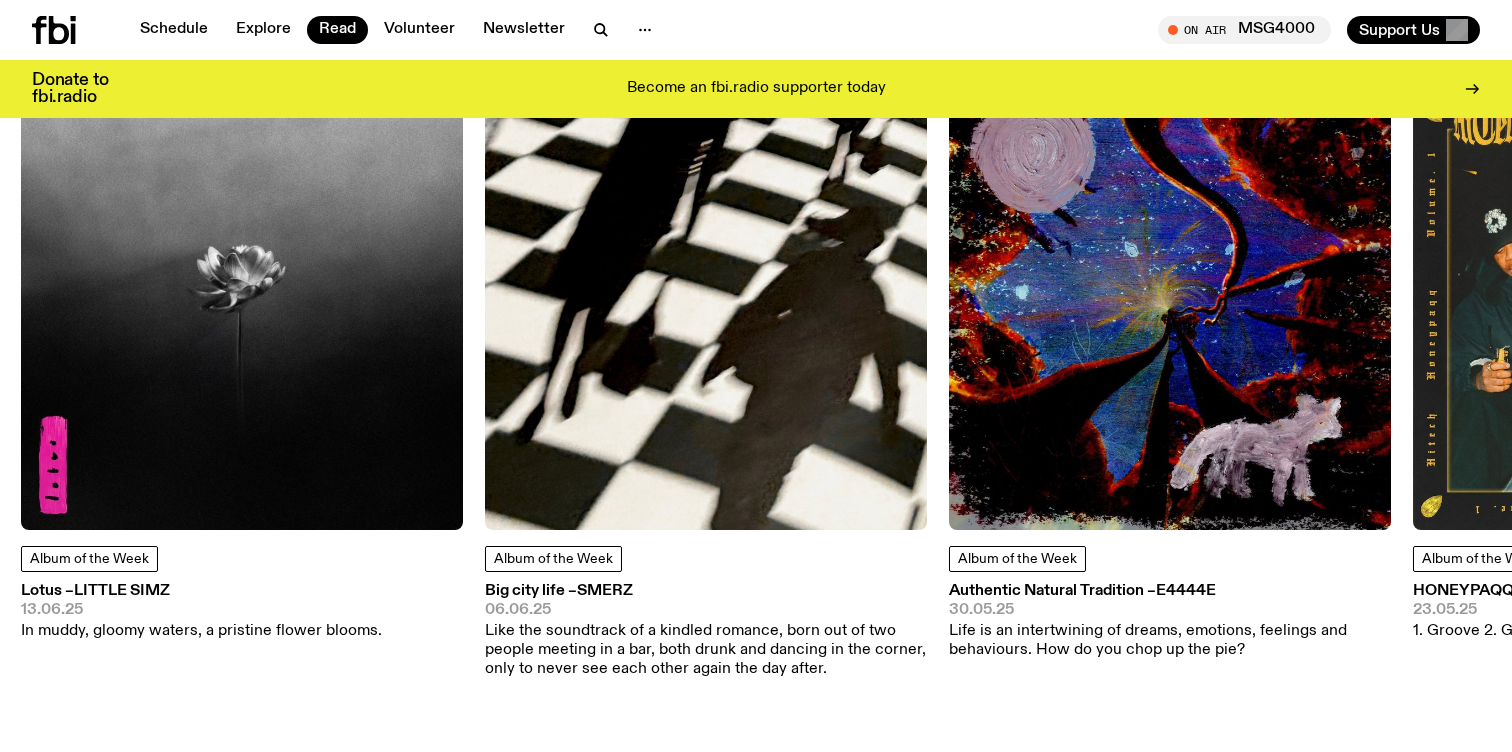 drag, startPoint x: 1425, startPoint y: 293, endPoint x: 1151, endPoint y: 293, distance: 274 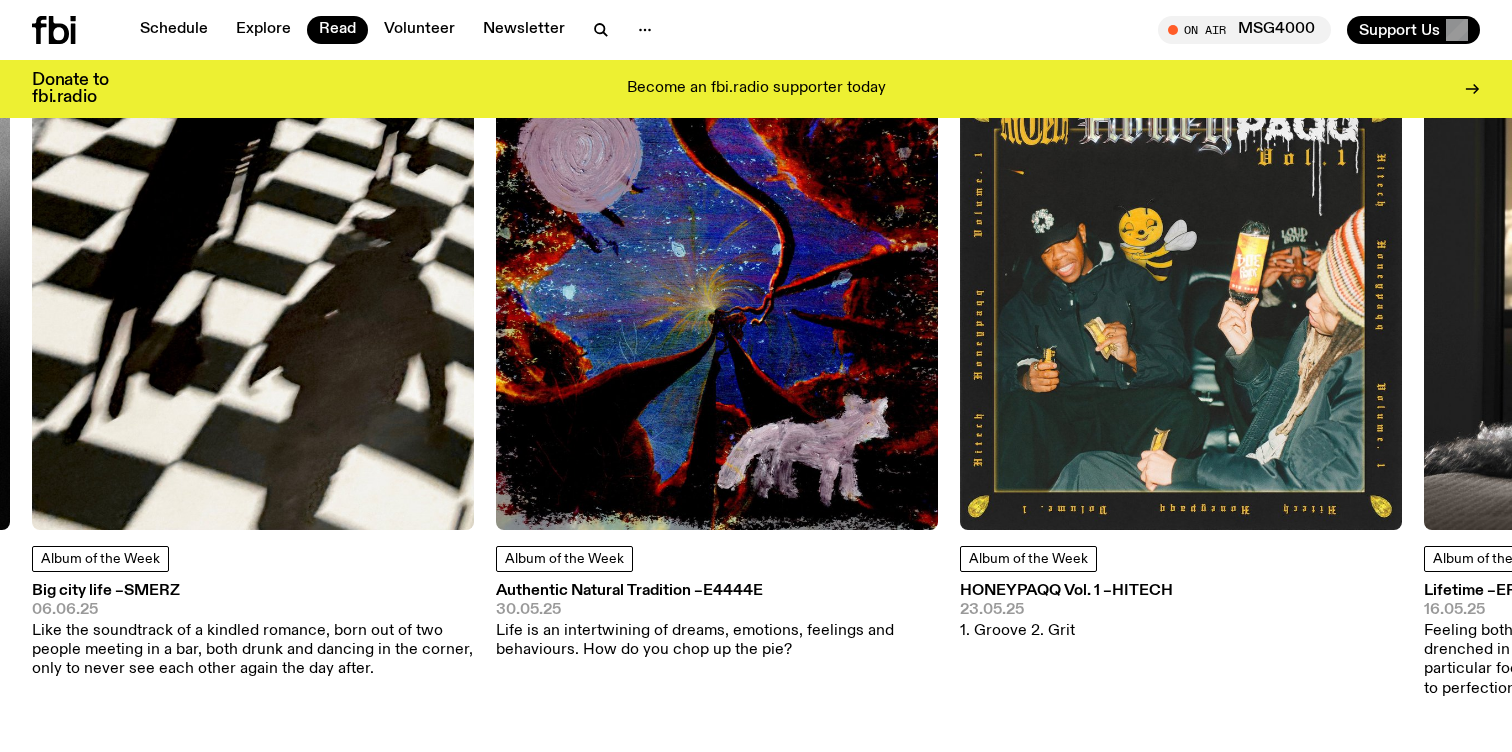 drag, startPoint x: 1360, startPoint y: 288, endPoint x: 1133, endPoint y: 289, distance: 227.0022 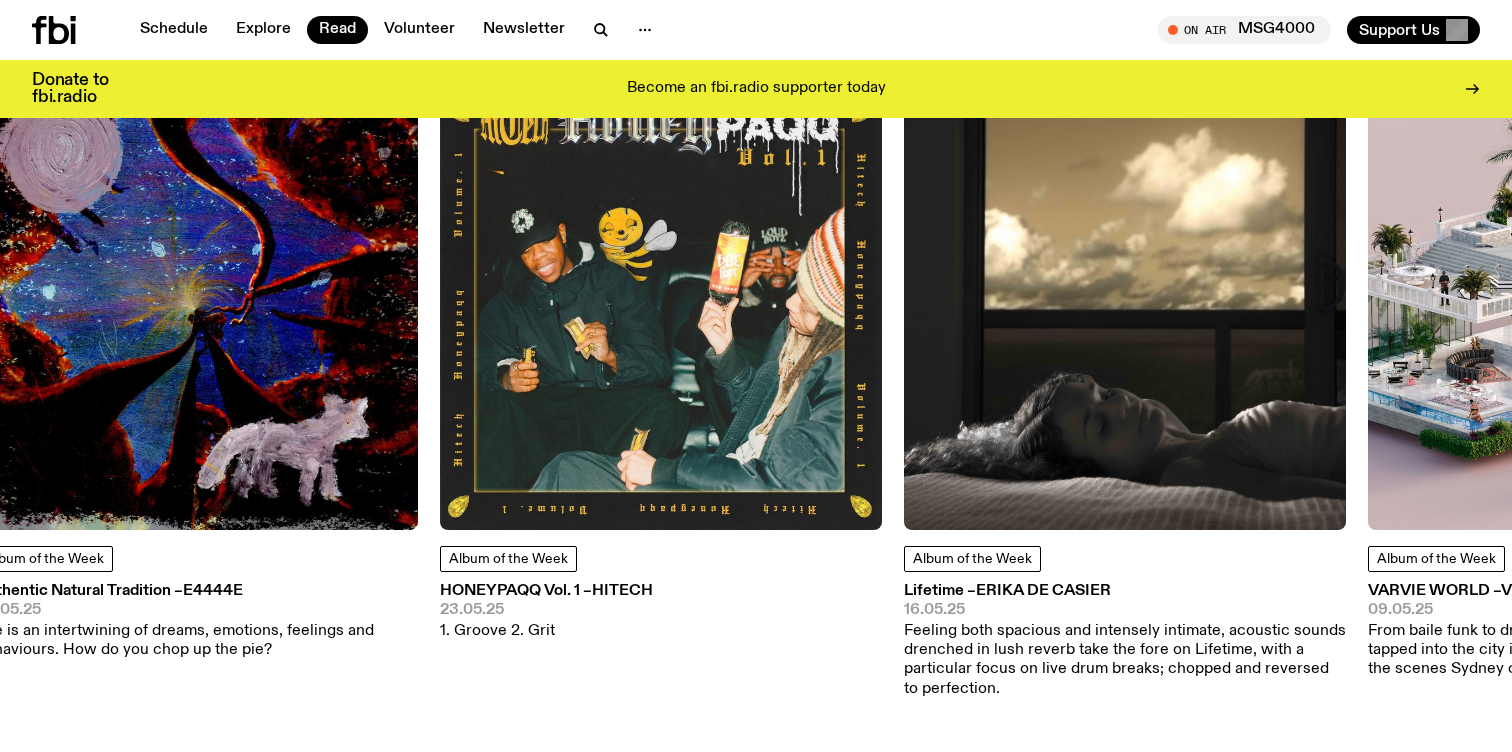 drag, startPoint x: 1281, startPoint y: 291, endPoint x: 857, endPoint y: 294, distance: 424.01062 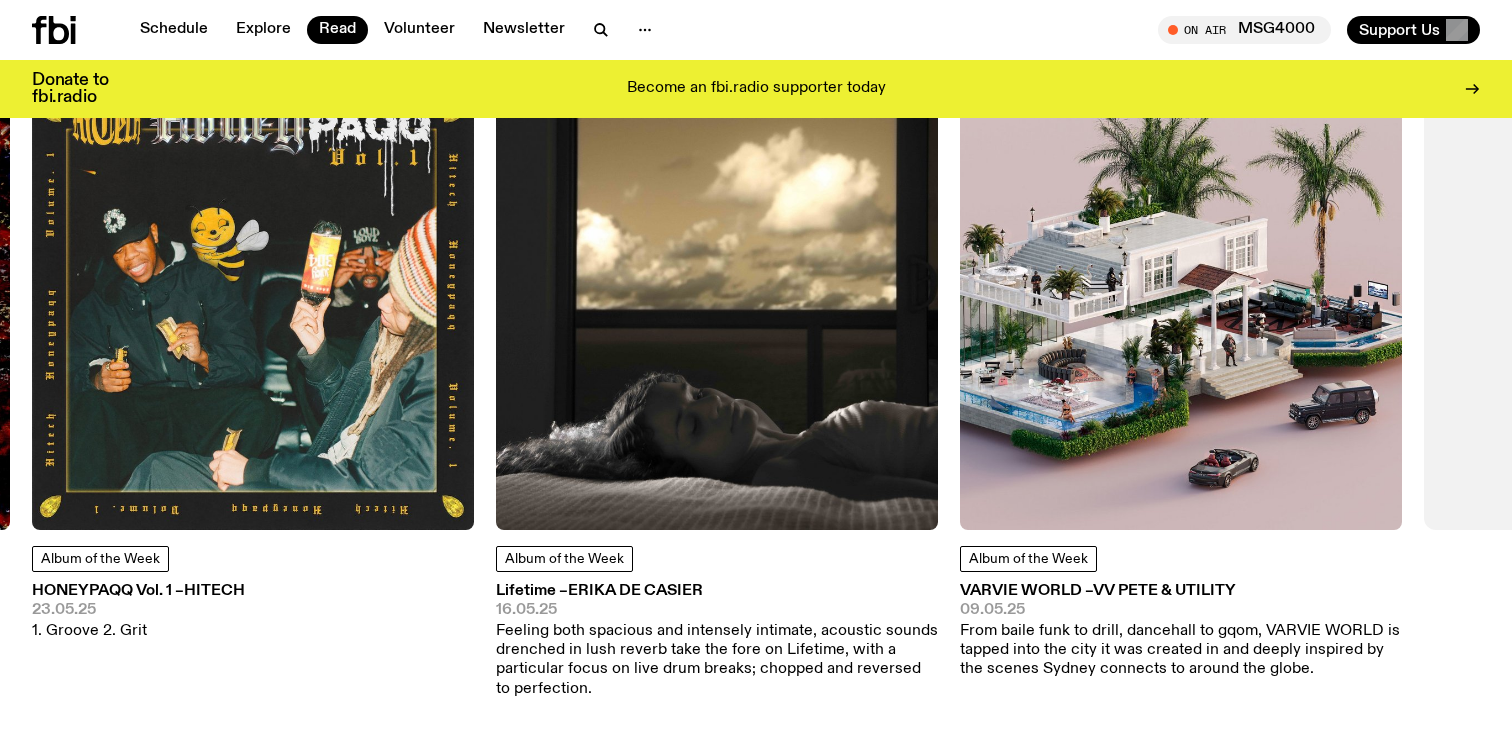 drag, startPoint x: 1111, startPoint y: 324, endPoint x: 867, endPoint y: 324, distance: 244 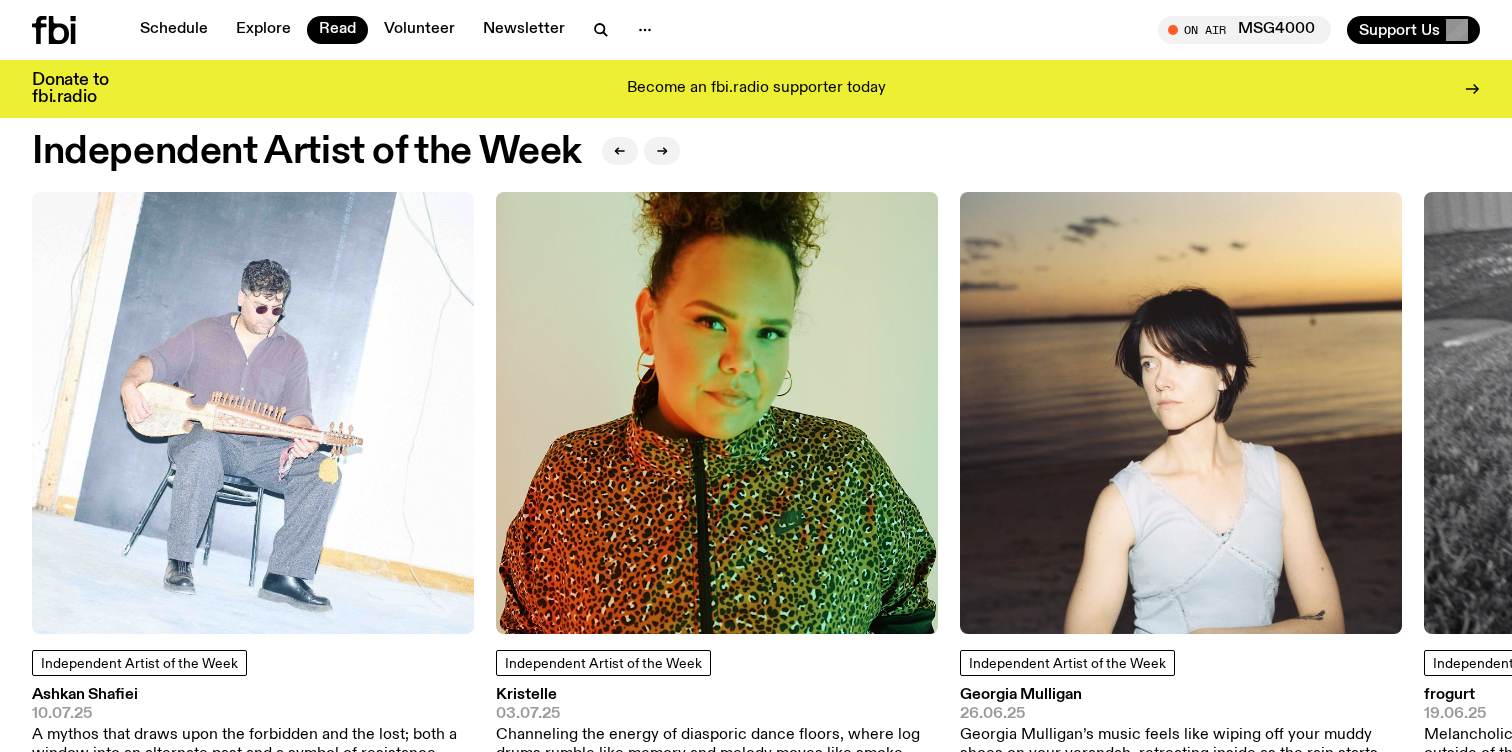 scroll, scrollTop: 1679, scrollLeft: 0, axis: vertical 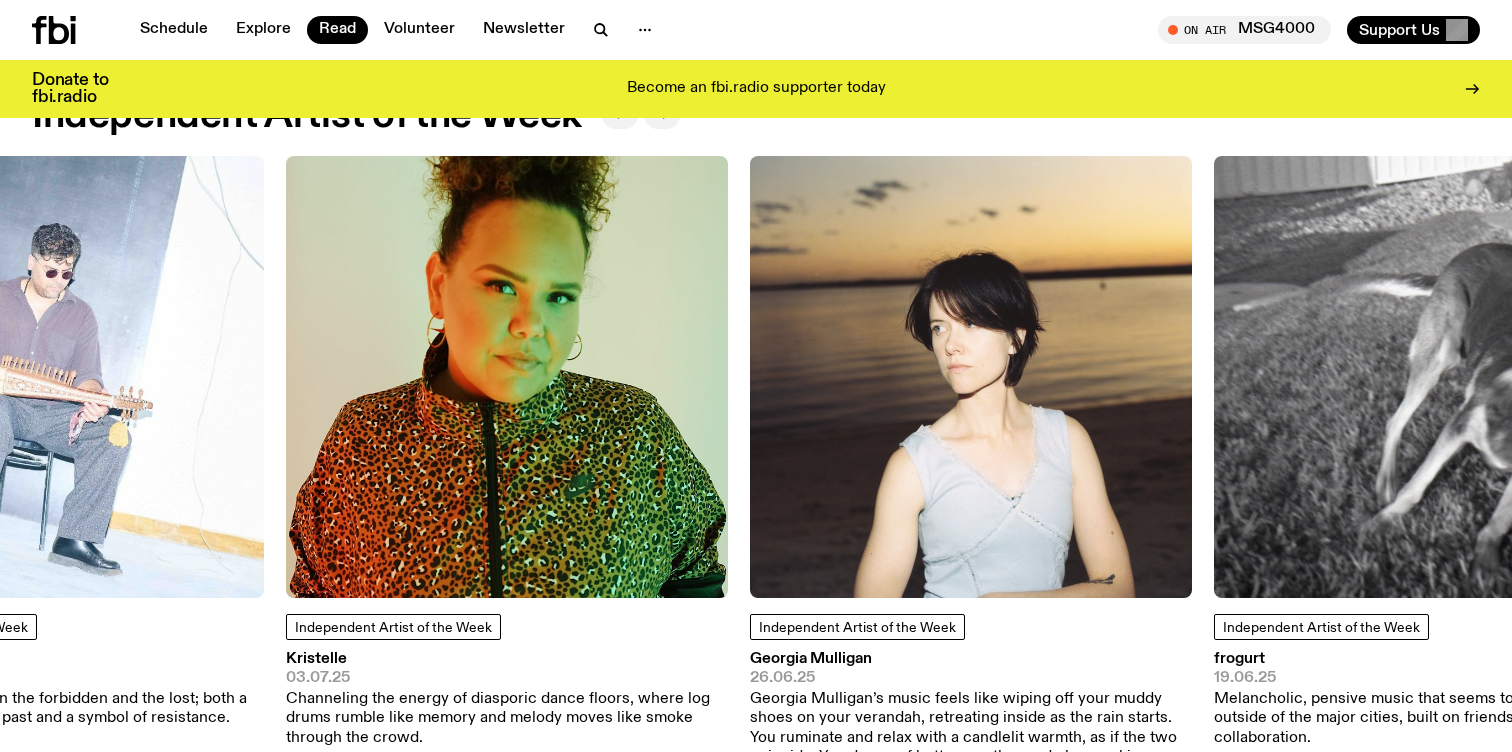 drag, startPoint x: 1242, startPoint y: 463, endPoint x: 949, endPoint y: 447, distance: 293.43652 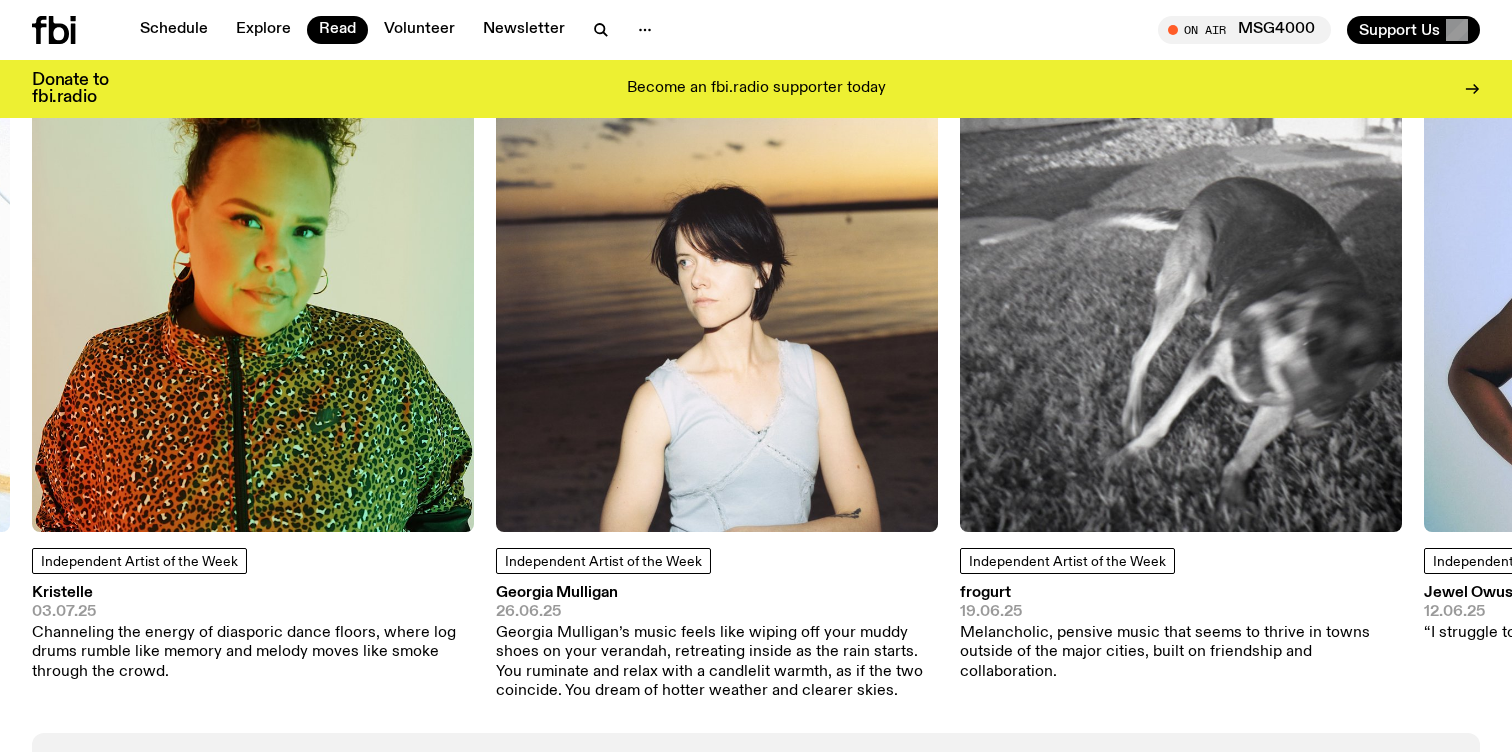 scroll, scrollTop: 1774, scrollLeft: 0, axis: vertical 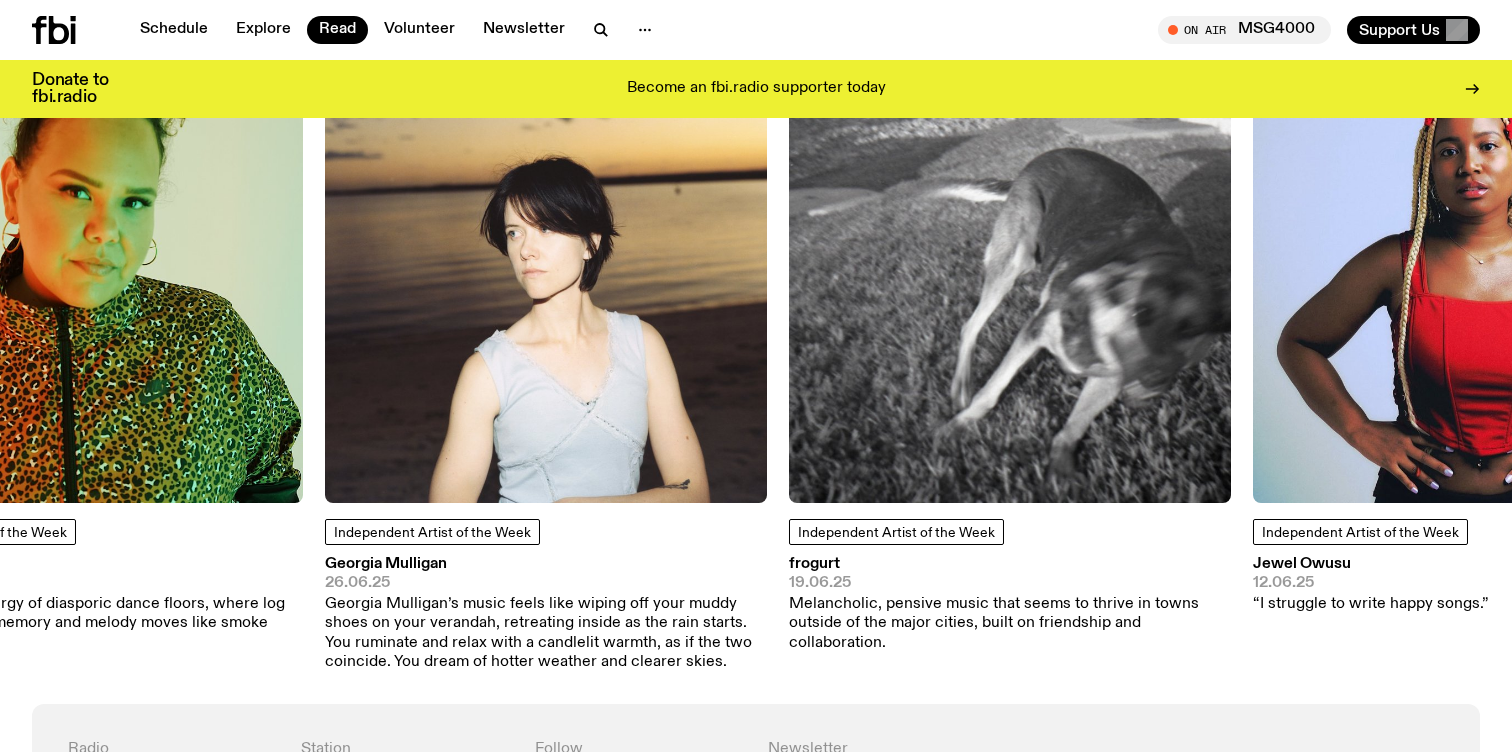 drag, startPoint x: 1236, startPoint y: 294, endPoint x: 768, endPoint y: 296, distance: 468.00427 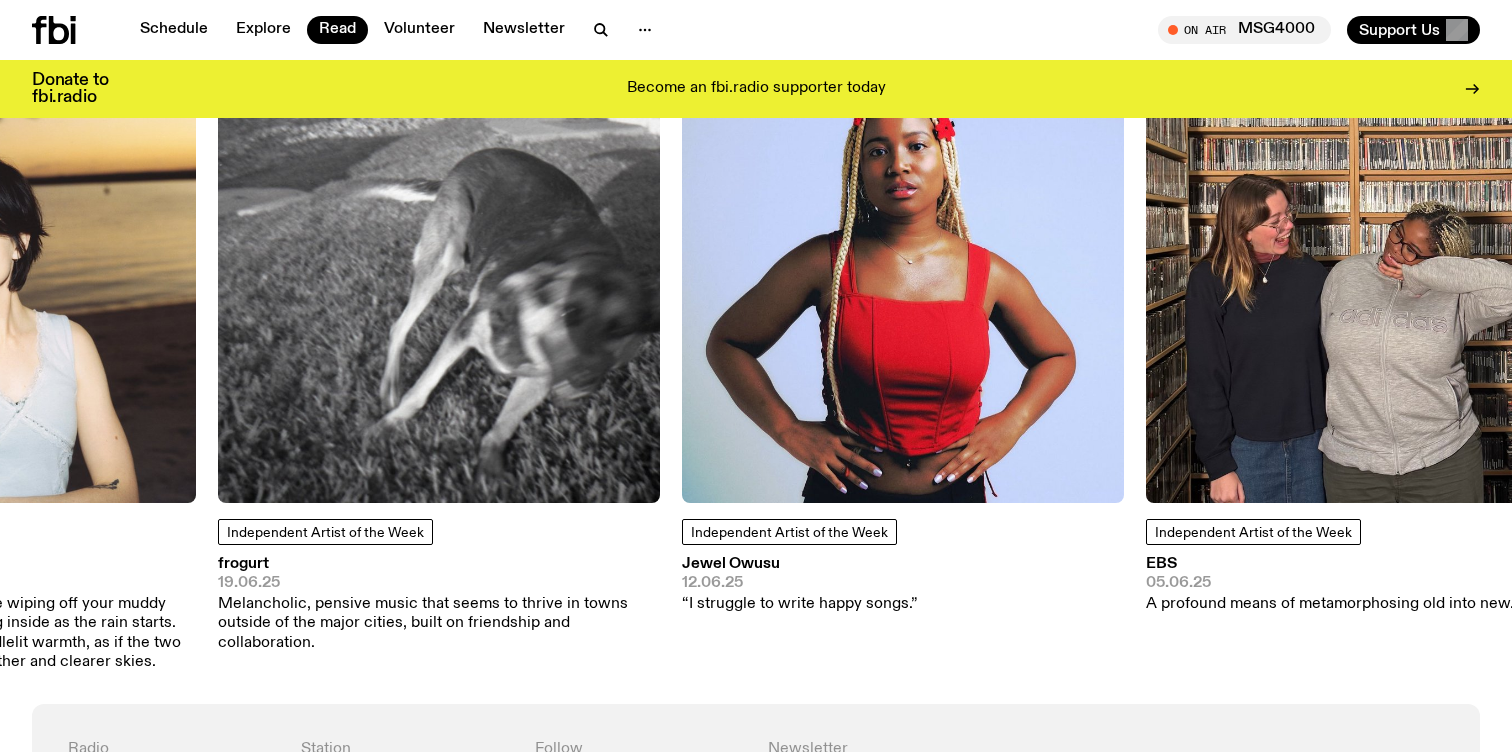 drag, startPoint x: 1188, startPoint y: 265, endPoint x: 906, endPoint y: 287, distance: 282.85684 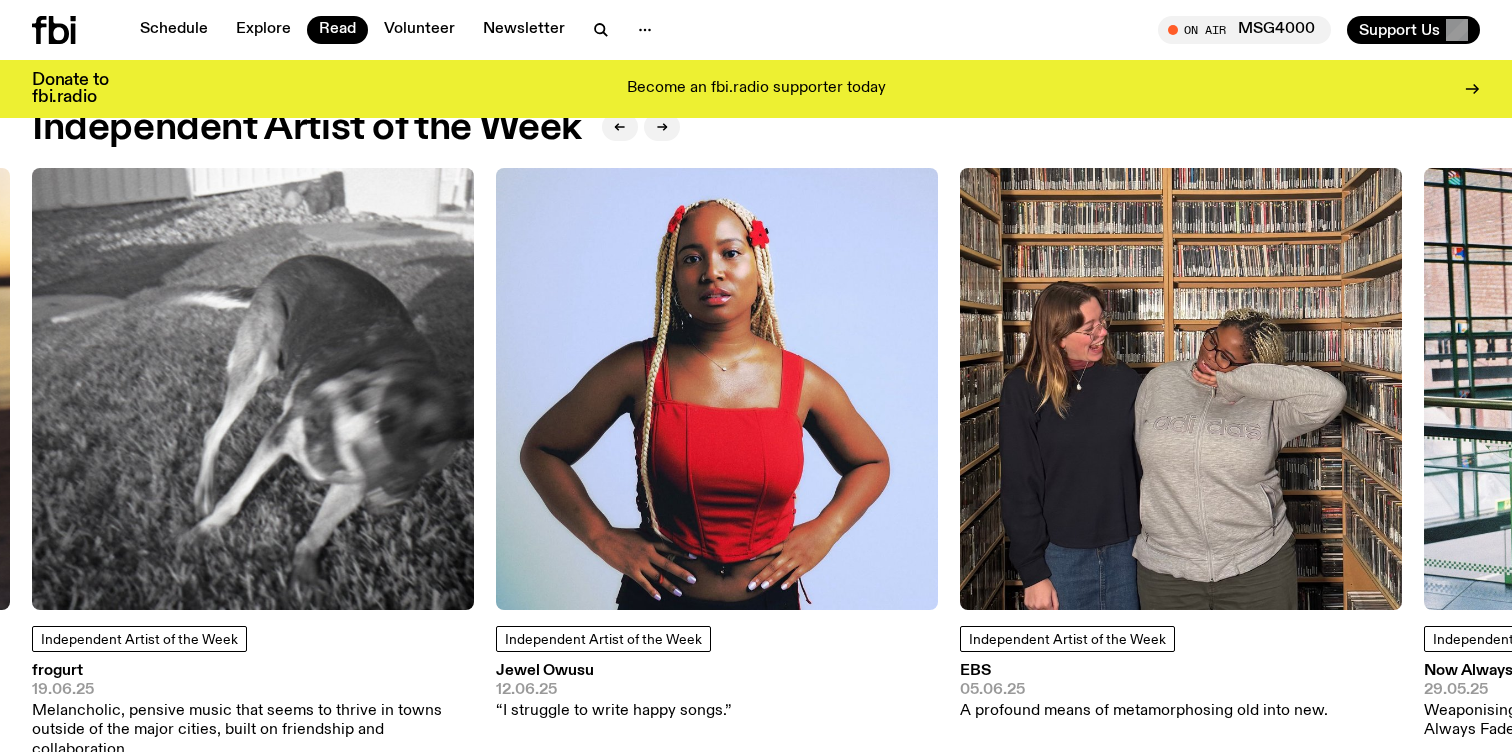 scroll, scrollTop: 1667, scrollLeft: 0, axis: vertical 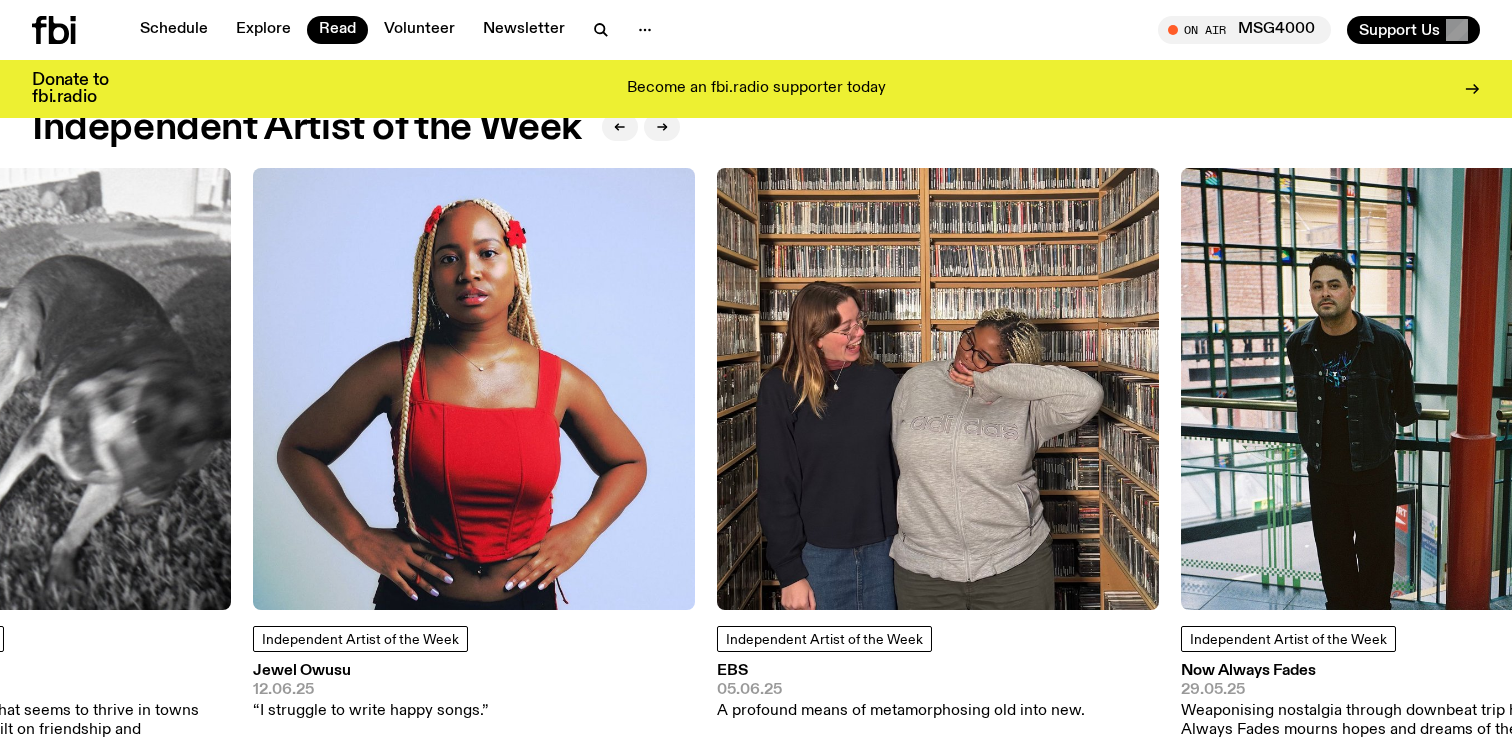 drag, startPoint x: 1157, startPoint y: 387, endPoint x: 870, endPoint y: 371, distance: 287.44565 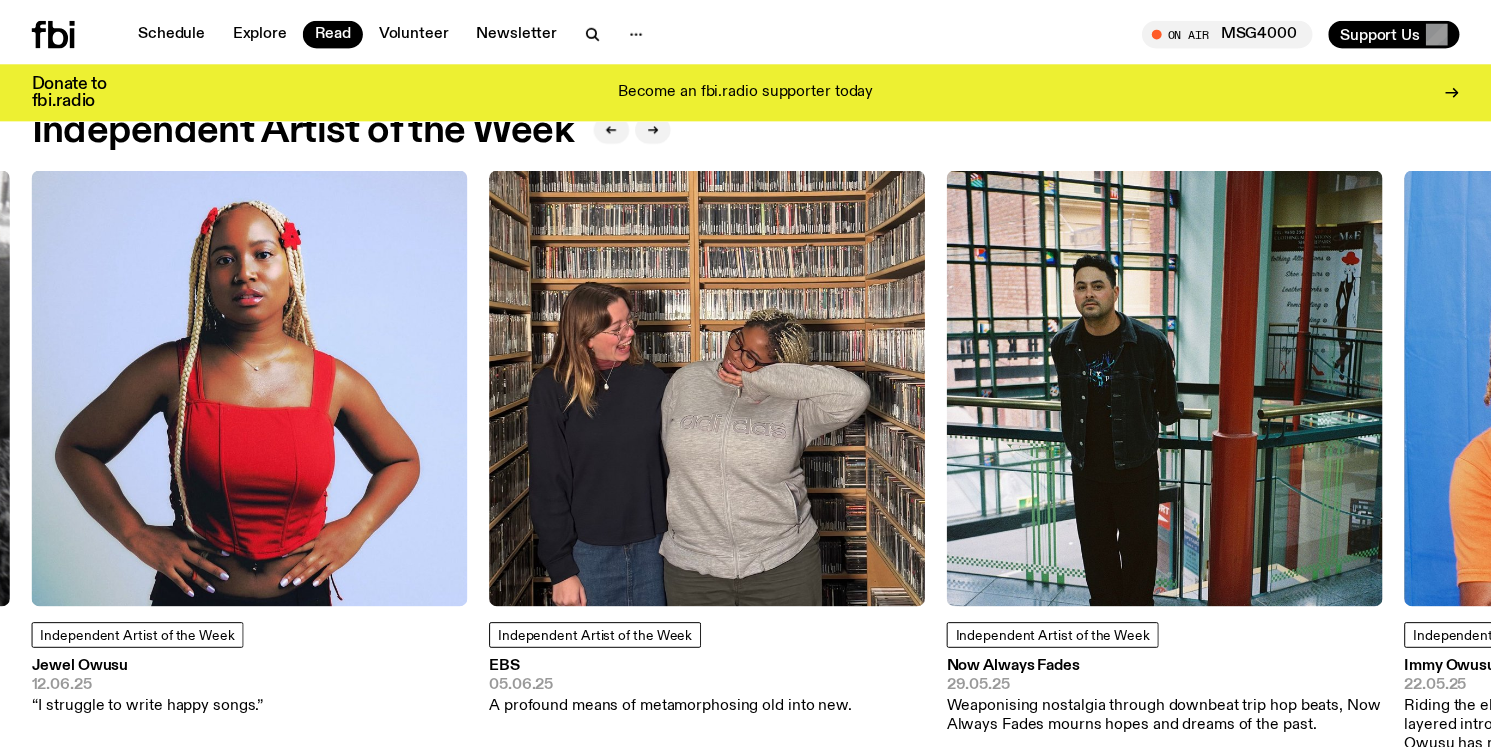 scroll, scrollTop: 1701, scrollLeft: 0, axis: vertical 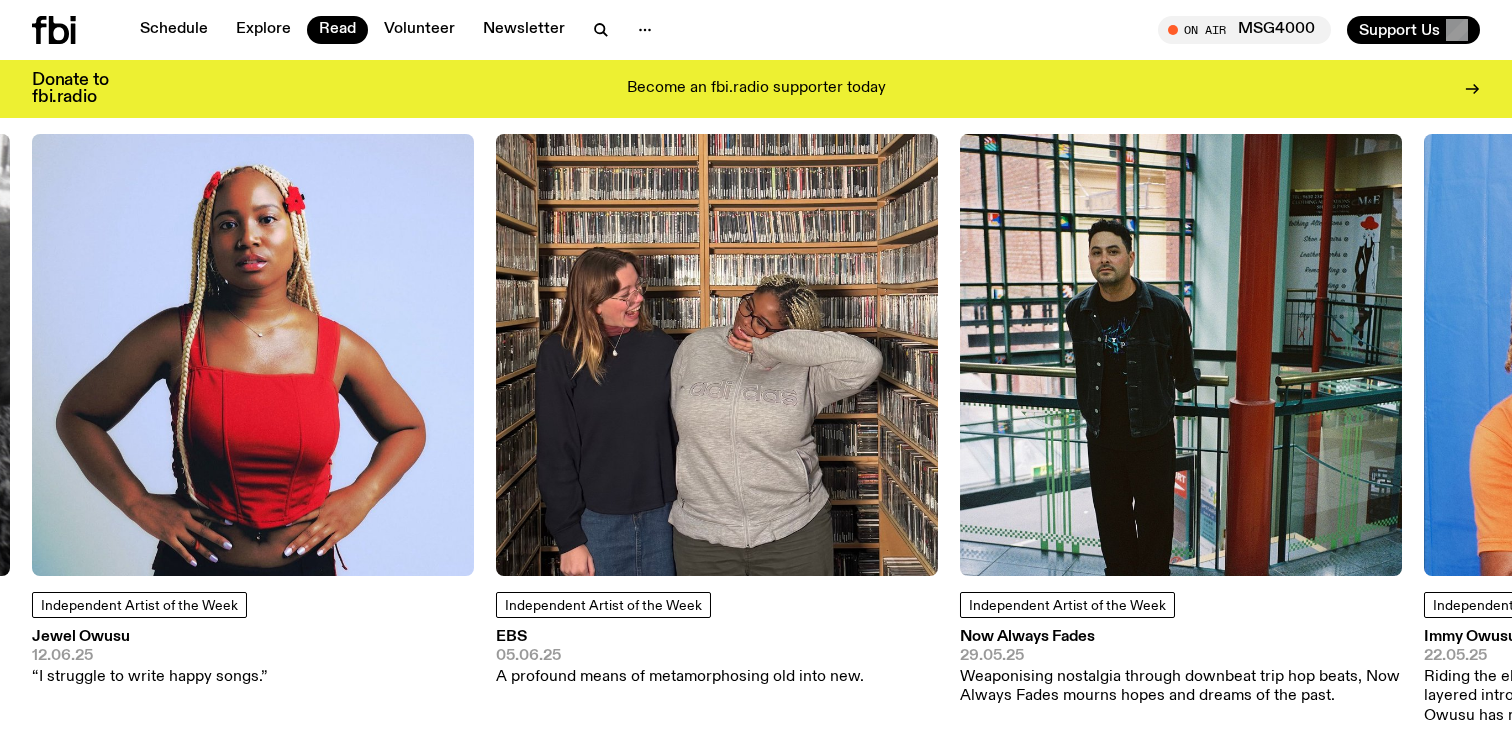 drag, startPoint x: 1227, startPoint y: 380, endPoint x: 935, endPoint y: 387, distance: 292.0839 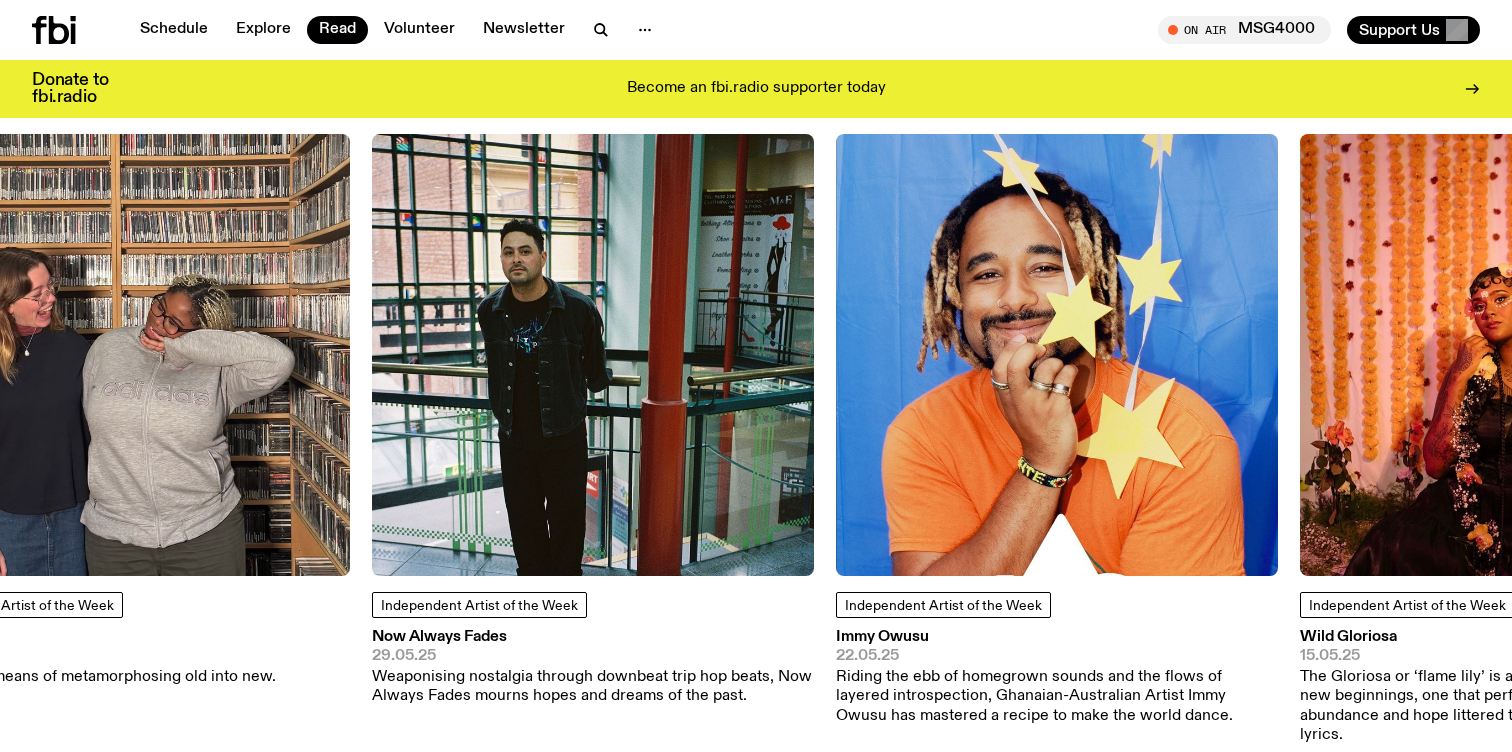 drag, startPoint x: 1188, startPoint y: 369, endPoint x: 959, endPoint y: 372, distance: 229.01965 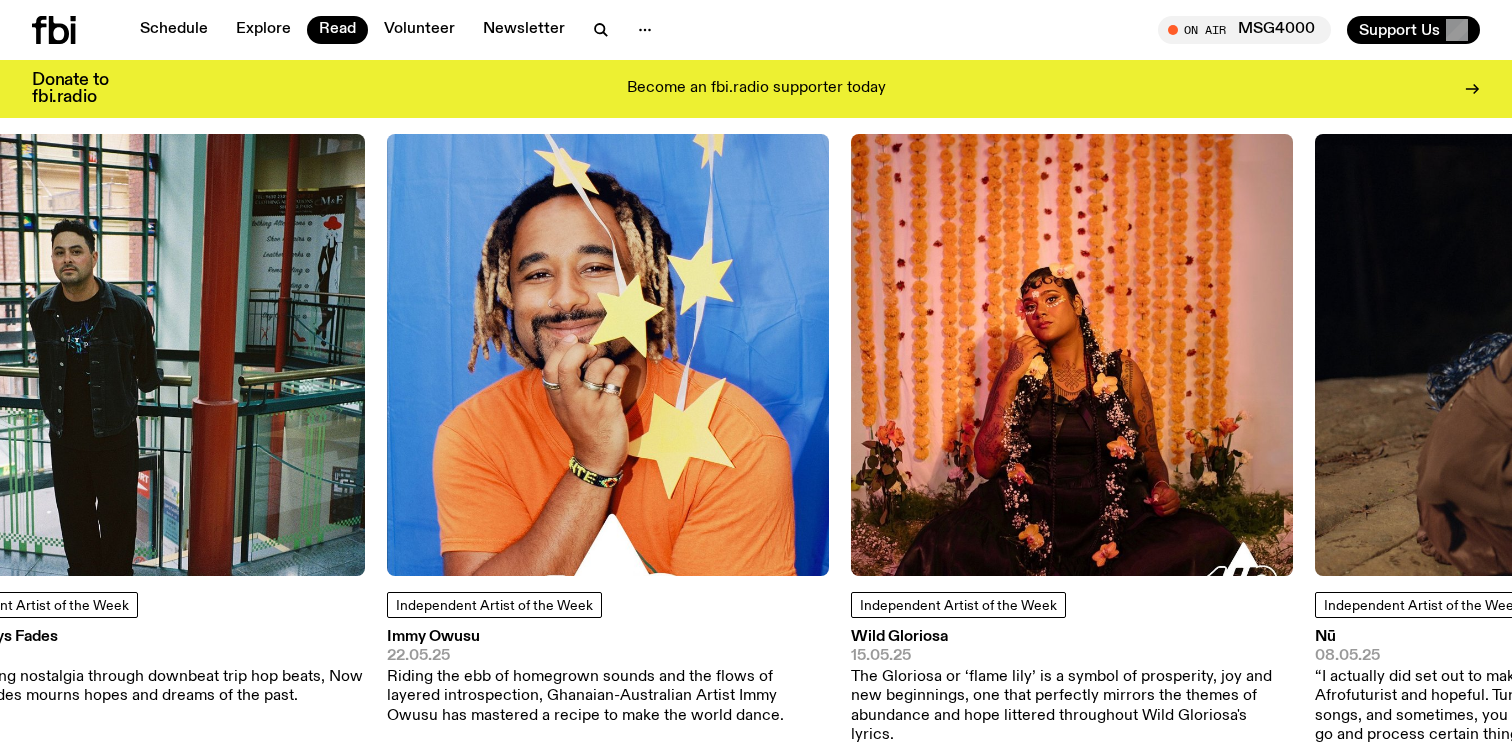 drag, startPoint x: 1187, startPoint y: 356, endPoint x: 1511, endPoint y: 306, distance: 327.83533 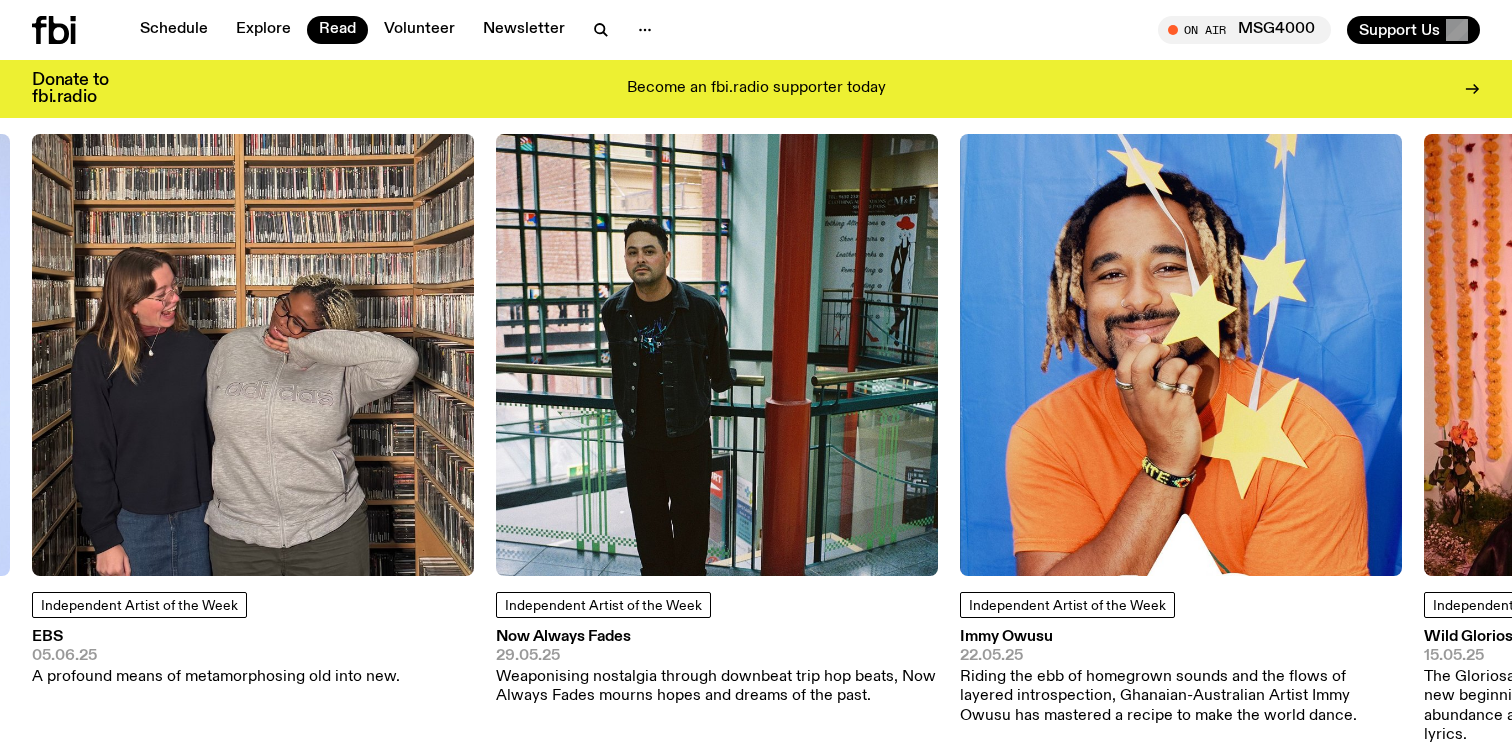 drag, startPoint x: 1193, startPoint y: 325, endPoint x: 1511, endPoint y: 325, distance: 318 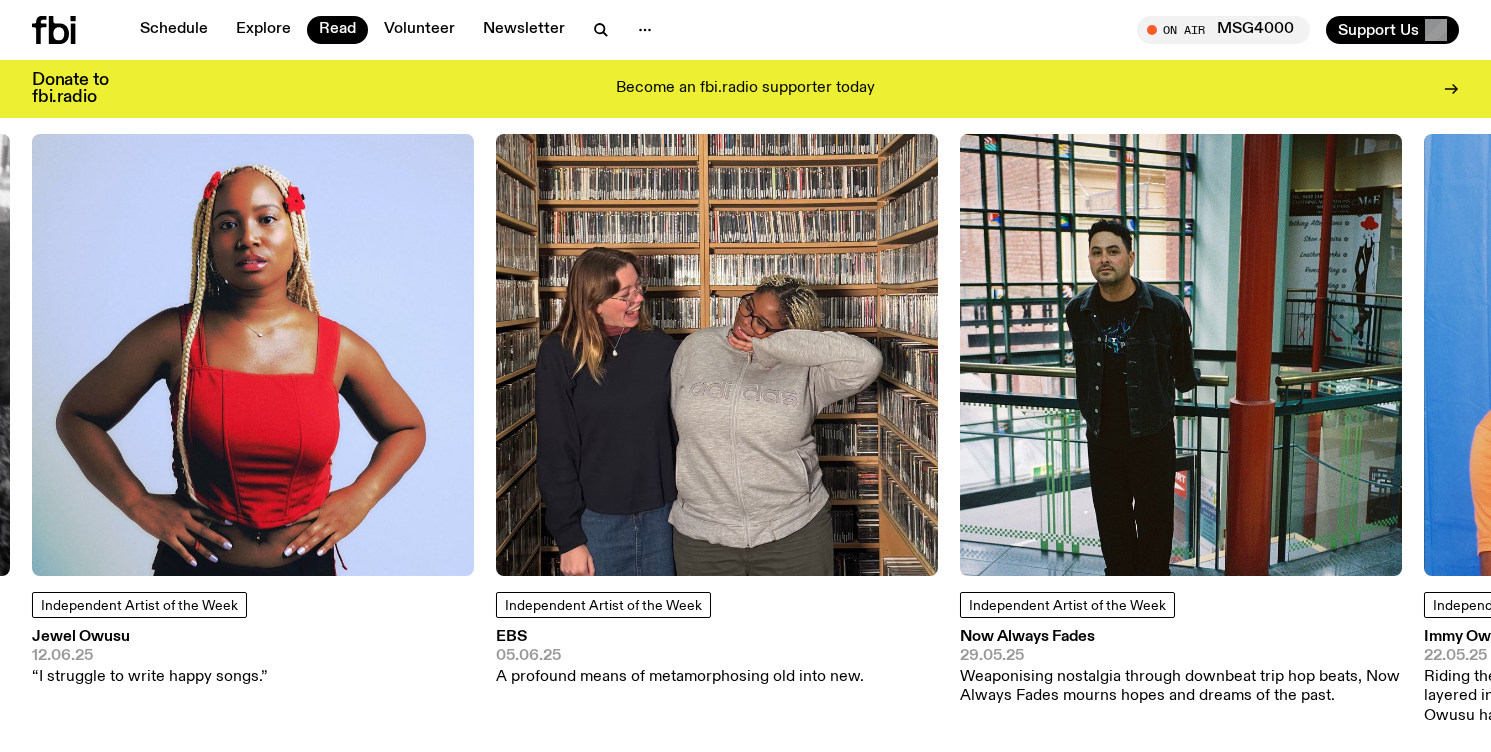 drag, startPoint x: 1250, startPoint y: 361, endPoint x: 1154, endPoint y: 367, distance: 96.18732 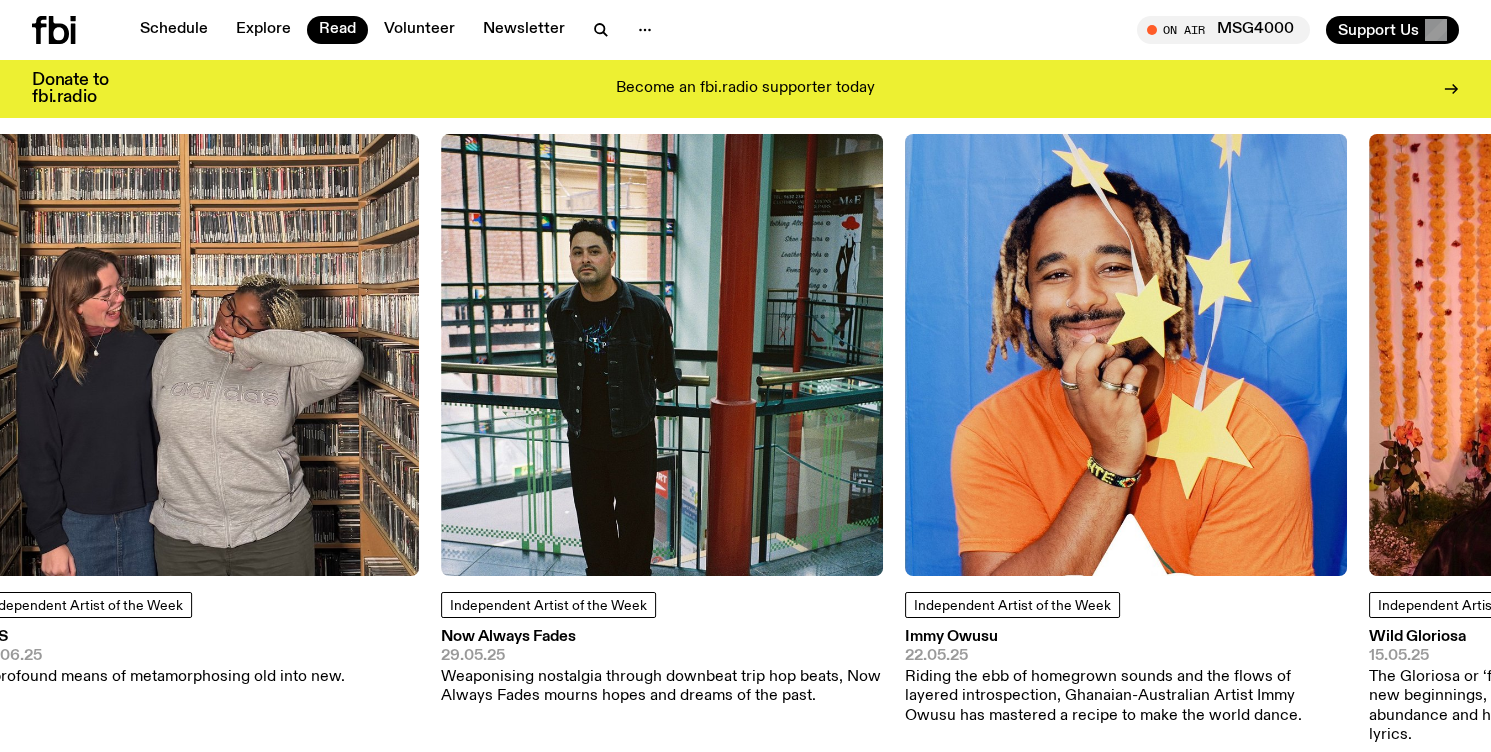 drag, startPoint x: 1173, startPoint y: 367, endPoint x: 1110, endPoint y: 385, distance: 65.52099 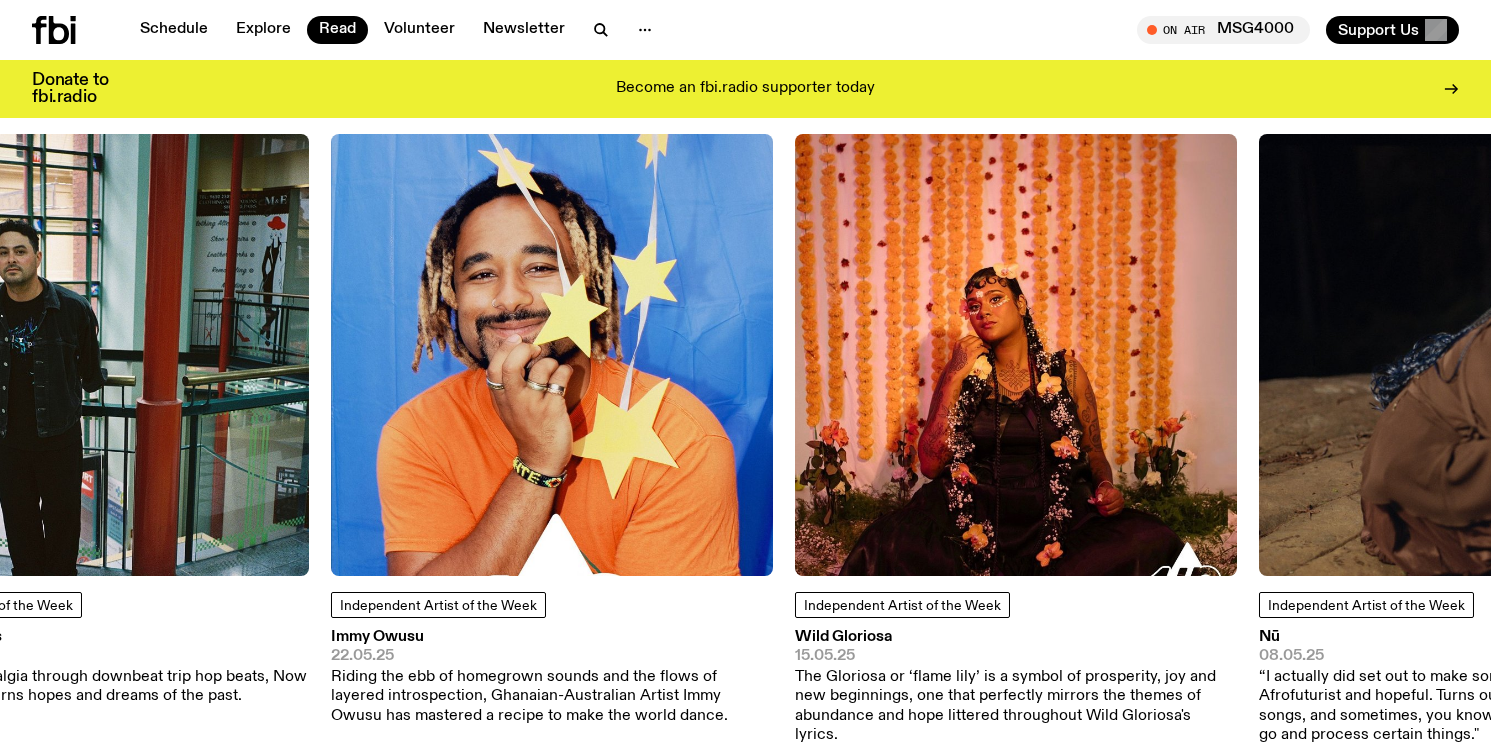 drag, startPoint x: 1187, startPoint y: 387, endPoint x: 841, endPoint y: 363, distance: 346.83136 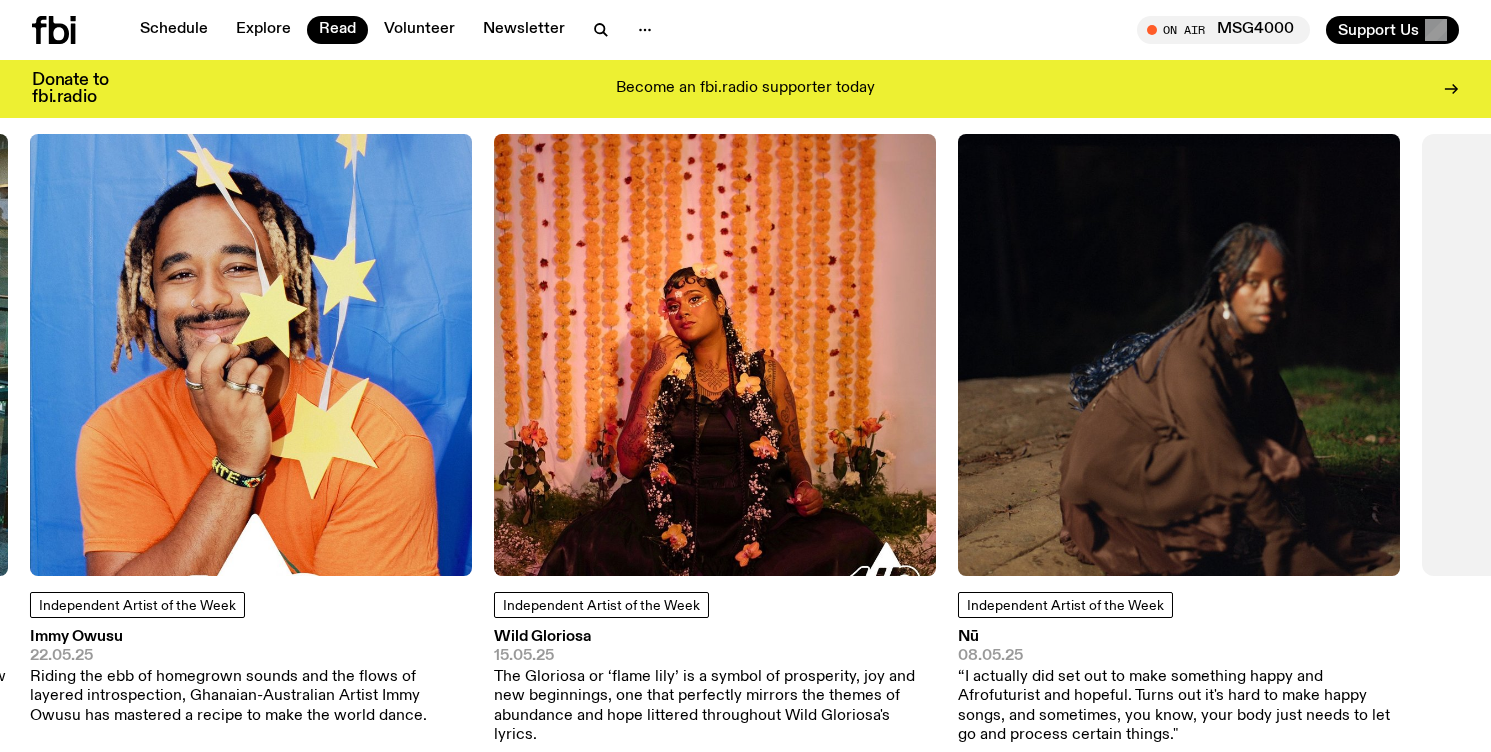 drag, startPoint x: 1120, startPoint y: 394, endPoint x: 869, endPoint y: 383, distance: 251.24092 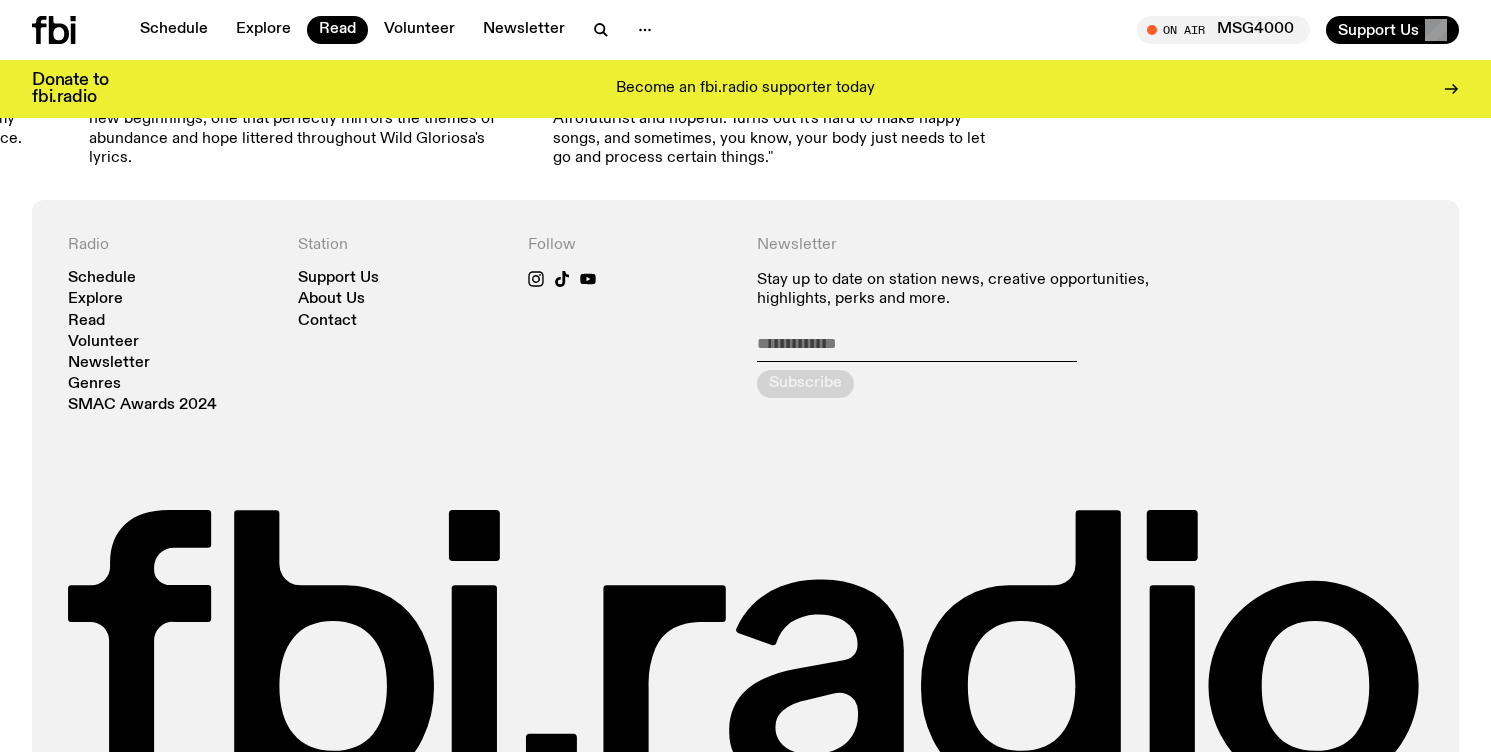 scroll, scrollTop: 2299, scrollLeft: 0, axis: vertical 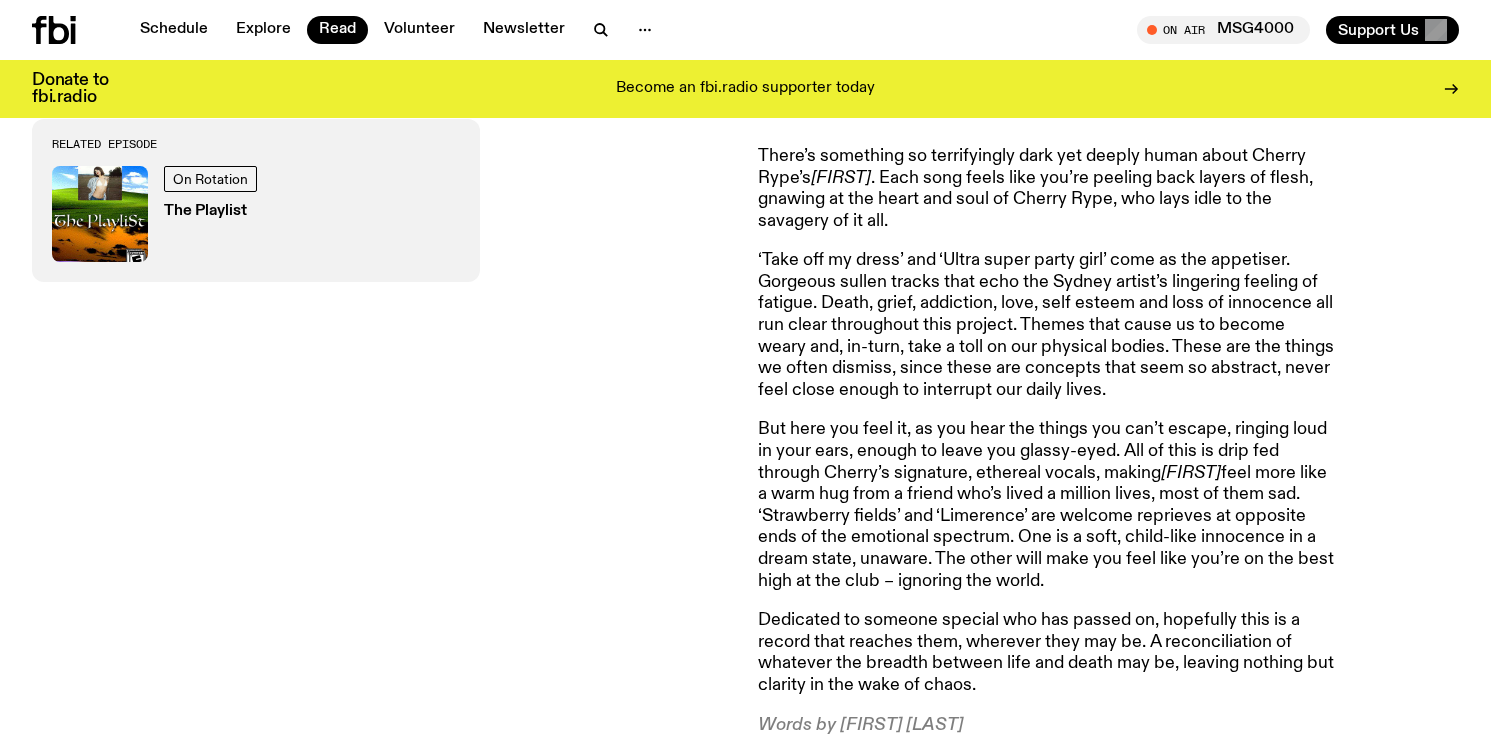 click on "‘Take off my dress’ and ‘Ultra super party girl’ come as the appetiser. Gorgeous sullen tracks that echo the Sydney artist’s lingering feeling of fatigue. Death, grief, addiction, love, self esteem and loss of innocence all run clear throughout this project. Themes that cause us to become weary and, in-turn, take a toll on our physical bodies. These are the things we often dismiss, since these are concepts that seem so abstract, never feel close enough to interrupt our daily lives." at bounding box center (1046, 325) 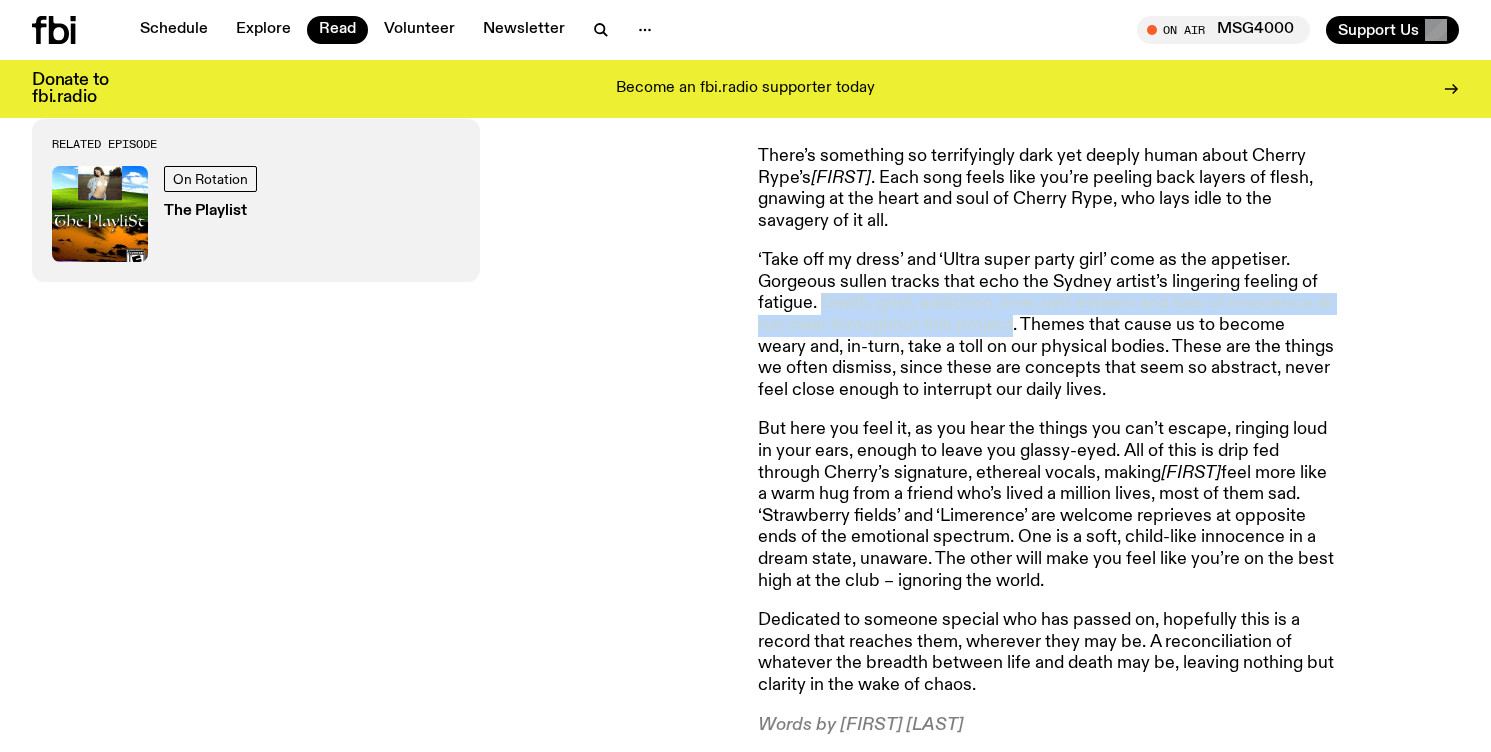 drag, startPoint x: 840, startPoint y: 303, endPoint x: 995, endPoint y: 329, distance: 157.16551 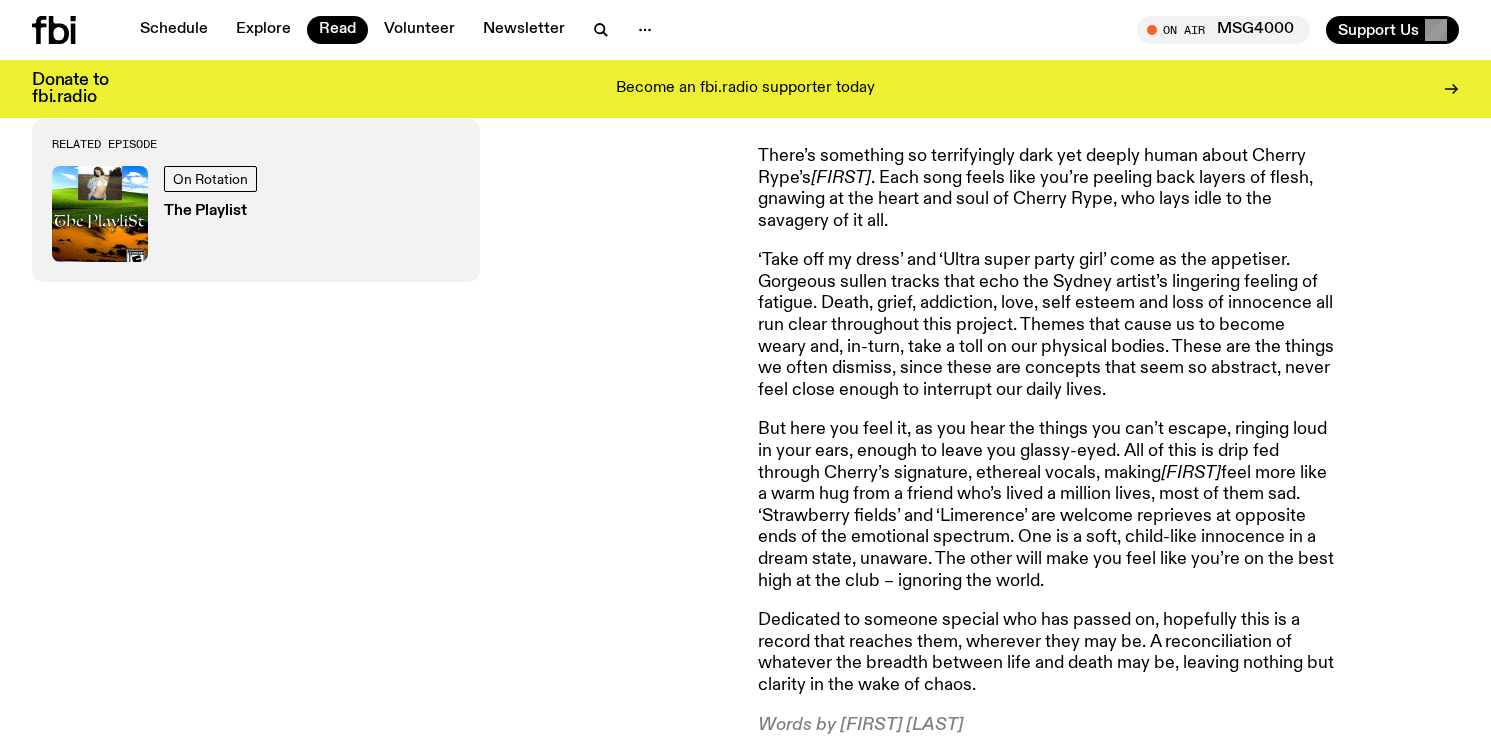 click on "‘Take off my dress’ and ‘Ultra super party girl’ come as the appetiser. Gorgeous sullen tracks that echo the Sydney artist’s lingering feeling of fatigue. Death, grief, addiction, love, self esteem and loss of innocence all run clear throughout this project. Themes that cause us to become weary and, in-turn, take a toll on our physical bodies. These are the things we often dismiss, since these are concepts that seem so abstract, never feel close enough to interrupt our daily lives." at bounding box center (1046, 325) 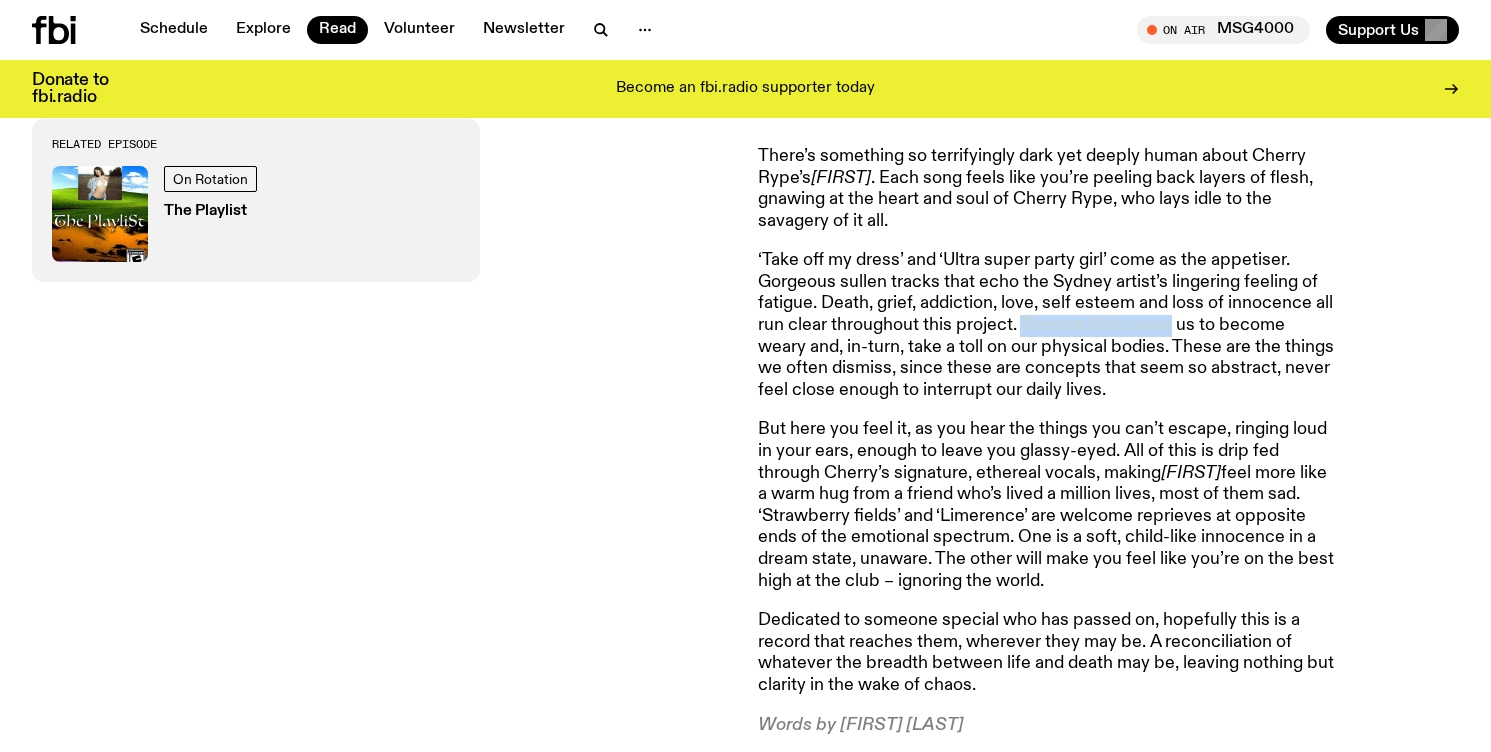 drag, startPoint x: 1043, startPoint y: 316, endPoint x: 1149, endPoint y: 334, distance: 107.51744 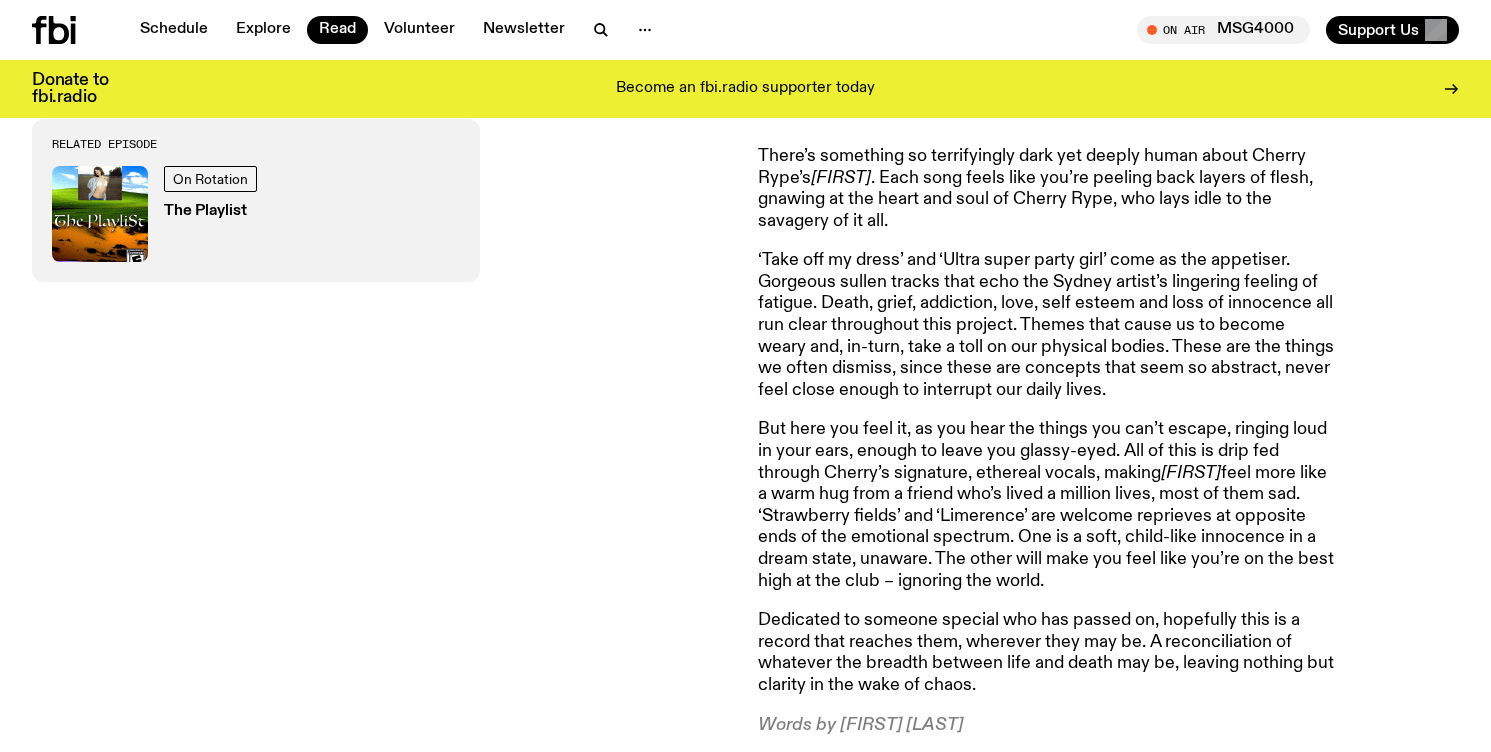 click on "‘Take off my dress’ and ‘Ultra super party girl’ come as the appetiser. Gorgeous sullen tracks that echo the Sydney artist’s lingering feeling of fatigue. Death, grief, addiction, love, self esteem and loss of innocence all run clear throughout this project. Themes that cause us to become weary and, in-turn, take a toll on our physical bodies. These are the things we often dismiss, since these are concepts that seem so abstract, never feel close enough to interrupt our daily lives." at bounding box center (1046, 325) 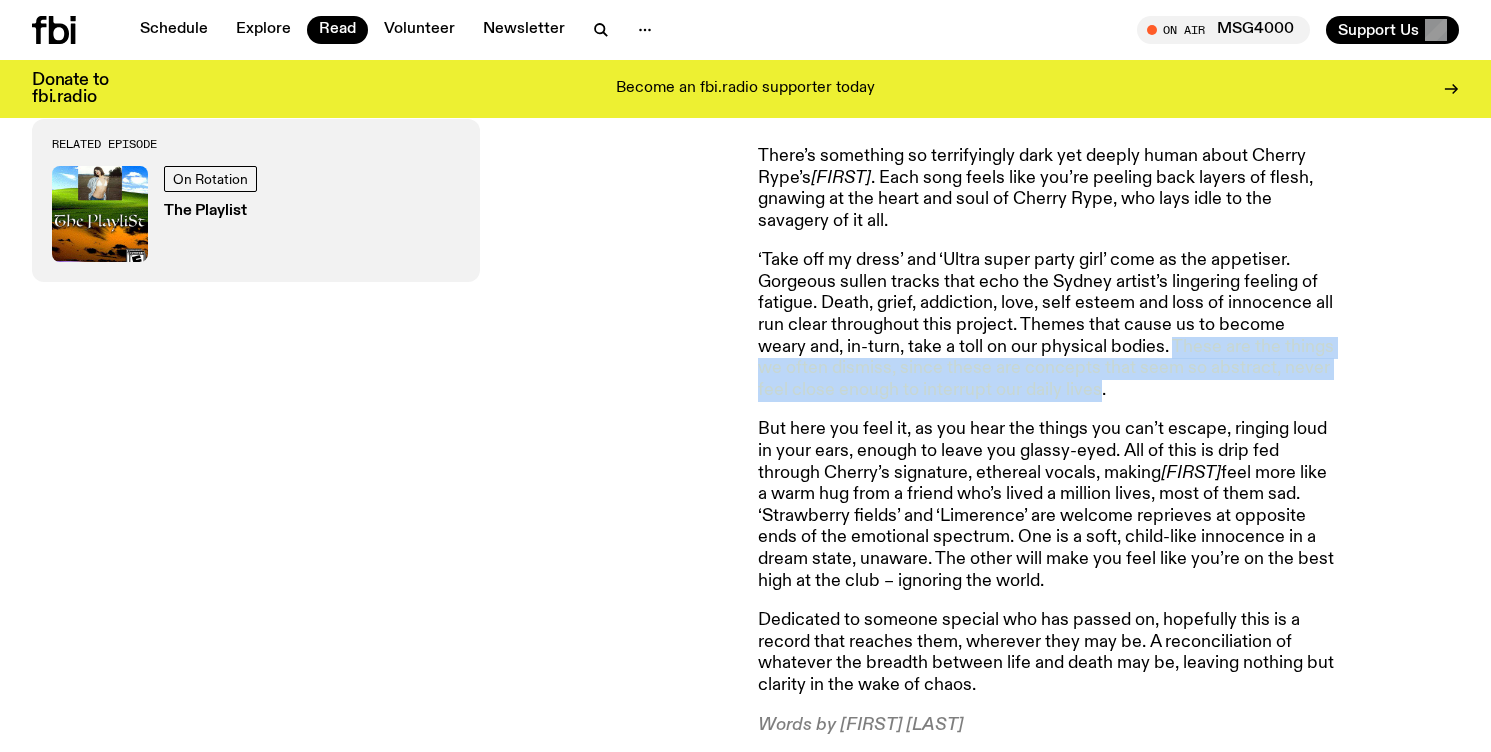drag, startPoint x: 1201, startPoint y: 344, endPoint x: 1139, endPoint y: 393, distance: 79.025314 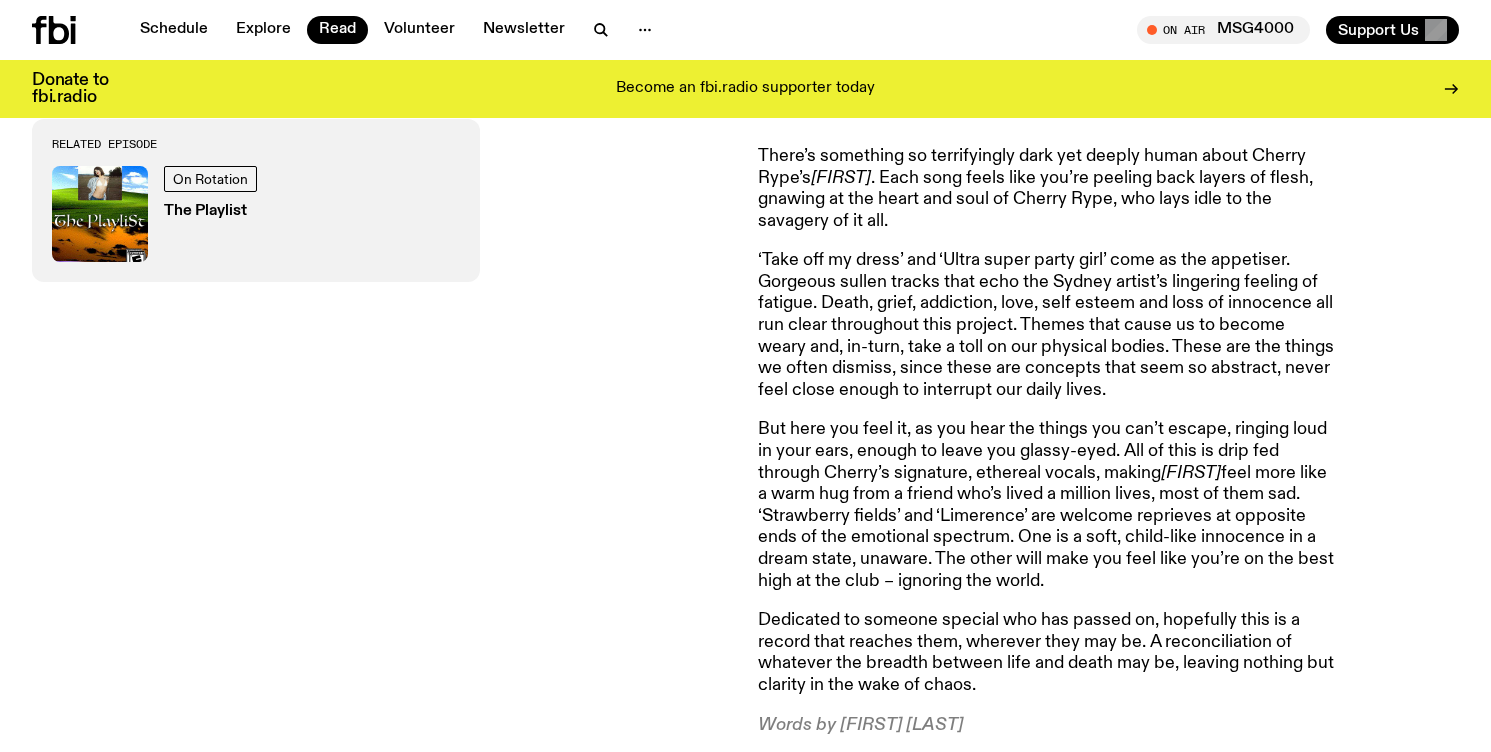 click on "But here you feel it, as you hear the things you can’t escape, ringing loud in your ears, enough to leave you glassy-eyed. All of this is drip fed through Cherry’s signature, ethereal vocals, making  Rory  feel more like a warm hug from a friend who’s lived a million lives, most of them sad. ‘Strawberry fields’ and ‘Limerence’ are welcome reprieves at opposite ends of the emotional spectrum. One is a soft, child-like innocence in a dream state, unaware. The other will make you feel like you’re on the best high at the club – ignoring the world." at bounding box center (1046, 505) 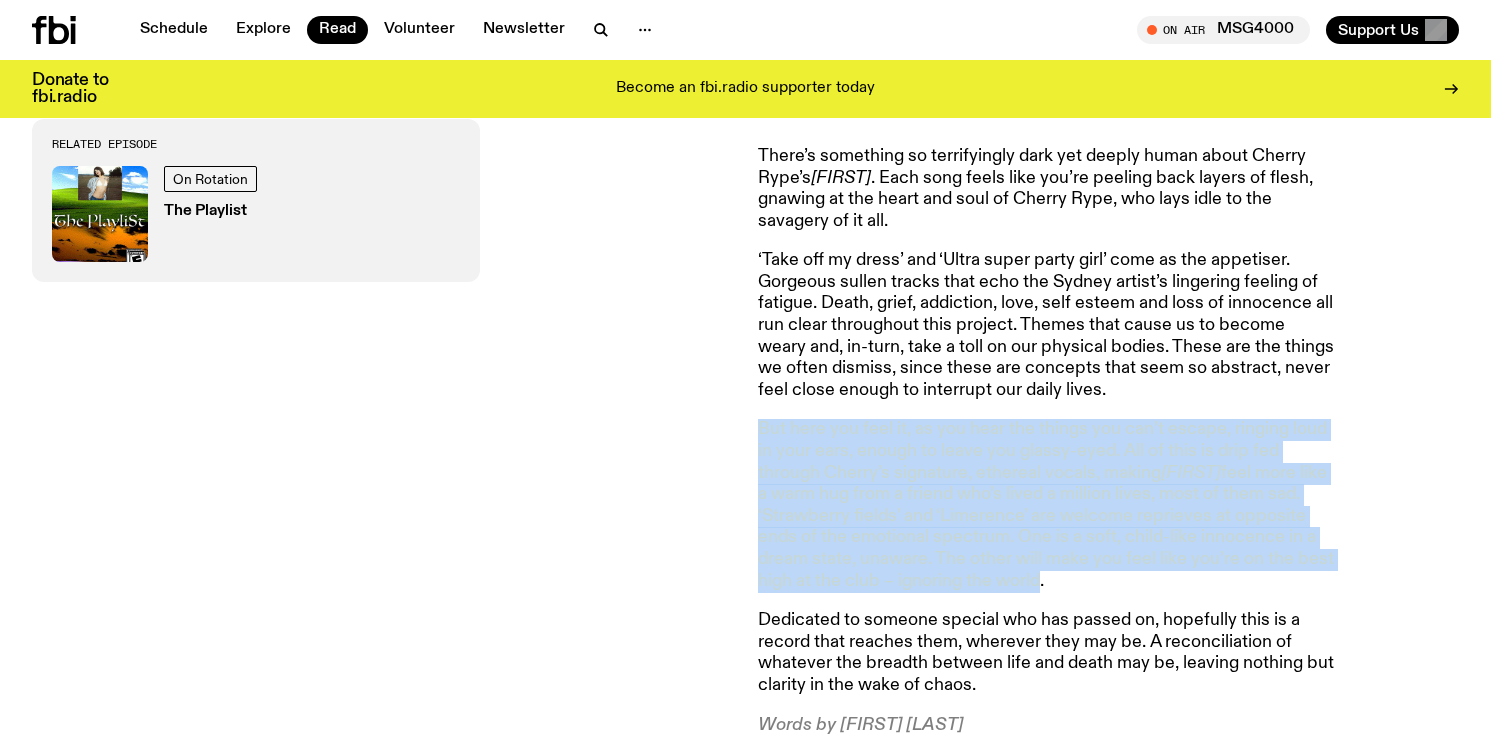 drag, startPoint x: 770, startPoint y: 427, endPoint x: 1030, endPoint y: 565, distance: 294.35352 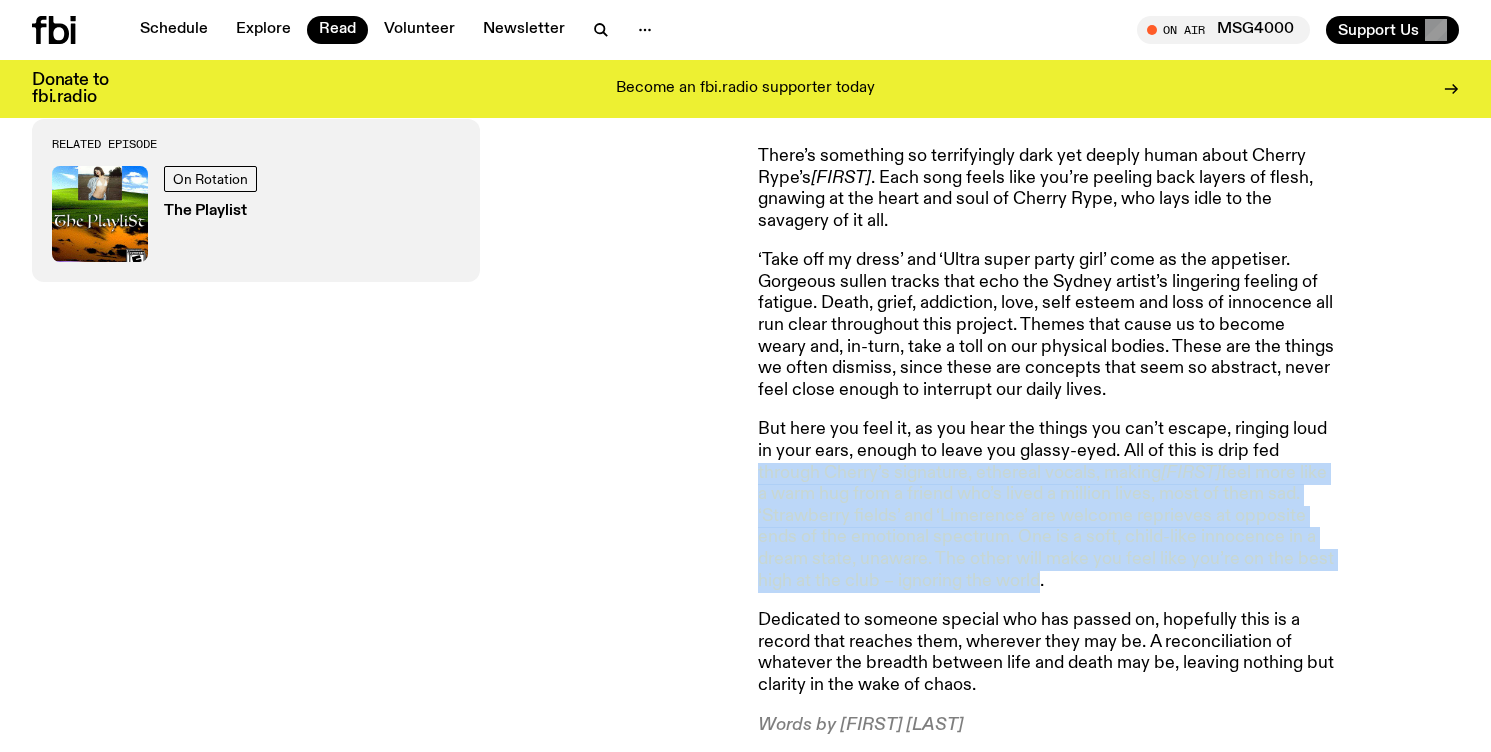 drag, startPoint x: 1030, startPoint y: 565, endPoint x: 762, endPoint y: 455, distance: 289.69638 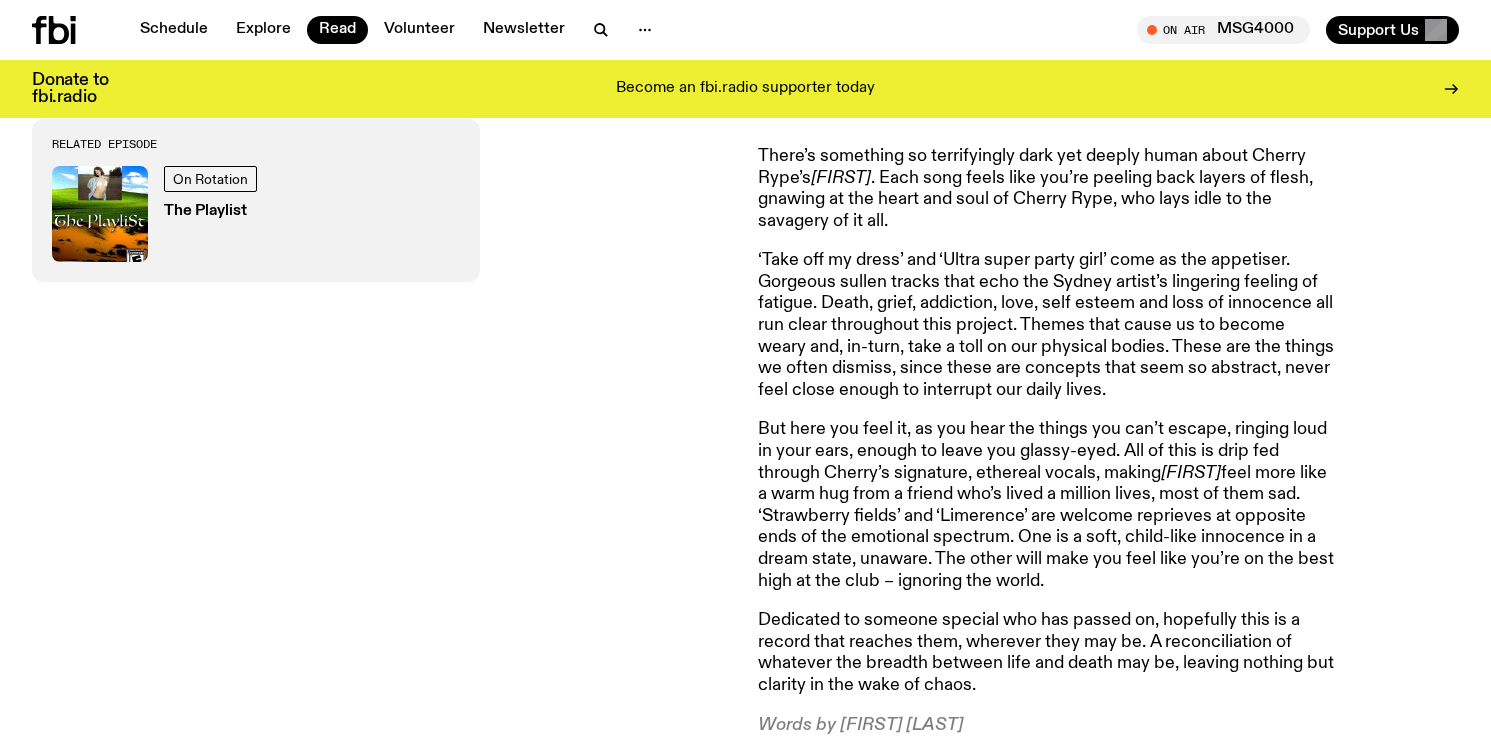 click on "But here you feel it, as you hear the things you can’t escape, ringing loud in your ears, enough to leave you glassy-eyed. All of this is drip fed through Cherry’s signature, ethereal vocals, making  Rory  feel more like a warm hug from a friend who’s lived a million lives, most of them sad. ‘Strawberry fields’ and ‘Limerence’ are welcome reprieves at opposite ends of the emotional spectrum. One is a soft, child-like innocence in a dream state, unaware. The other will make you feel like you’re on the best high at the club – ignoring the world." at bounding box center [1046, 505] 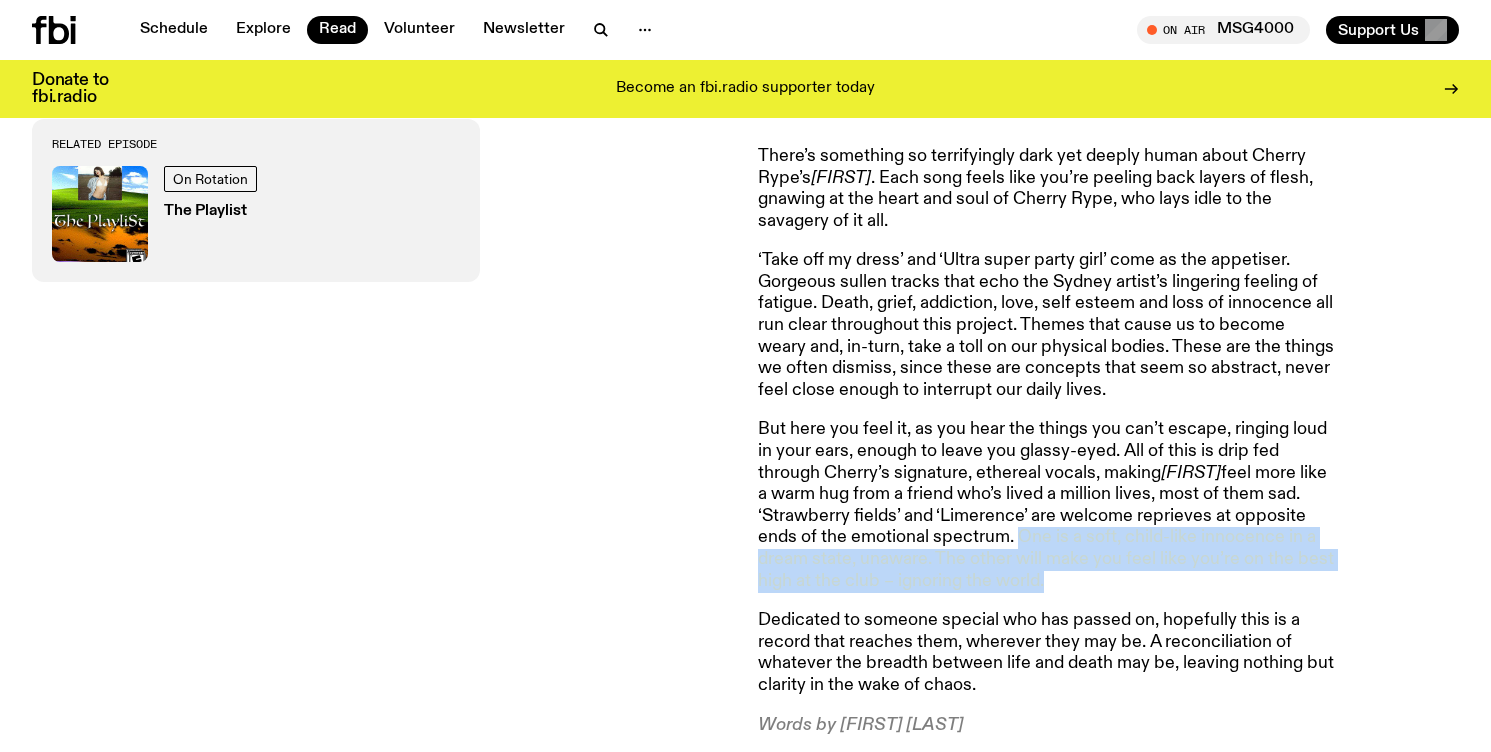 drag, startPoint x: 1034, startPoint y: 520, endPoint x: 1040, endPoint y: 561, distance: 41.4367 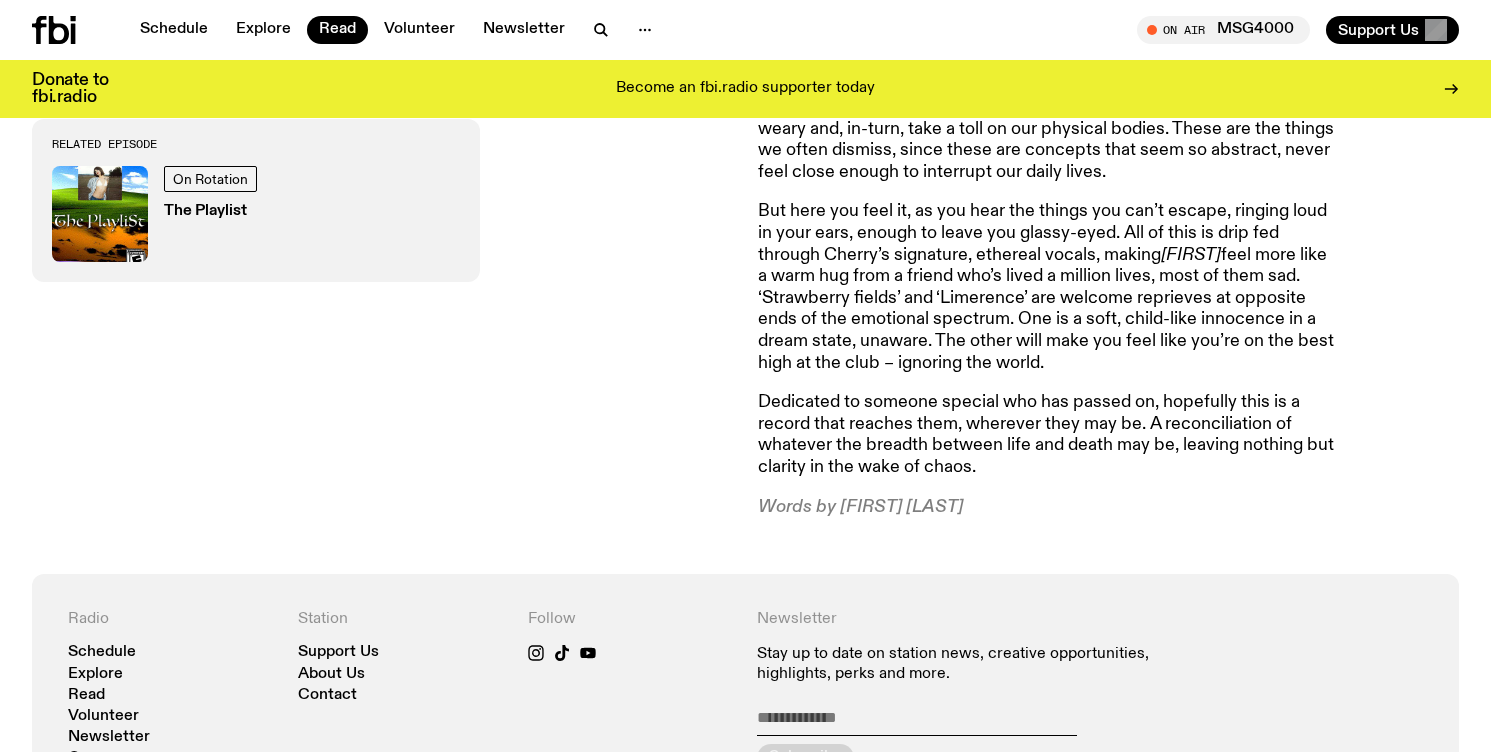 scroll, scrollTop: 1121, scrollLeft: 0, axis: vertical 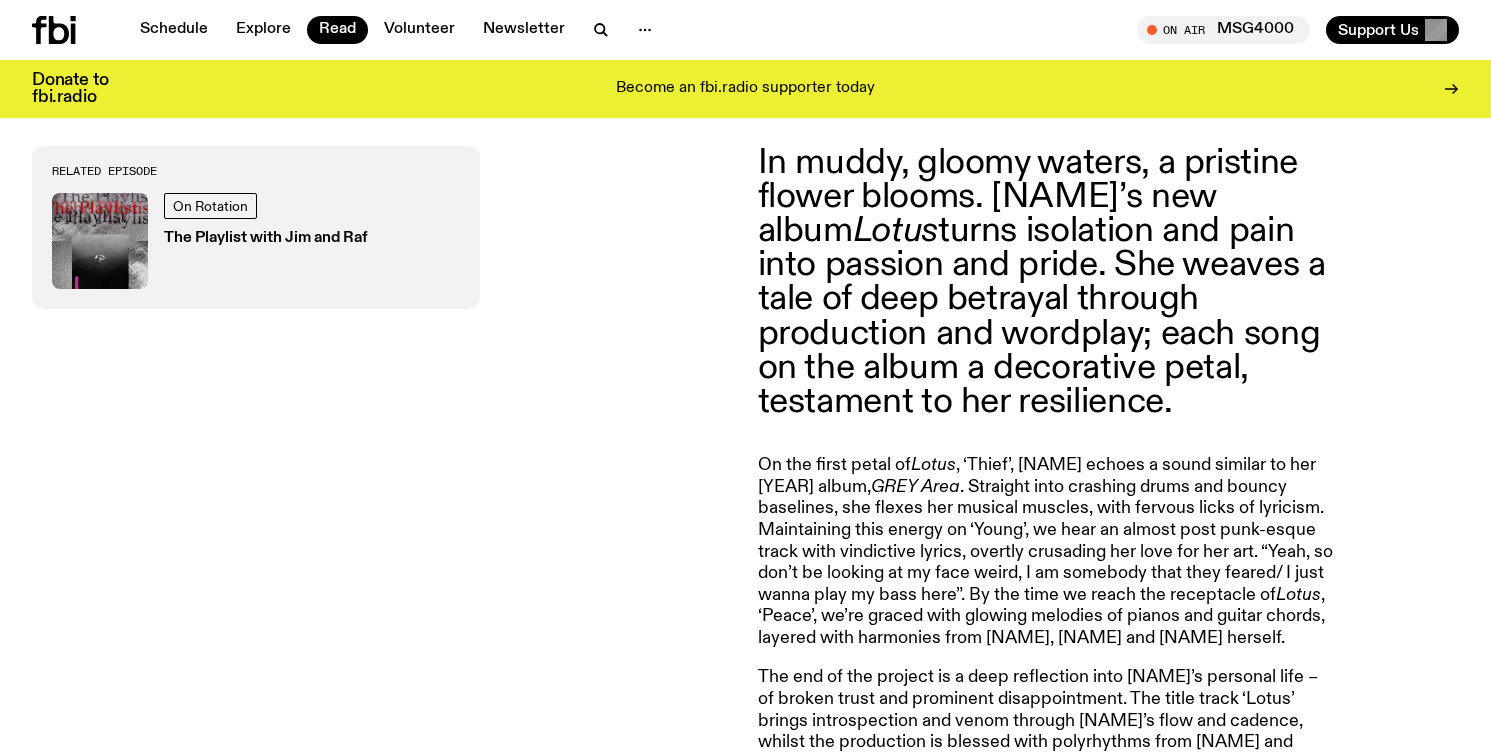 click on "On the first petal of  Lotus , ‘Thief’, [NAME] echoes a sound similar to her [YEAR] album,  GREY Area . Straight into crashing drums and bouncy baselines, she flexes her musical muscles, with fervous licks of lyricism. Maintaining this energy on ‘Young’, we hear an almost post punk-esque track with vindictive lyrics, overtly crusading her love for her art. “Yeah, so don’t be looking at my face weird, I am somebody that they feared/ I just wanna play my bass here”. By the time we reach the receptacle of  Lotus , ‘Peace’, we’re graced with glowing melodies of pianos and guitar chords, layered with harmonies from [NAME], [NAME] and [NAME] herself." at bounding box center [1046, 552] 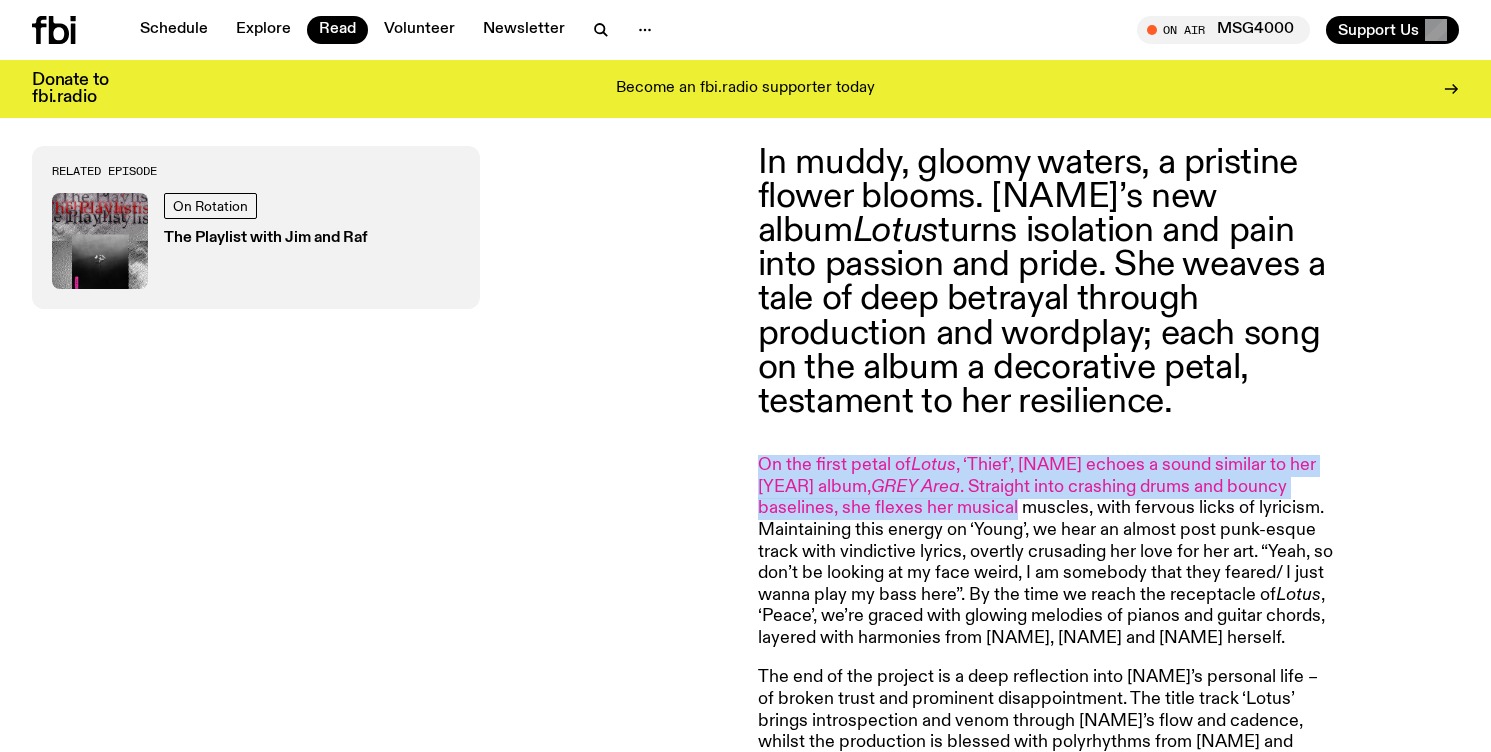 drag, startPoint x: 763, startPoint y: 472, endPoint x: 1005, endPoint y: 498, distance: 243.39268 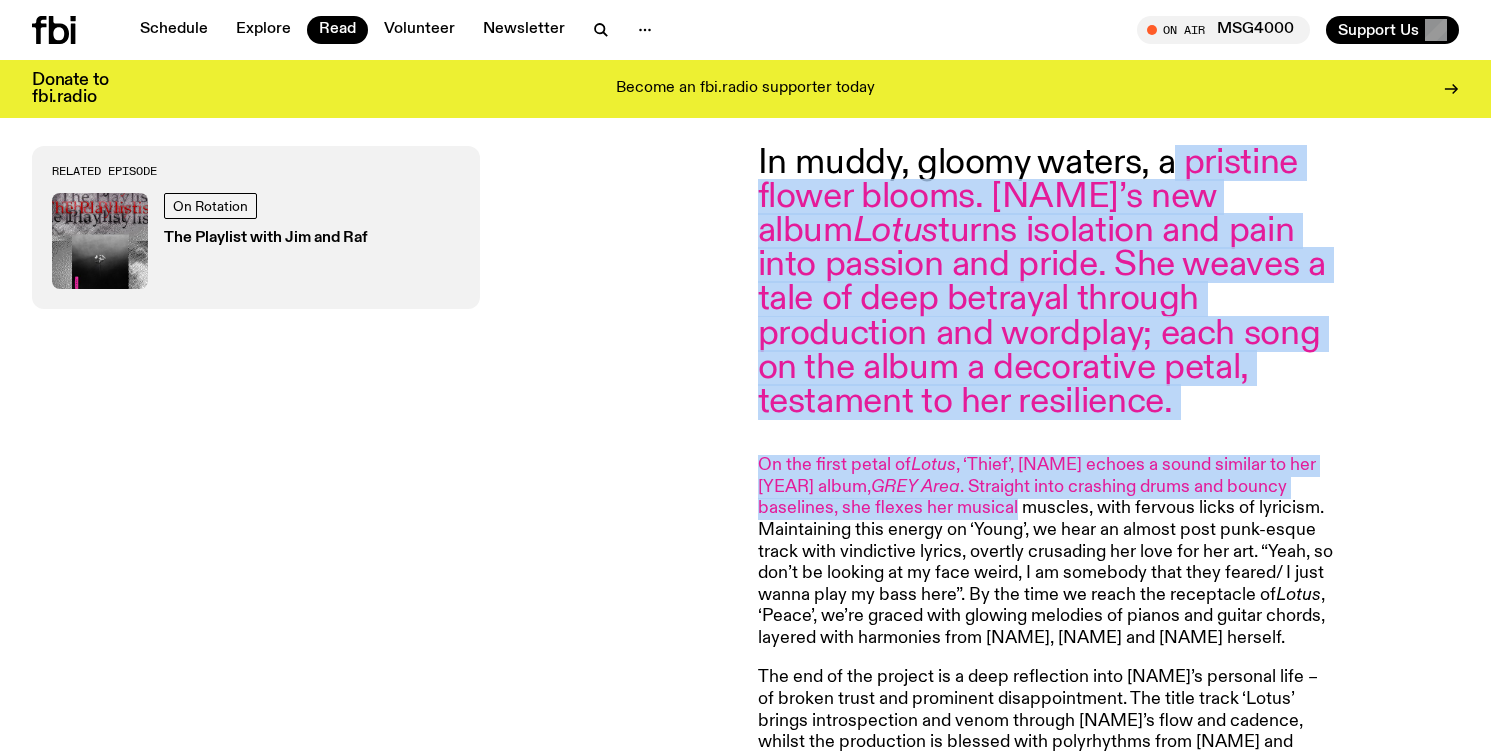 drag, startPoint x: 1005, startPoint y: 498, endPoint x: 1180, endPoint y: 147, distance: 392.20657 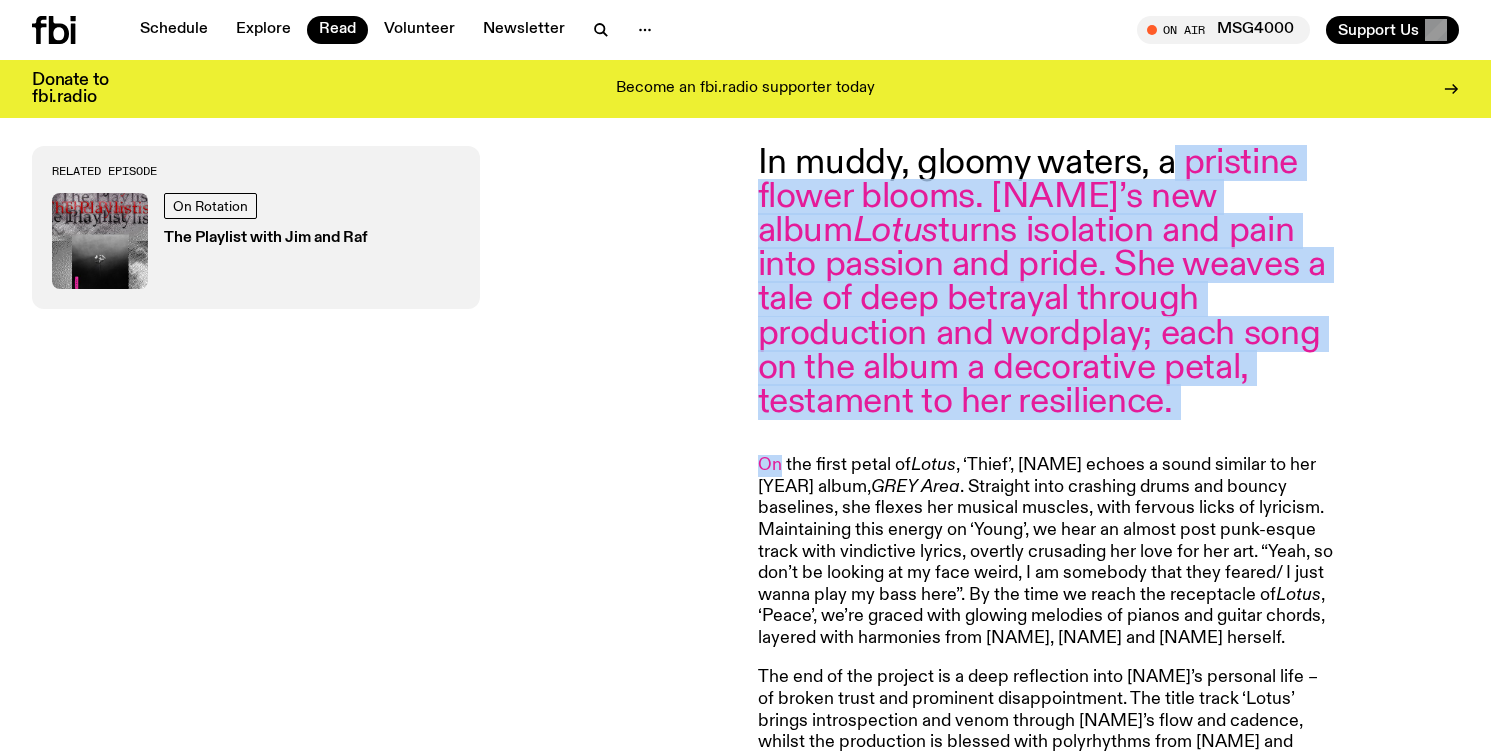 drag, startPoint x: 1180, startPoint y: 147, endPoint x: 1130, endPoint y: 439, distance: 296.2499 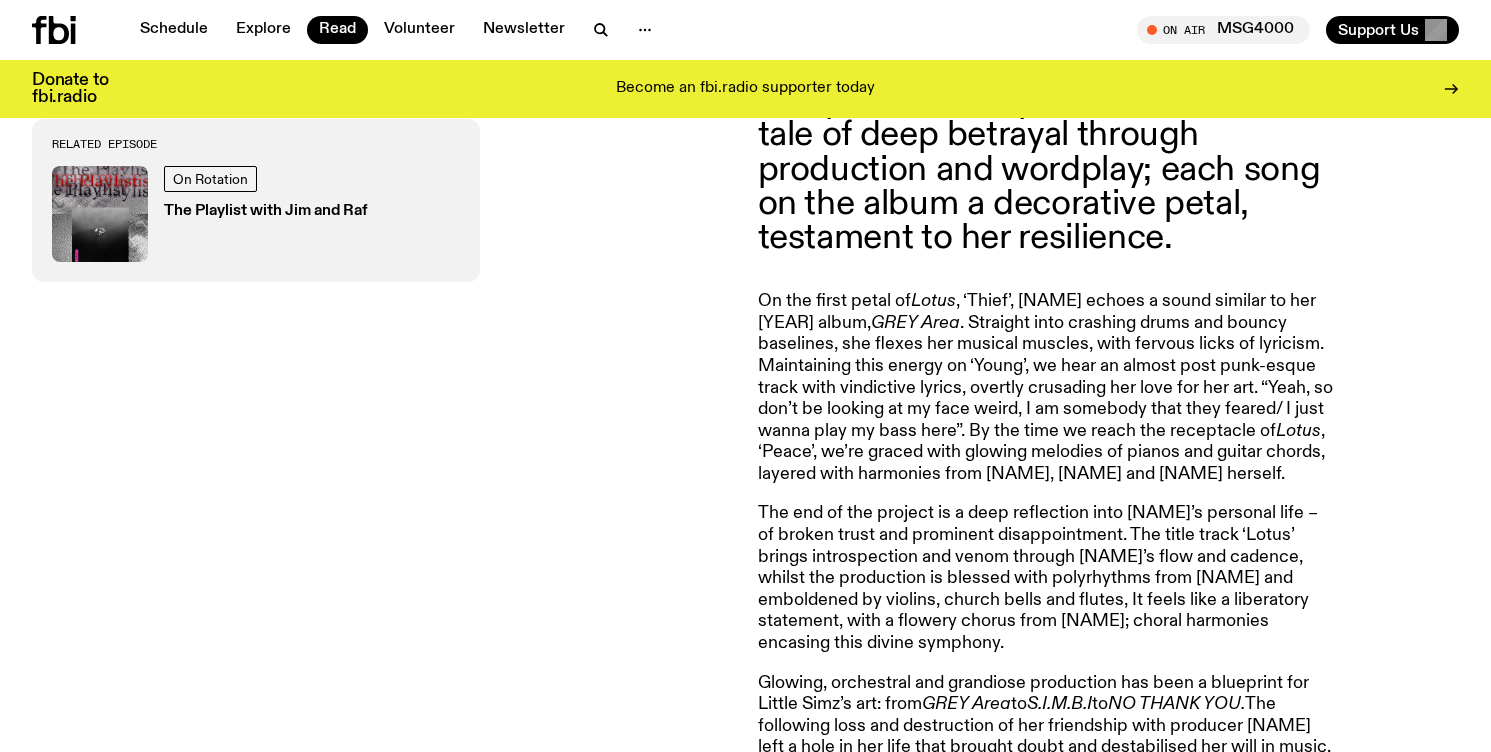 scroll, scrollTop: 951, scrollLeft: 0, axis: vertical 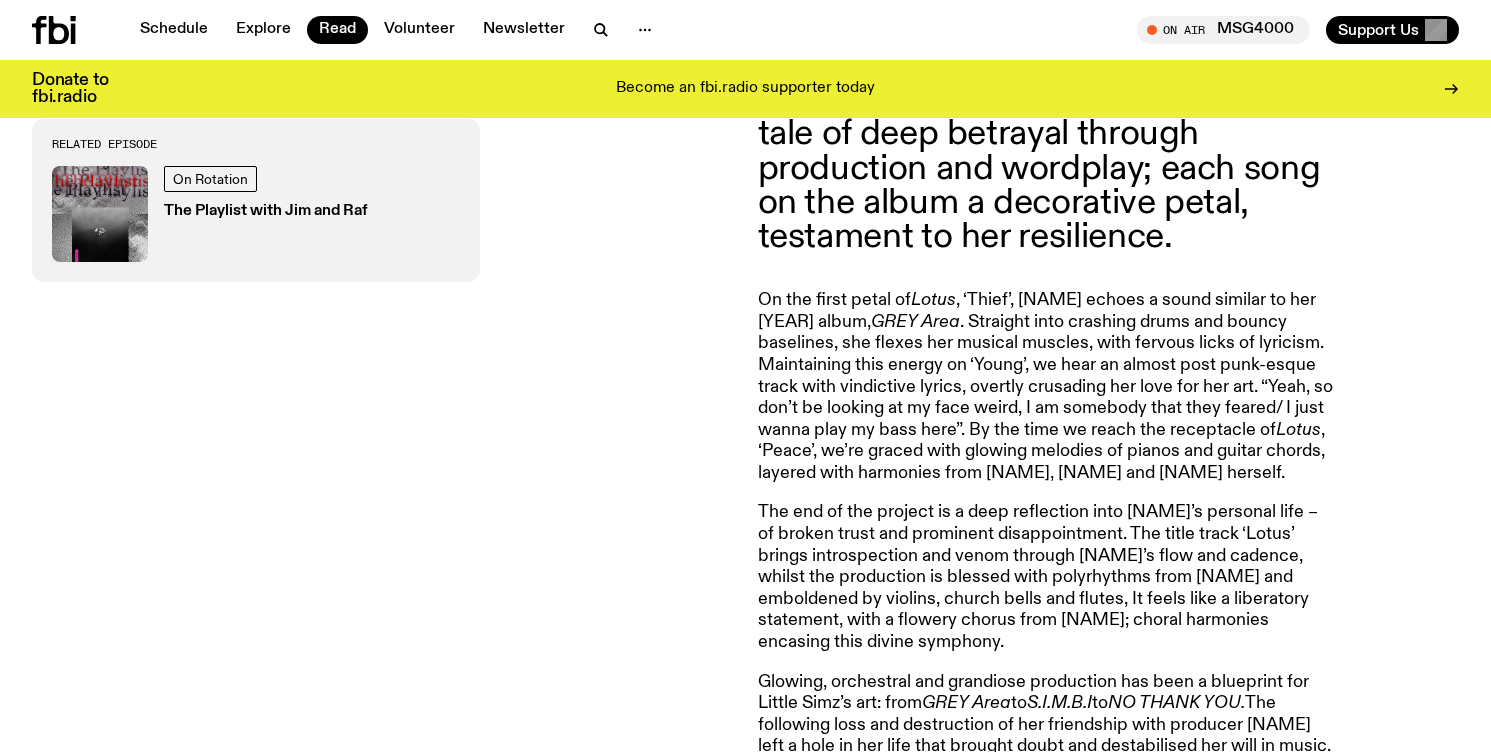 click on "On the first petal of  Lotus , ‘Thief’, Little Simz echoes a sound similar to her 2019 album,  GREY Area . Straight into crashing drums and bouncy baselines, she flexes her musical muscles, with fervous licks of lyricism. Maintaining this energy on ‘Young’, we hear an almost post punk-esque track with vindictive lyrics, overtly crusading her love for her art. “Yeah, so don’t be looking at my face weird, I am somebody that they feared/ I just wanna play my bass here”. By the time we reach the receptacle of  Lotus , ‘Peace’, we’re graced with glowing melodies of pianos and guitar chords, layered with harmonies from Moses Sumney, Miraa May and Little Simz herself." at bounding box center (1046, 387) 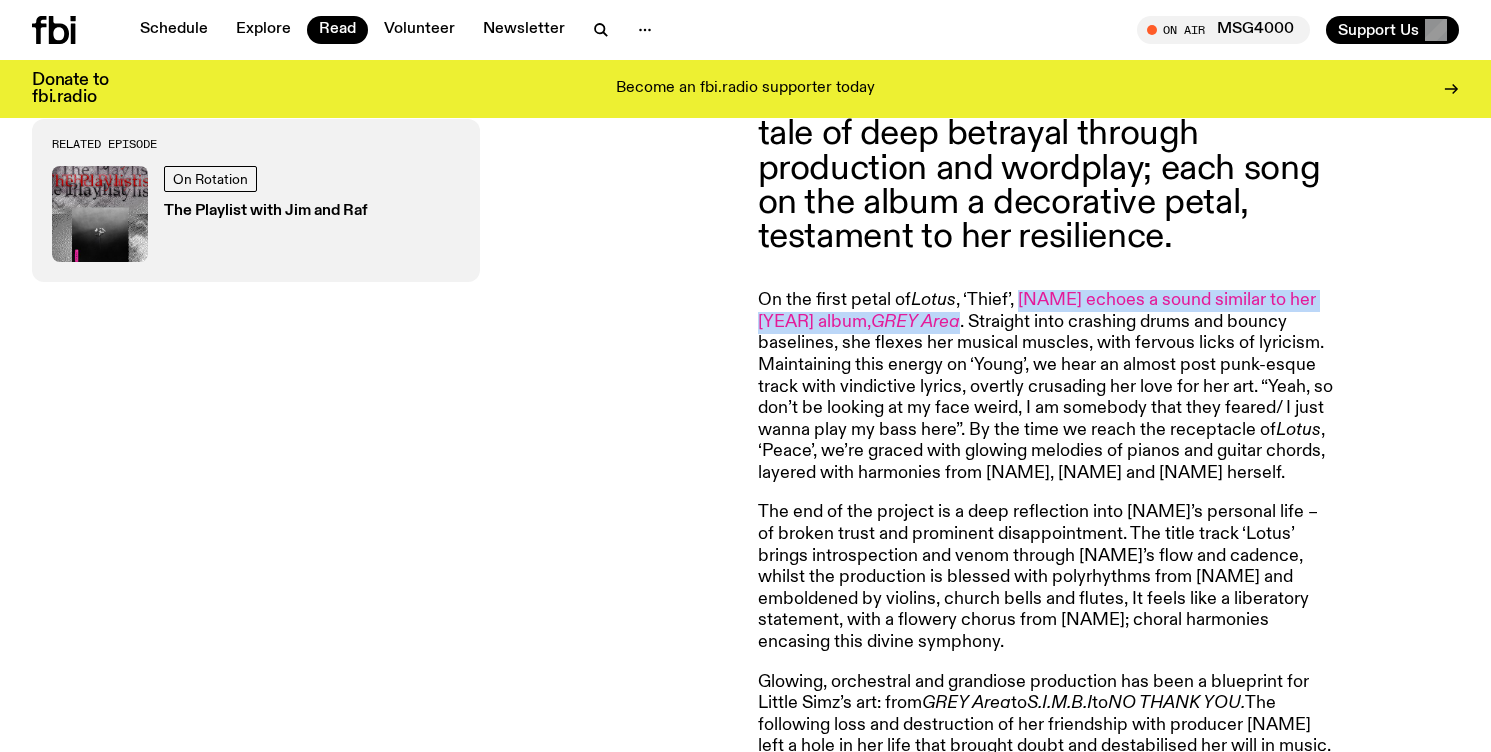 drag, startPoint x: 1026, startPoint y: 291, endPoint x: 942, endPoint y: 320, distance: 88.86507 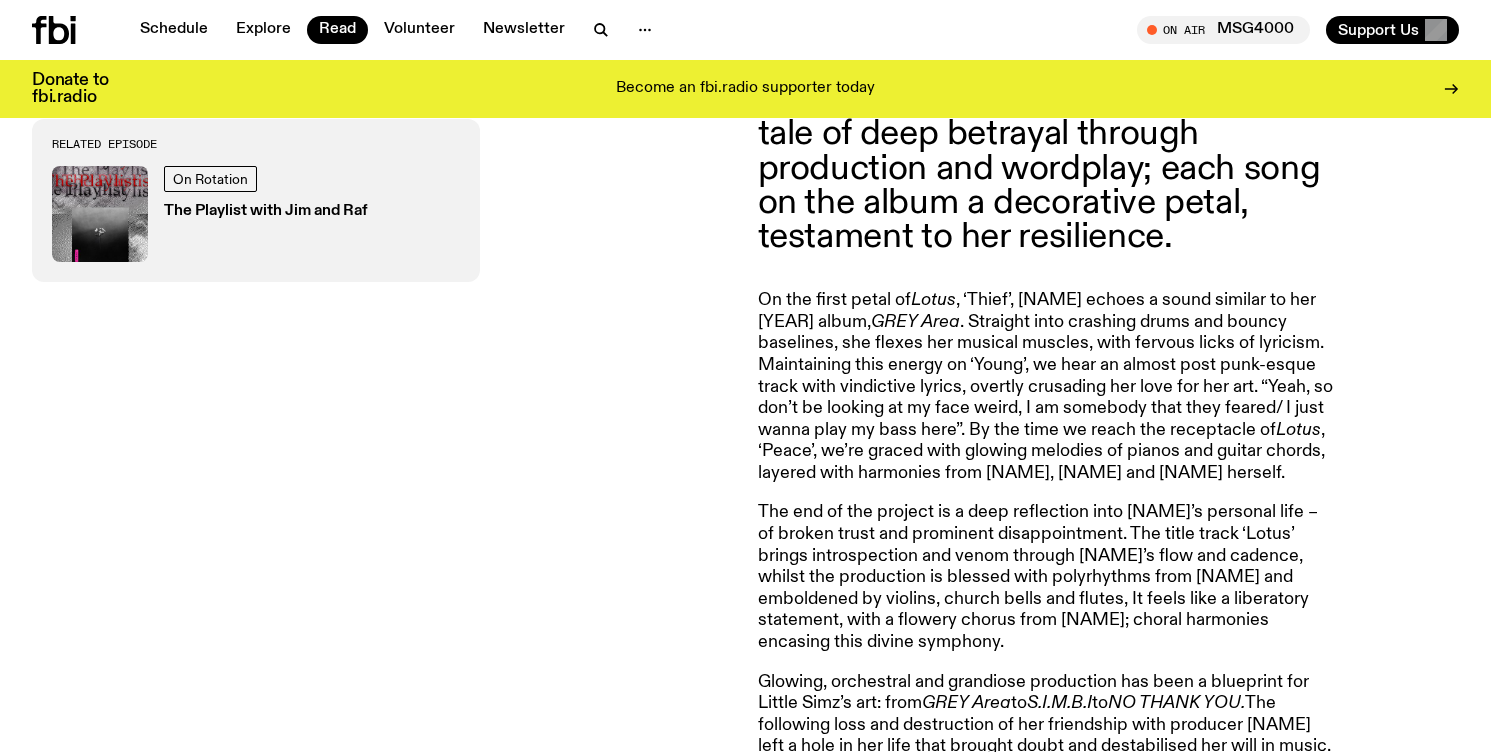 click on "On the first petal of  Lotus , ‘Thief’, Little Simz echoes a sound similar to her 2019 album,  GREY Area . Straight into crashing drums and bouncy baselines, she flexes her musical muscles, with fervous licks of lyricism. Maintaining this energy on ‘Young’, we hear an almost post punk-esque track with vindictive lyrics, overtly crusading her love for her art. “Yeah, so don’t be looking at my face weird, I am somebody that they feared/ I just wanna play my bass here”. By the time we reach the receptacle of  Lotus , ‘Peace’, we’re graced with glowing melodies of pianos and guitar chords, layered with harmonies from Moses Sumney, Miraa May and Little Simz herself." at bounding box center [1046, 387] 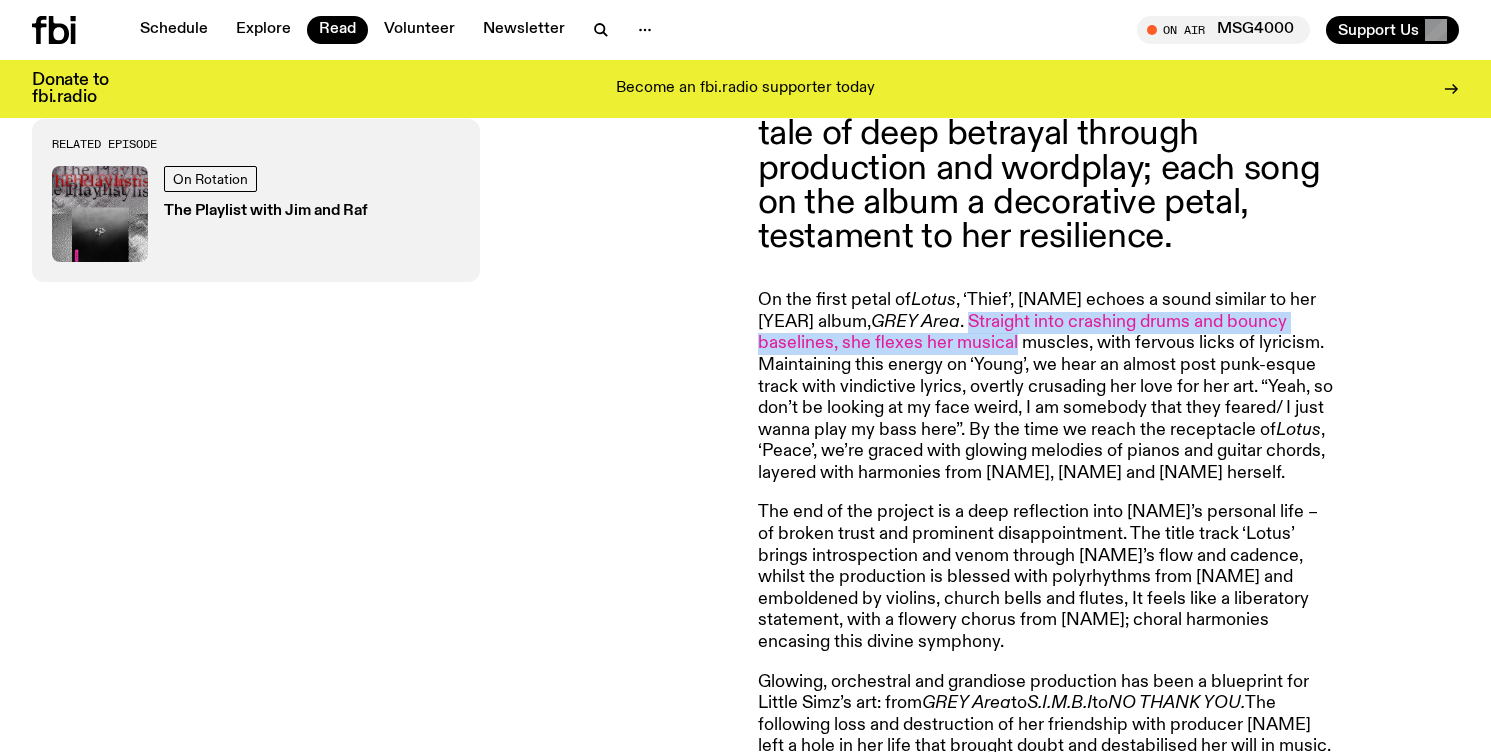 drag, startPoint x: 997, startPoint y: 331, endPoint x: 1001, endPoint y: 320, distance: 11.7046995 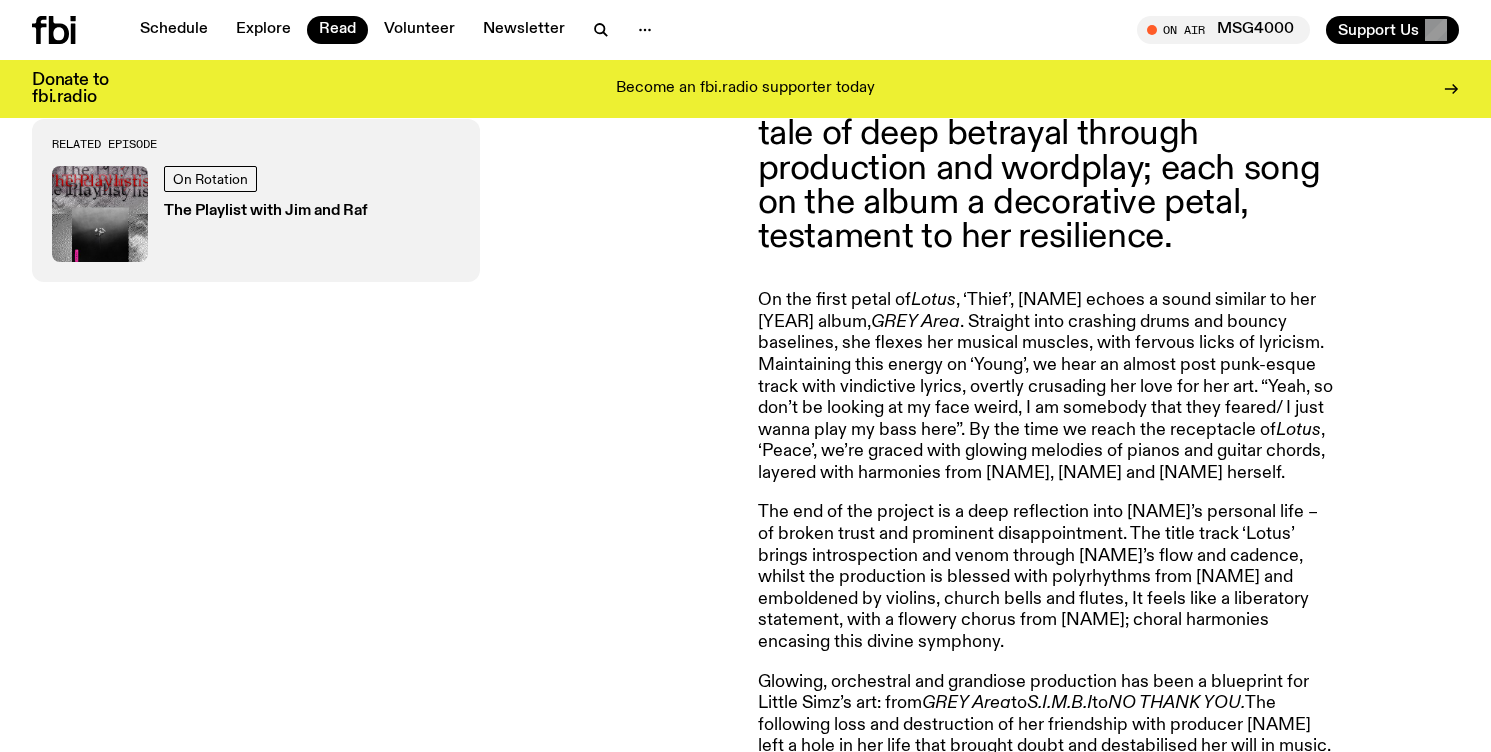 drag, startPoint x: 1001, startPoint y: 321, endPoint x: 806, endPoint y: 479, distance: 250.97609 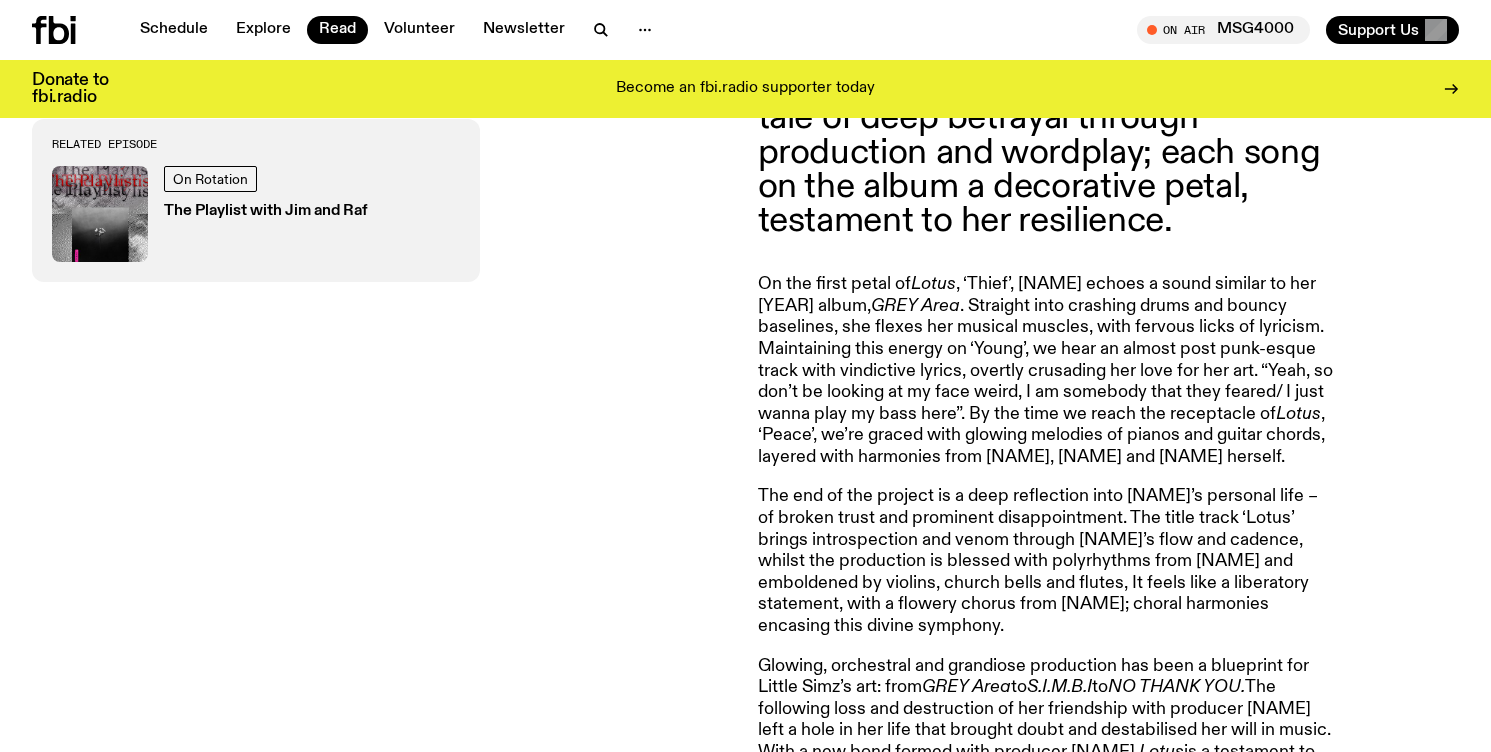 scroll, scrollTop: 971, scrollLeft: 0, axis: vertical 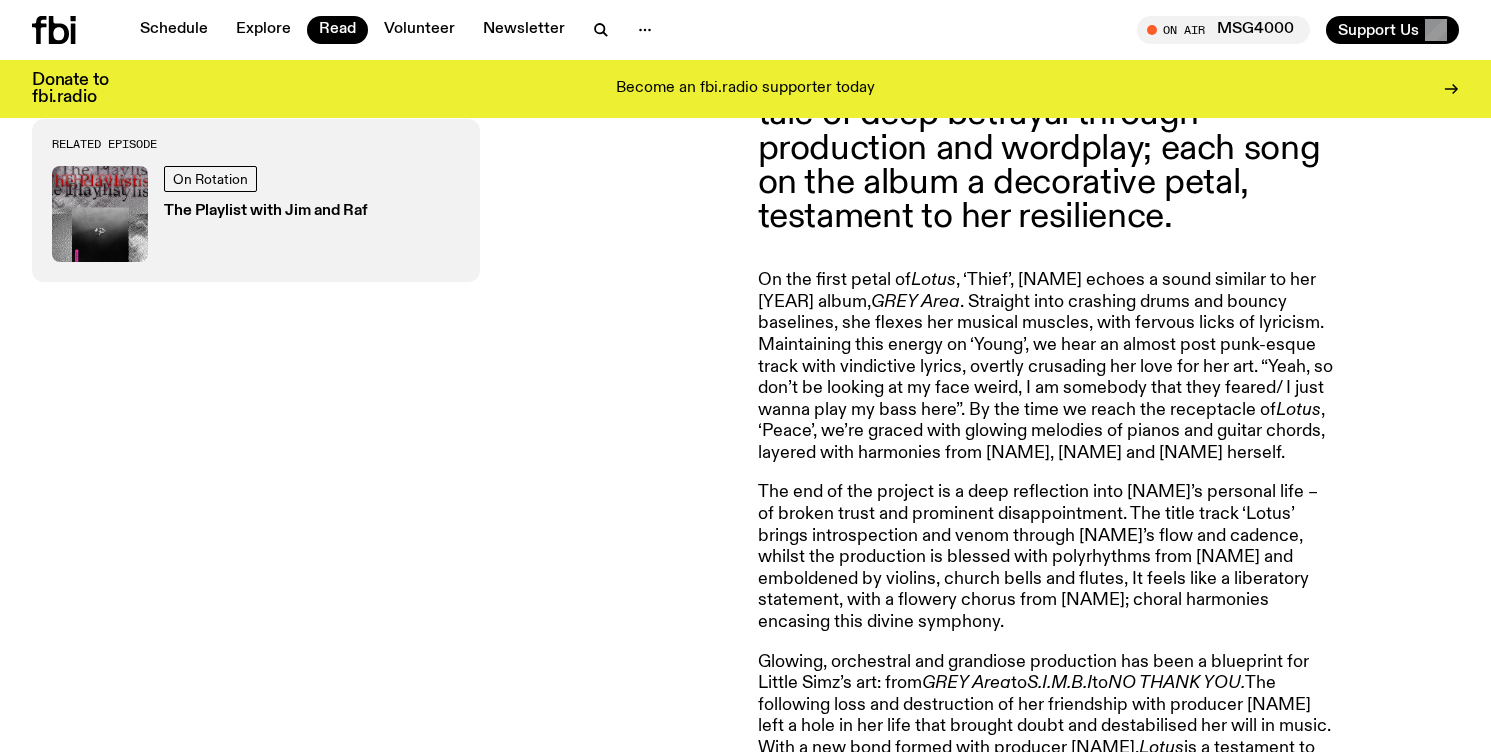 click on "The end of the project is a deep reflection into Simz’s personal life – of broken trust and prominent disappointment. The title track ‘Lotus’ brings introspection and venom through Simz’s flow and cadence, whilst the production is blessed with polyrhythms from Yussef Dayes and emboldened by violins, church bells and flutes, It feels like a liberatory statement, with a flowery chorus from Michael Kiwanuka; choral harmonies encasing this divine symphony." at bounding box center (1046, 557) 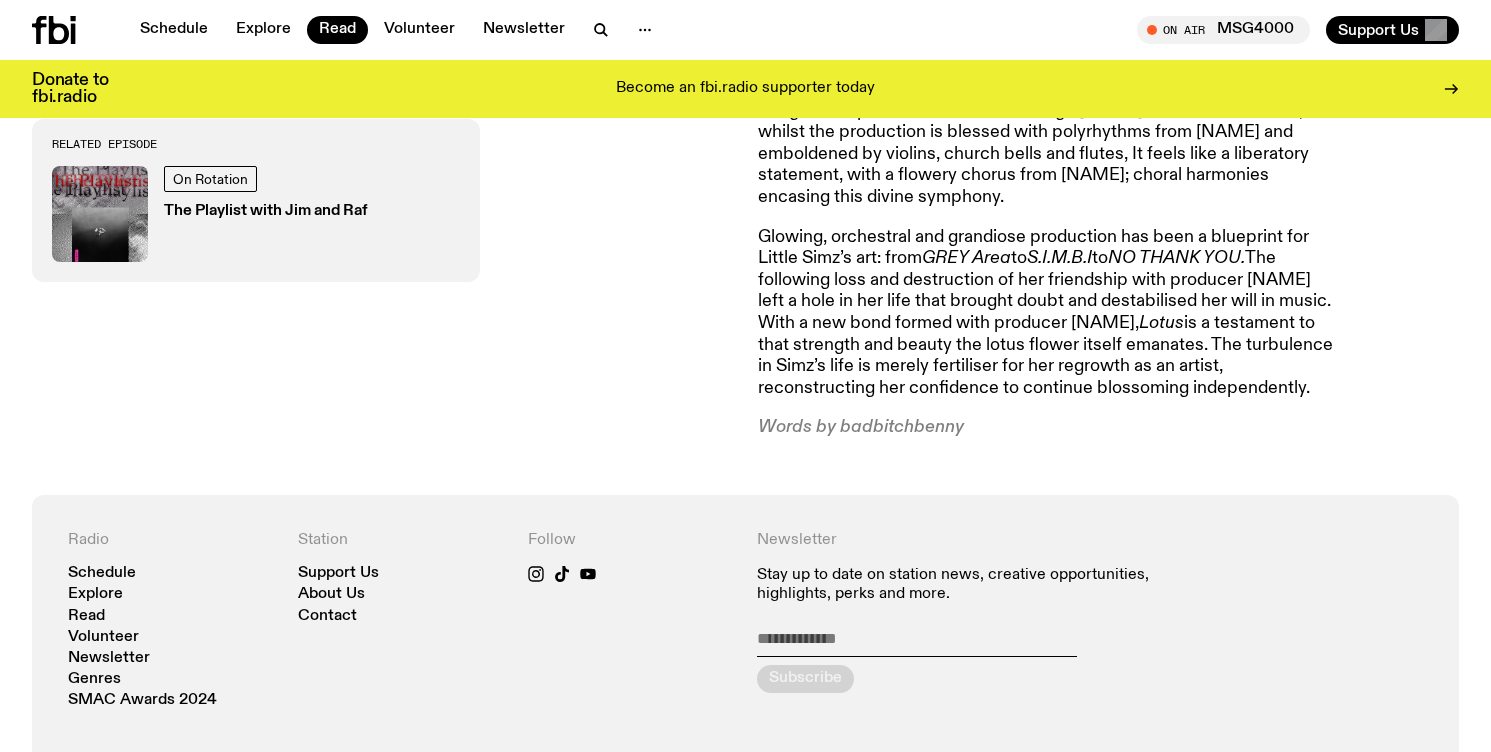scroll, scrollTop: 1397, scrollLeft: 0, axis: vertical 